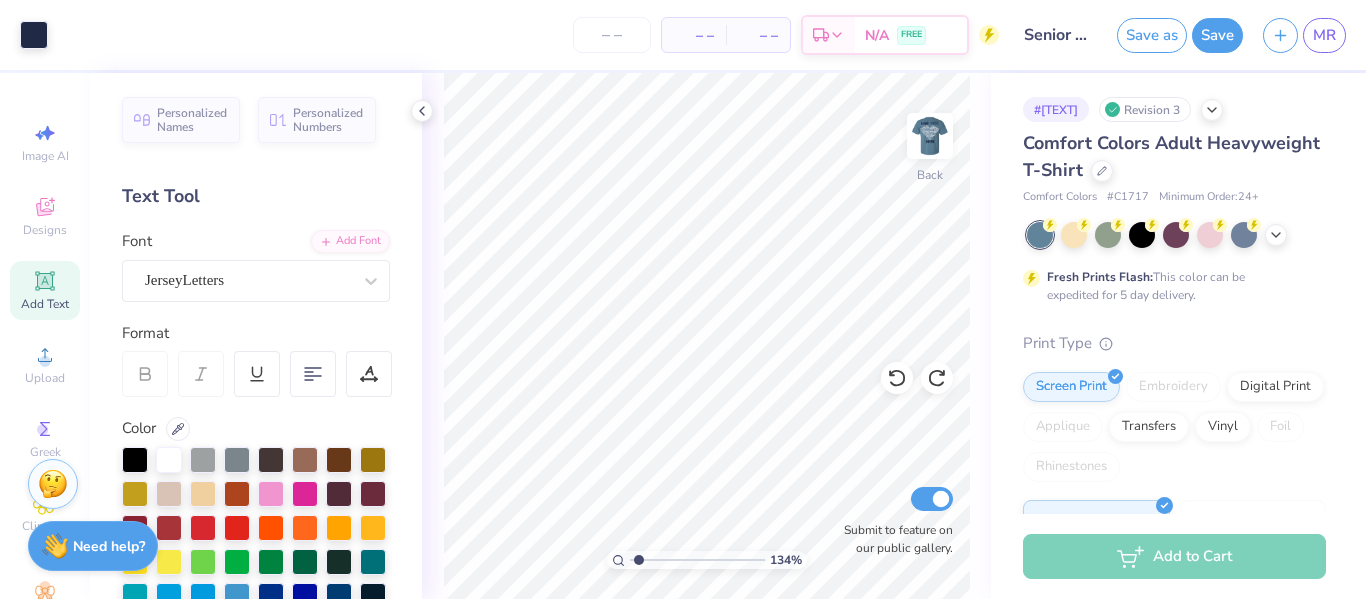 scroll, scrollTop: 0, scrollLeft: 0, axis: both 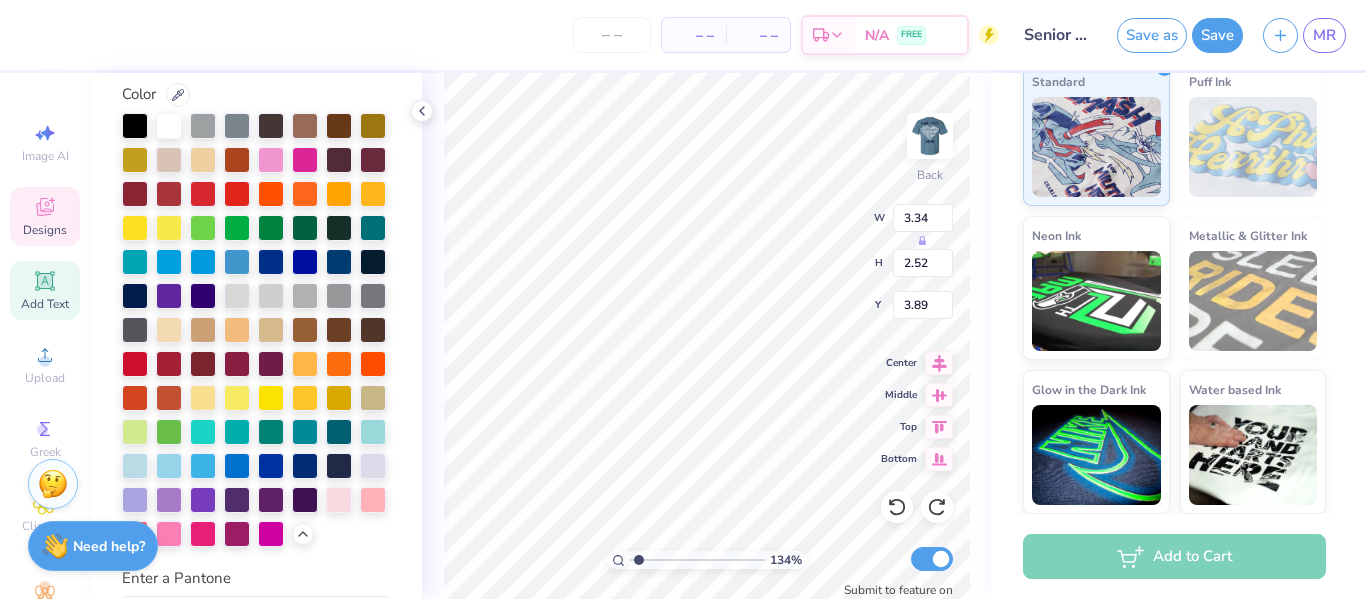 type on "1.3370873456043" 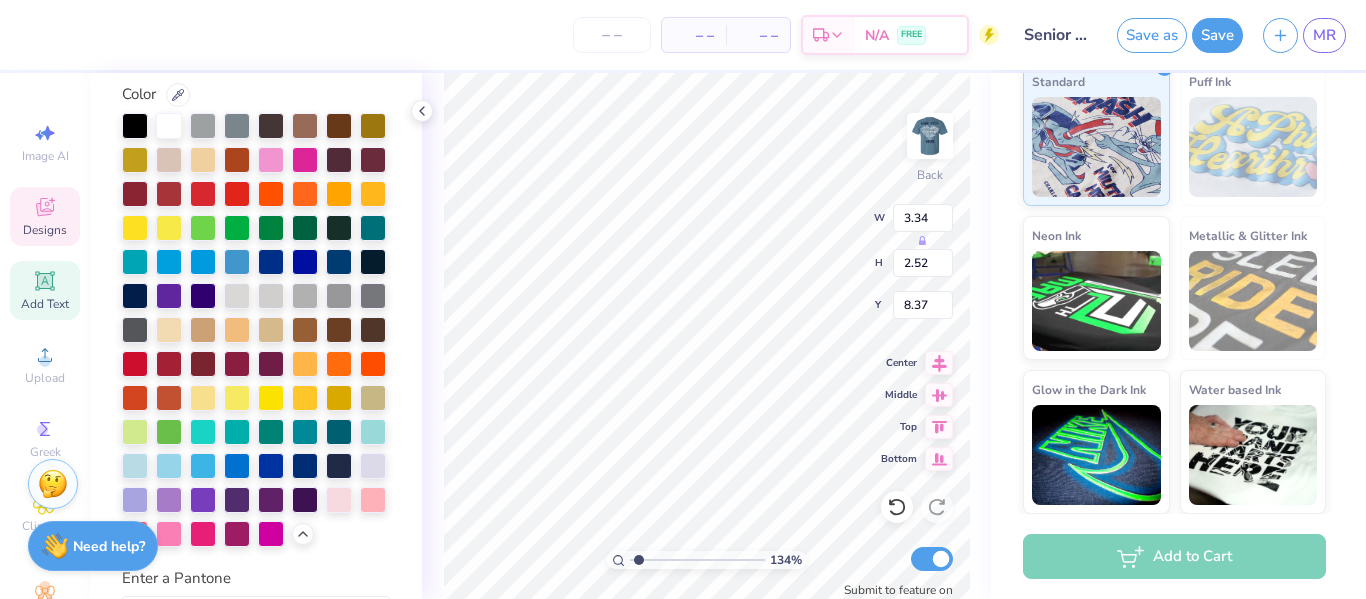 type on "1.3370873456043" 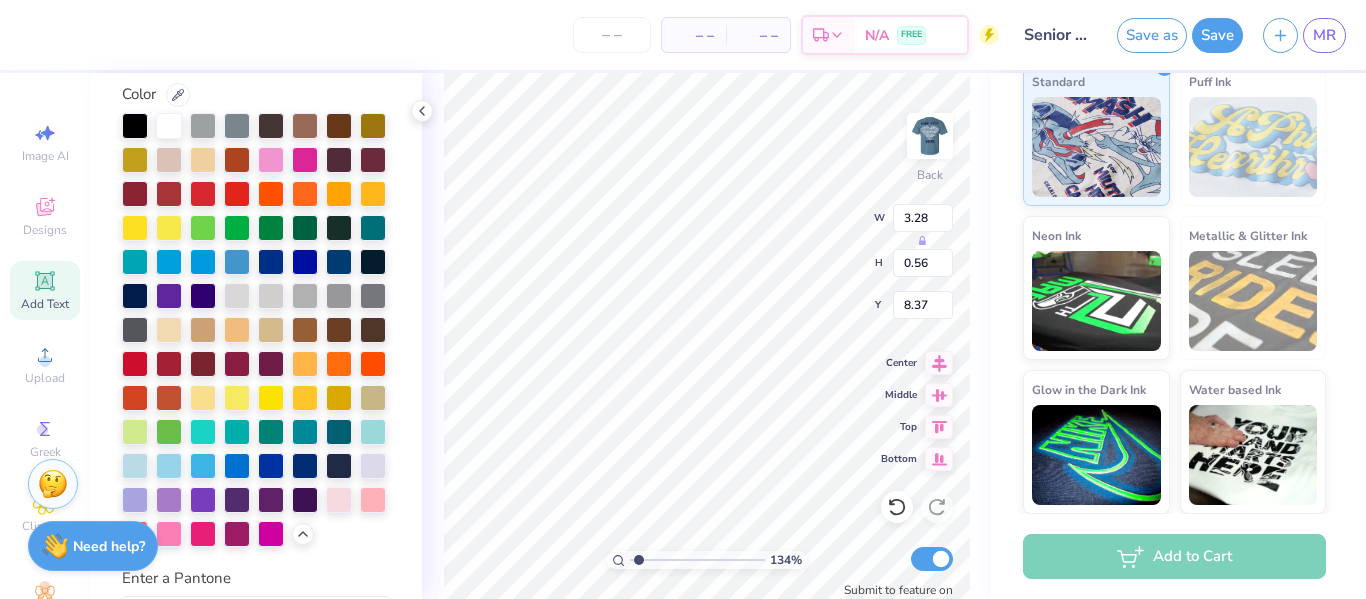 type on "3.28" 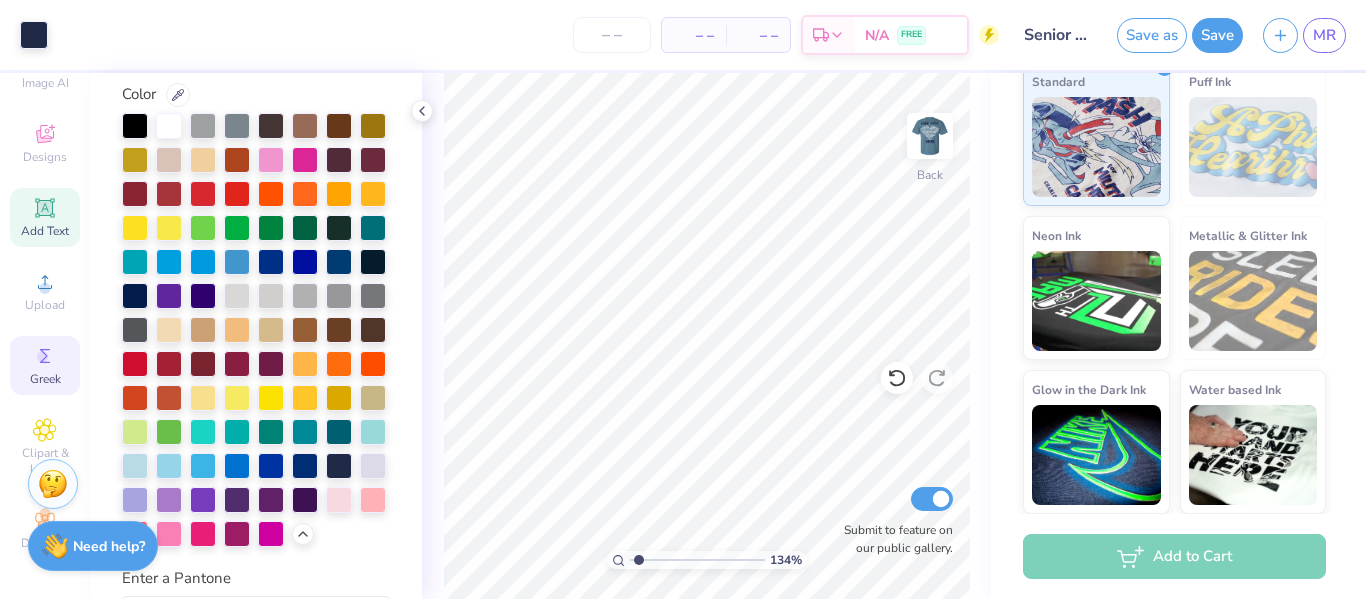 scroll, scrollTop: 0, scrollLeft: 0, axis: both 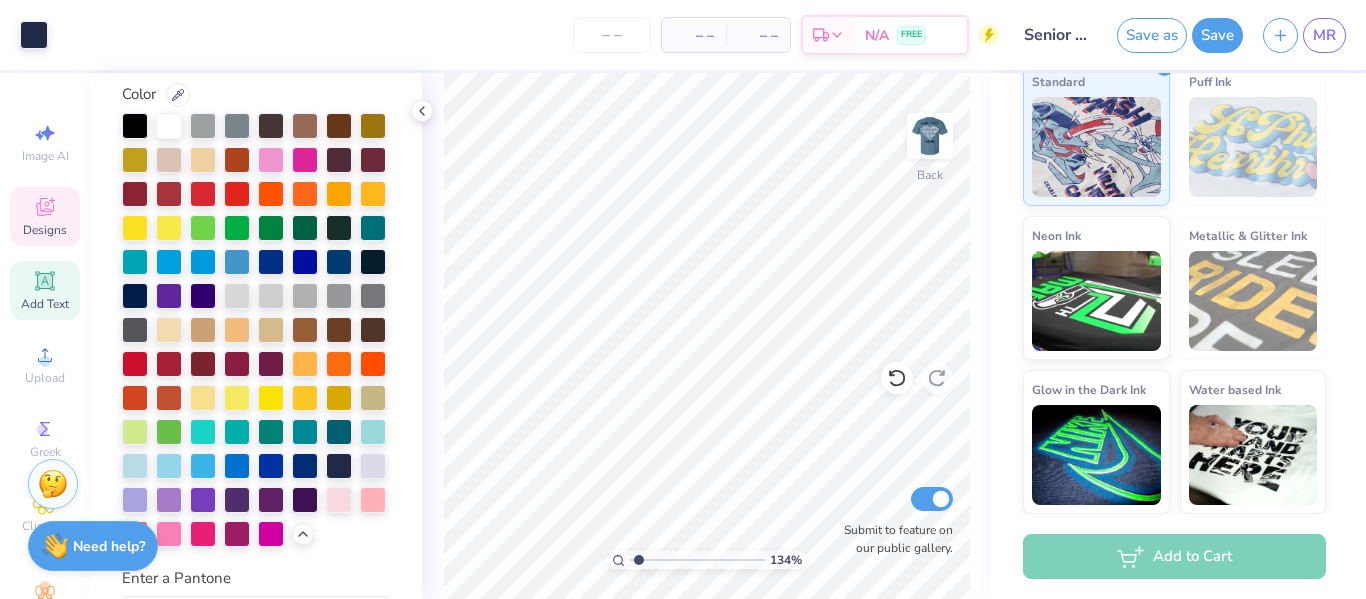 click 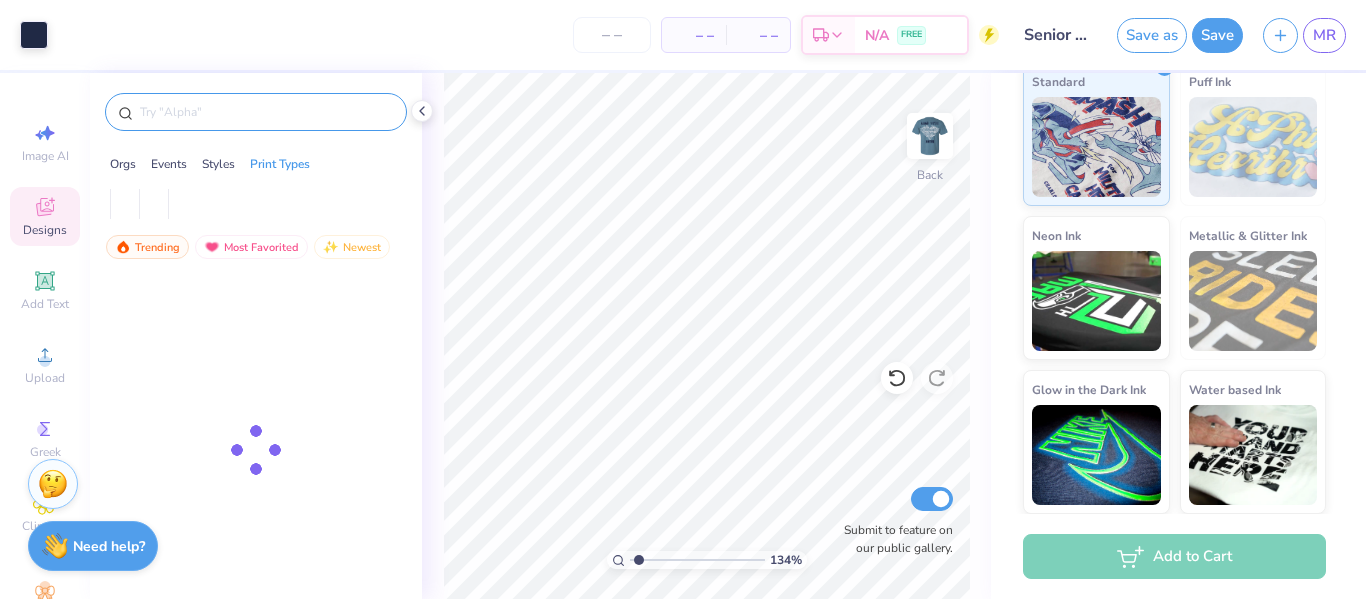 click at bounding box center (266, 112) 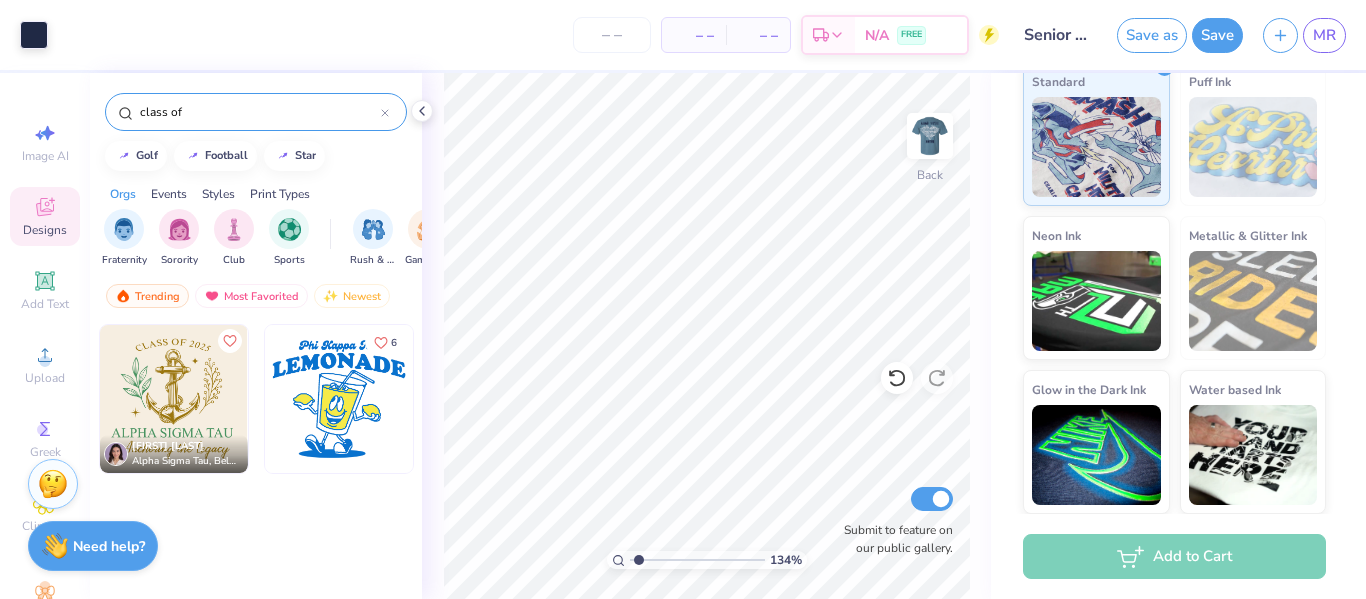 click on "class of" at bounding box center (259, 112) 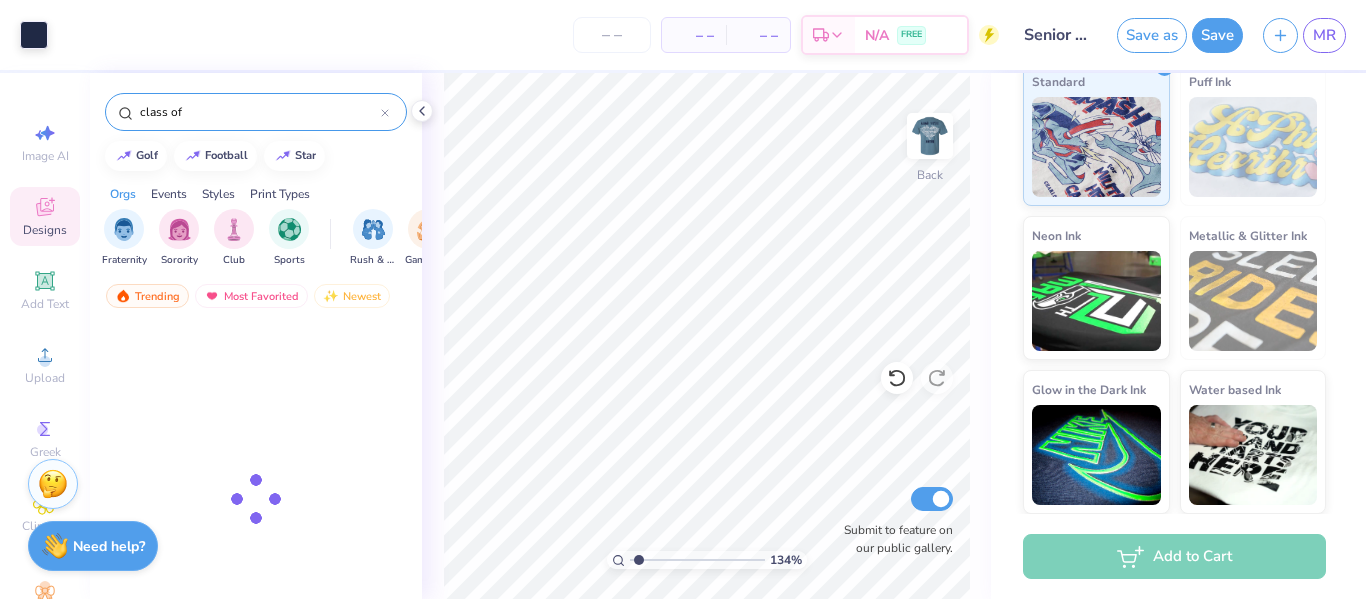 click on "class of" at bounding box center [259, 112] 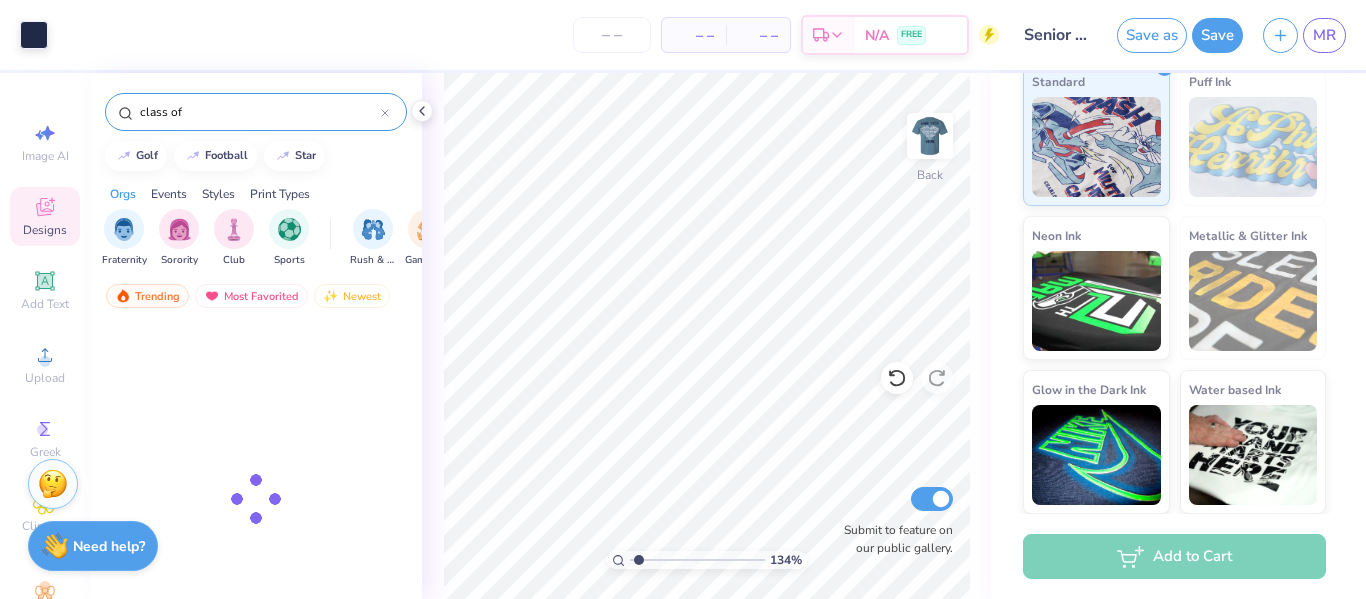 click on "class of" at bounding box center (259, 112) 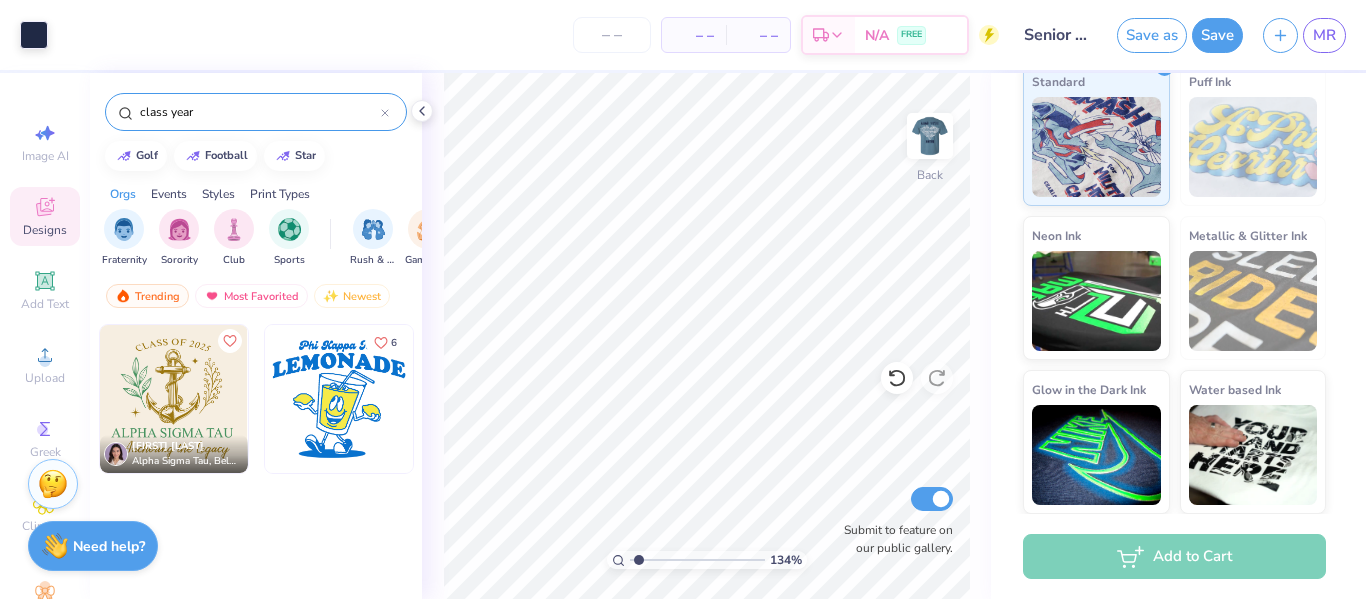 type on "class year" 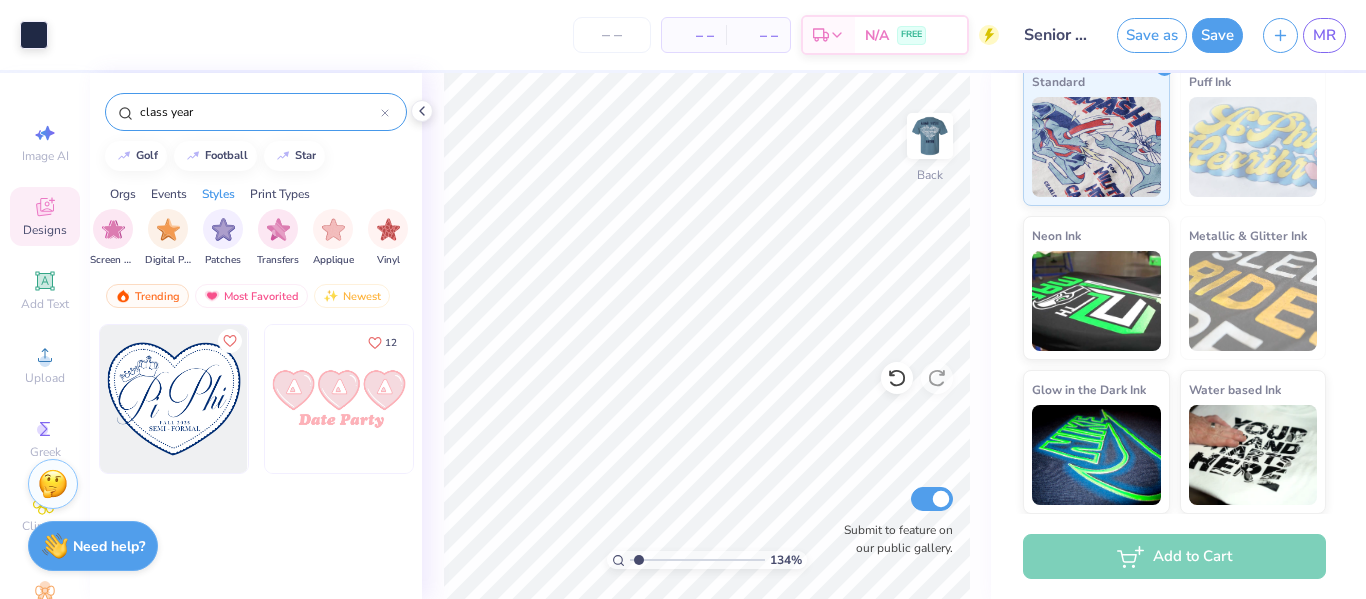 scroll, scrollTop: 0, scrollLeft: 0, axis: both 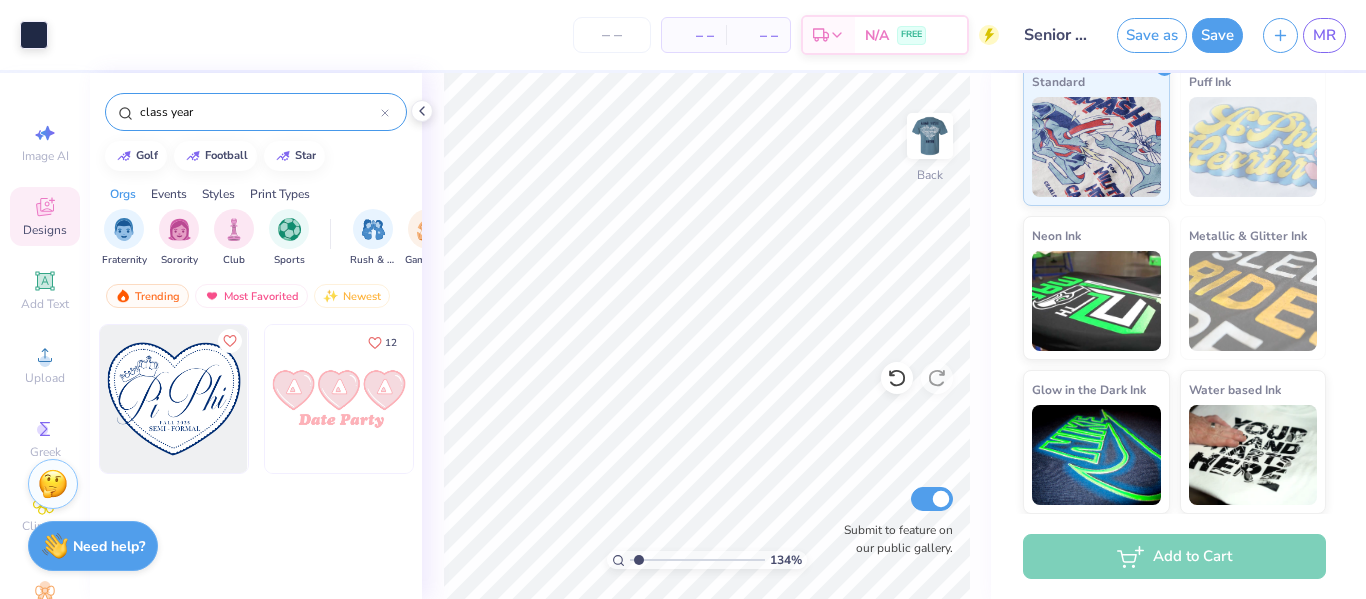 click on "class year" at bounding box center [259, 112] 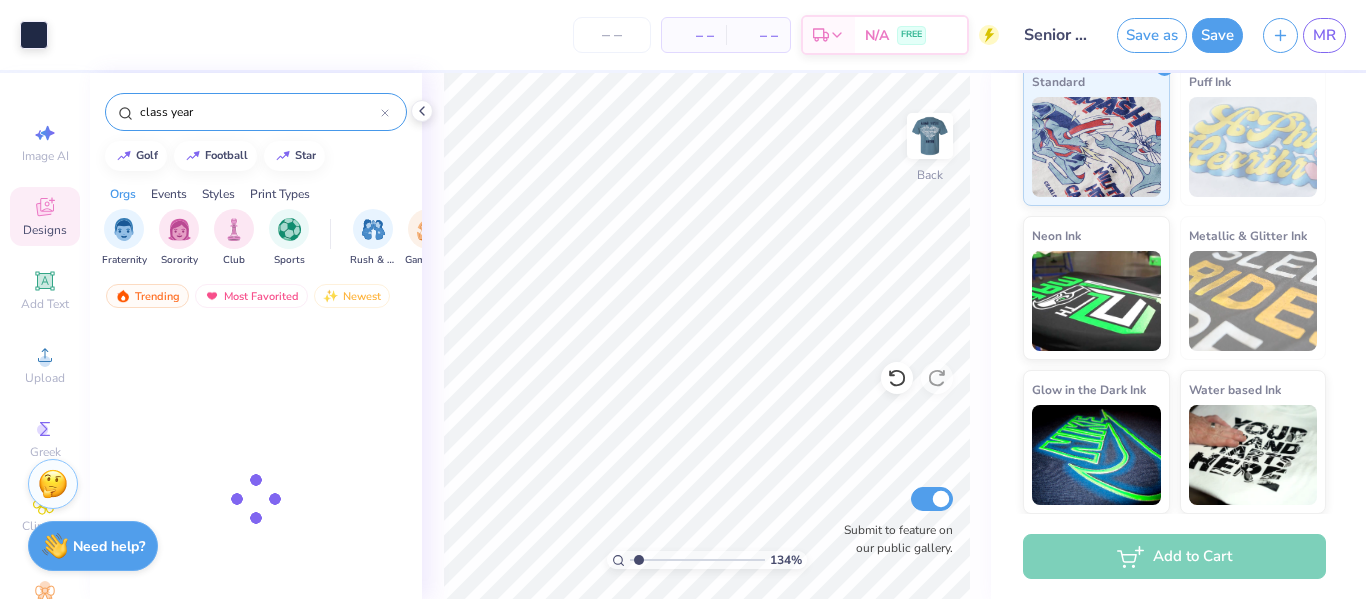 click on "class year" at bounding box center [259, 112] 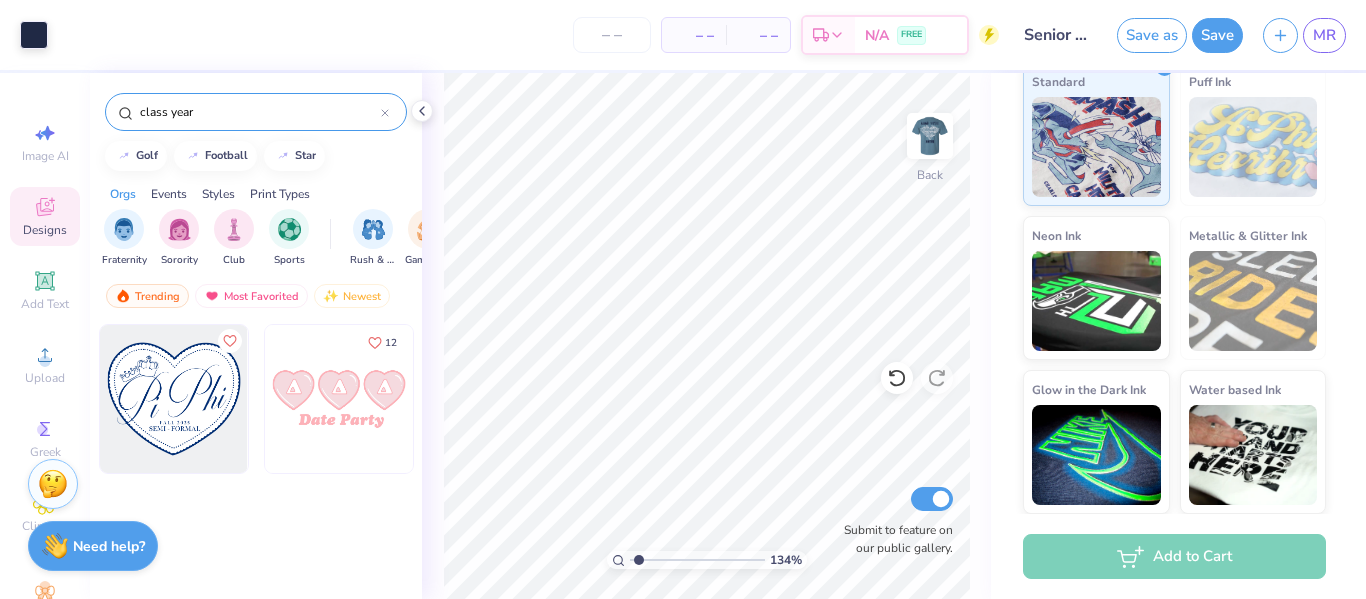 click on "class year" at bounding box center [259, 112] 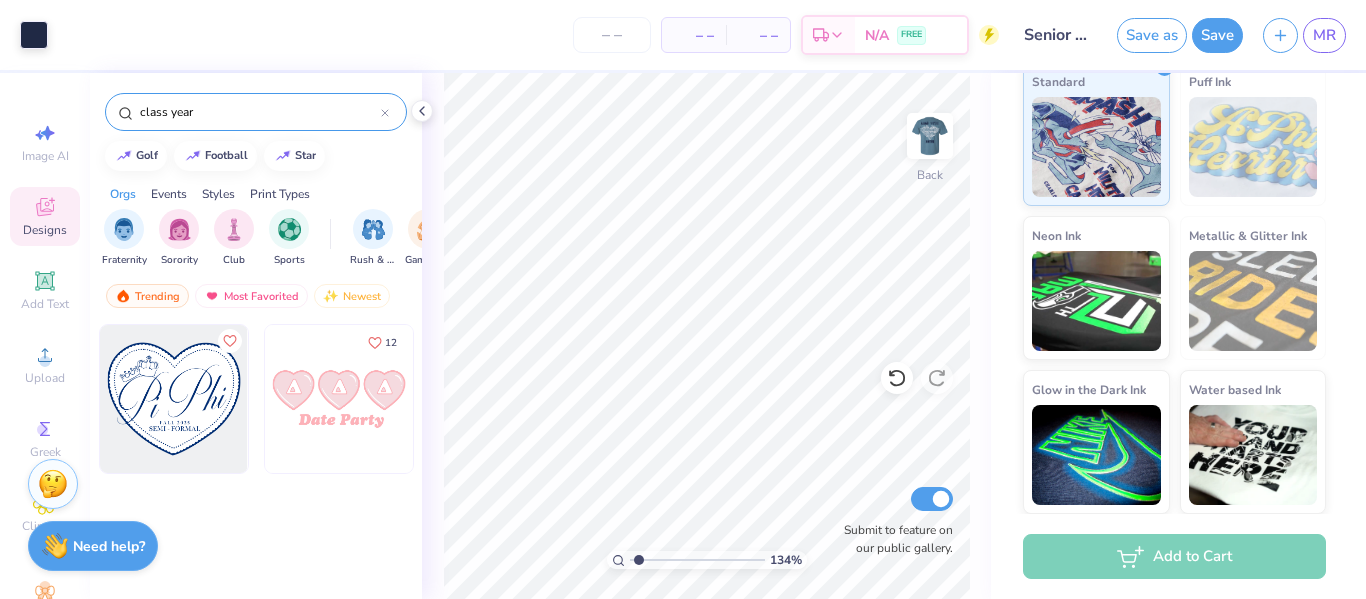 click on "class year" at bounding box center [256, 112] 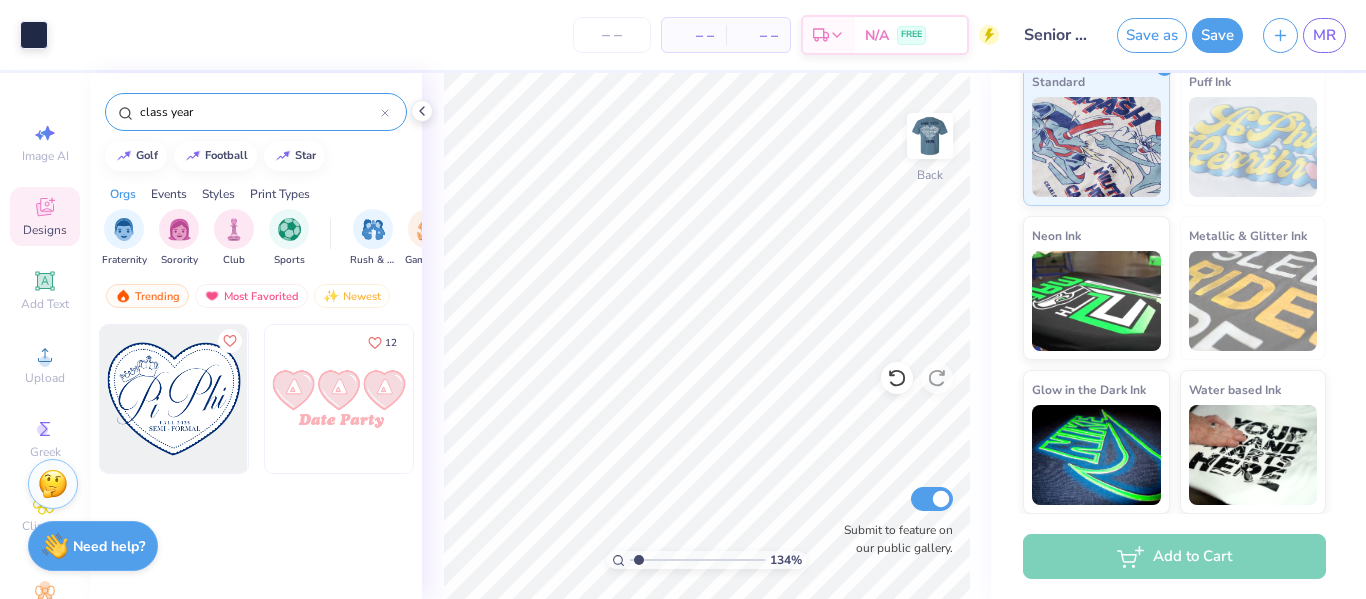 click 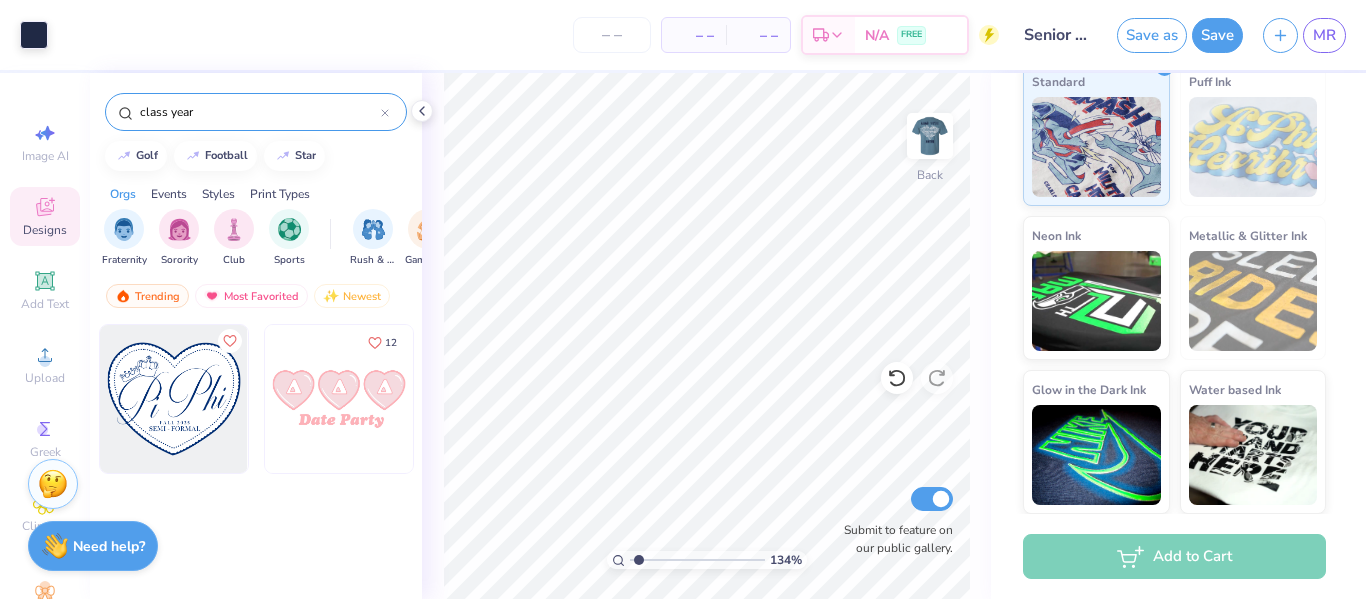 type 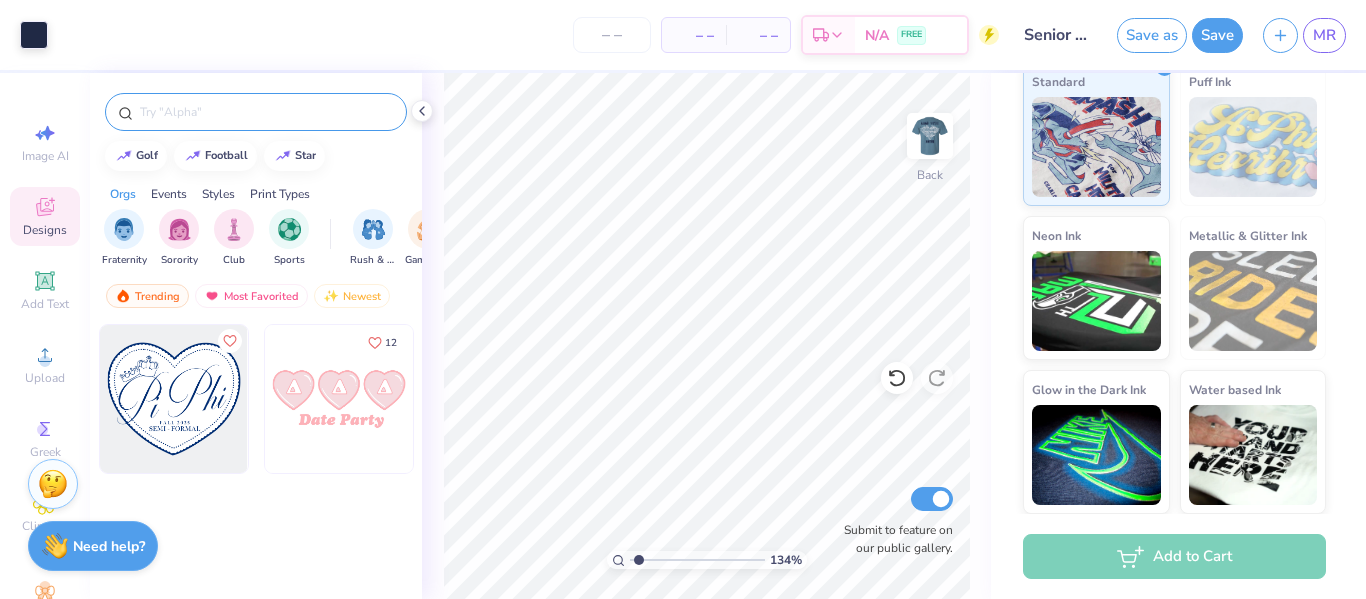 type on "1.3370873456043" 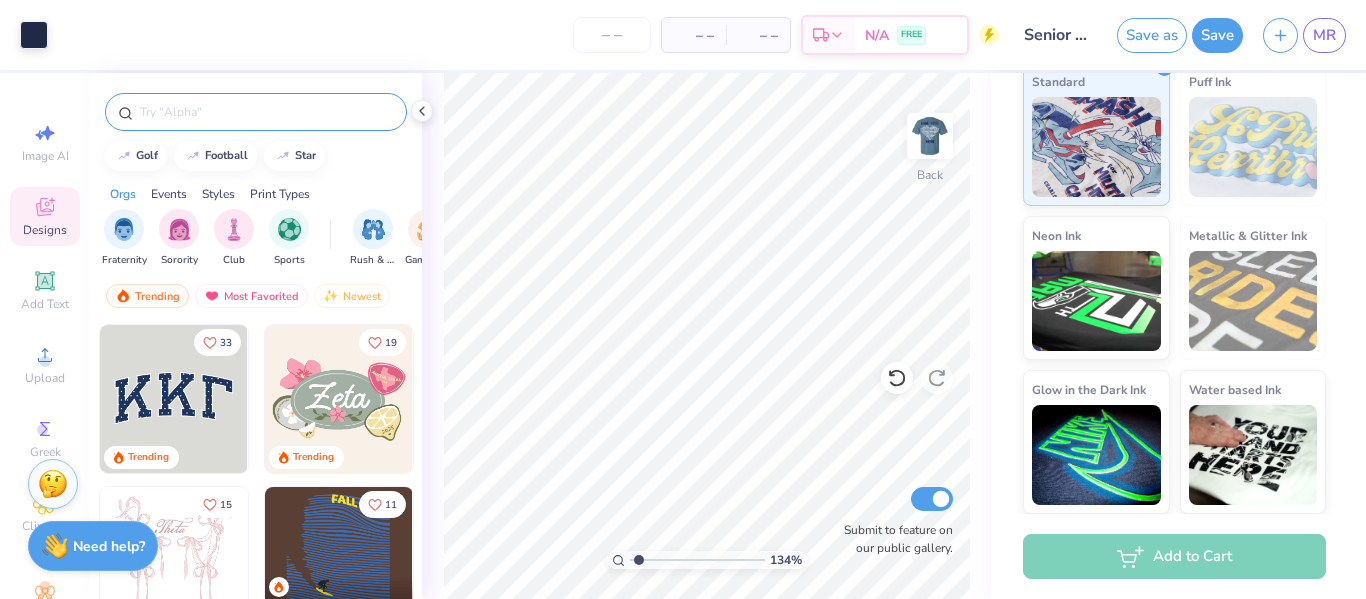 click at bounding box center (266, 112) 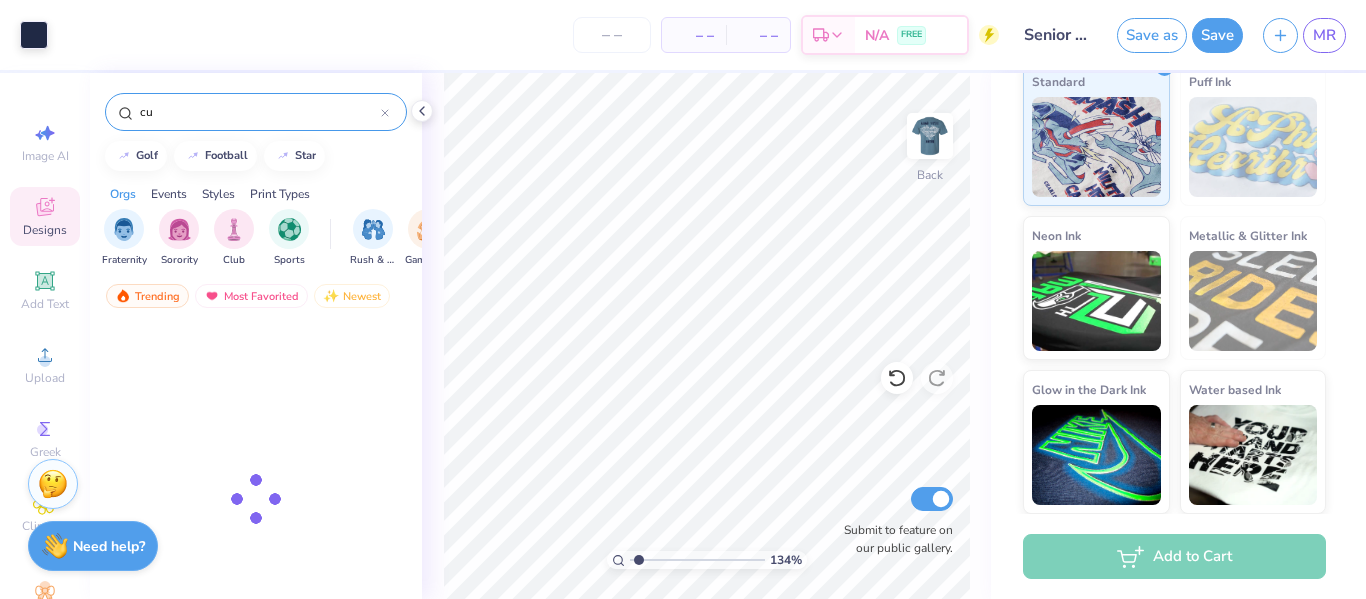 click on "cu" at bounding box center [259, 112] 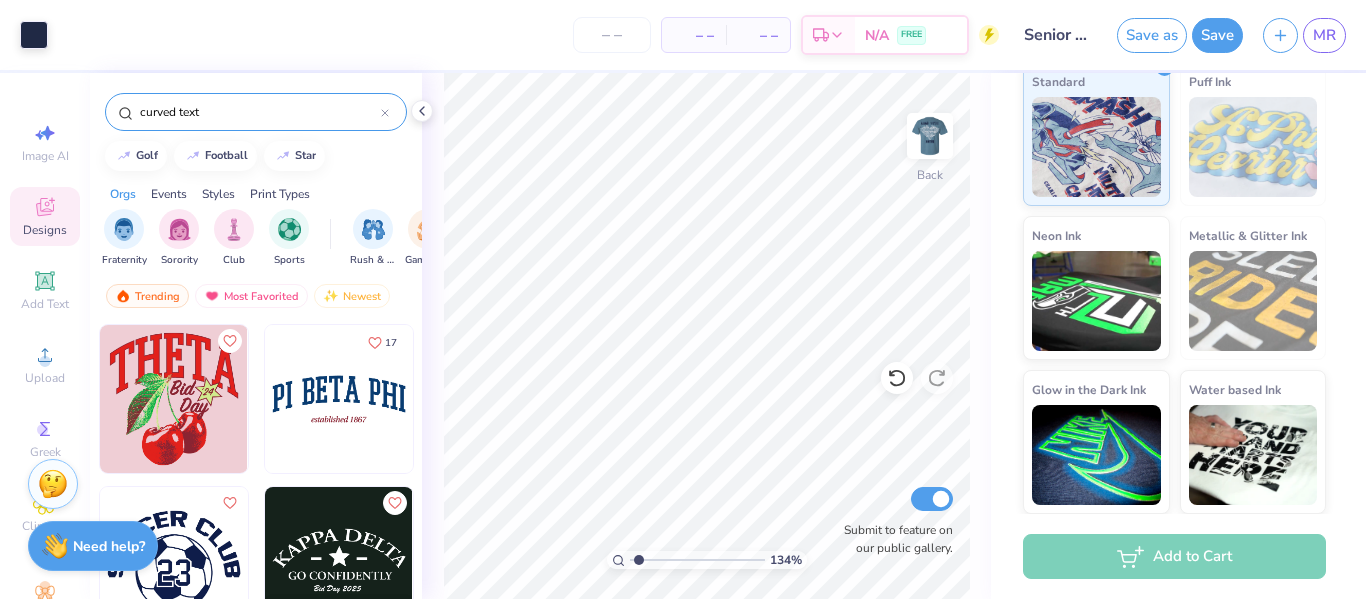 type on "curved text" 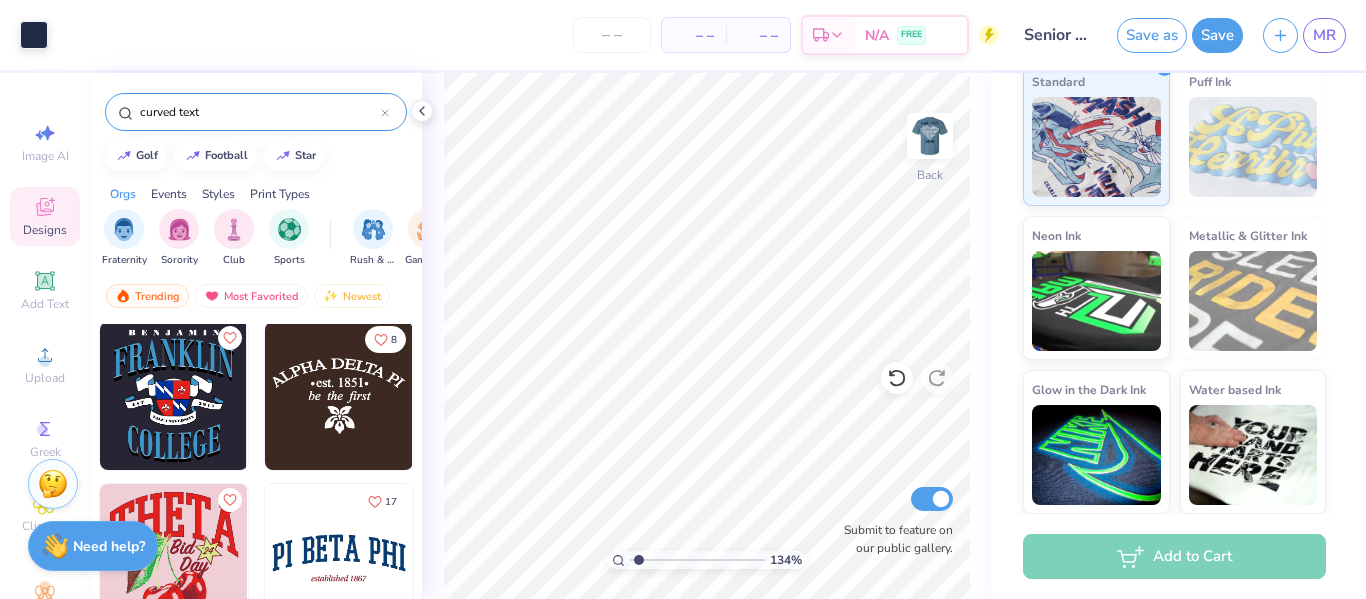 scroll, scrollTop: 304, scrollLeft: 0, axis: vertical 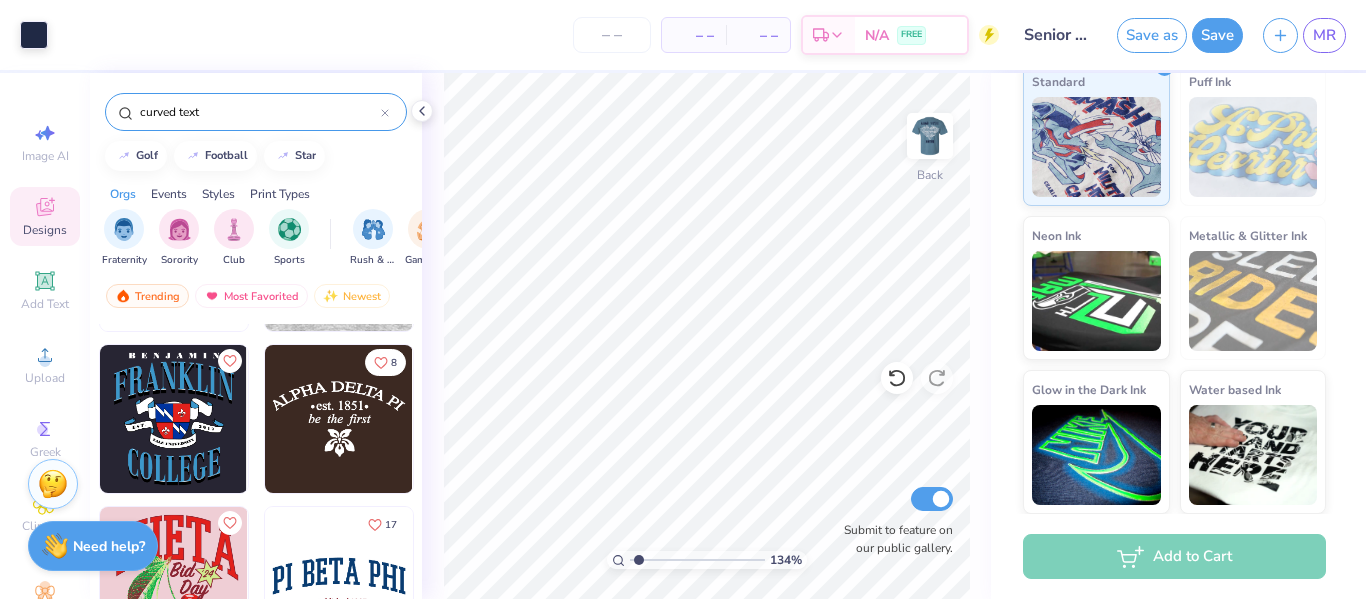 click at bounding box center [174, 419] 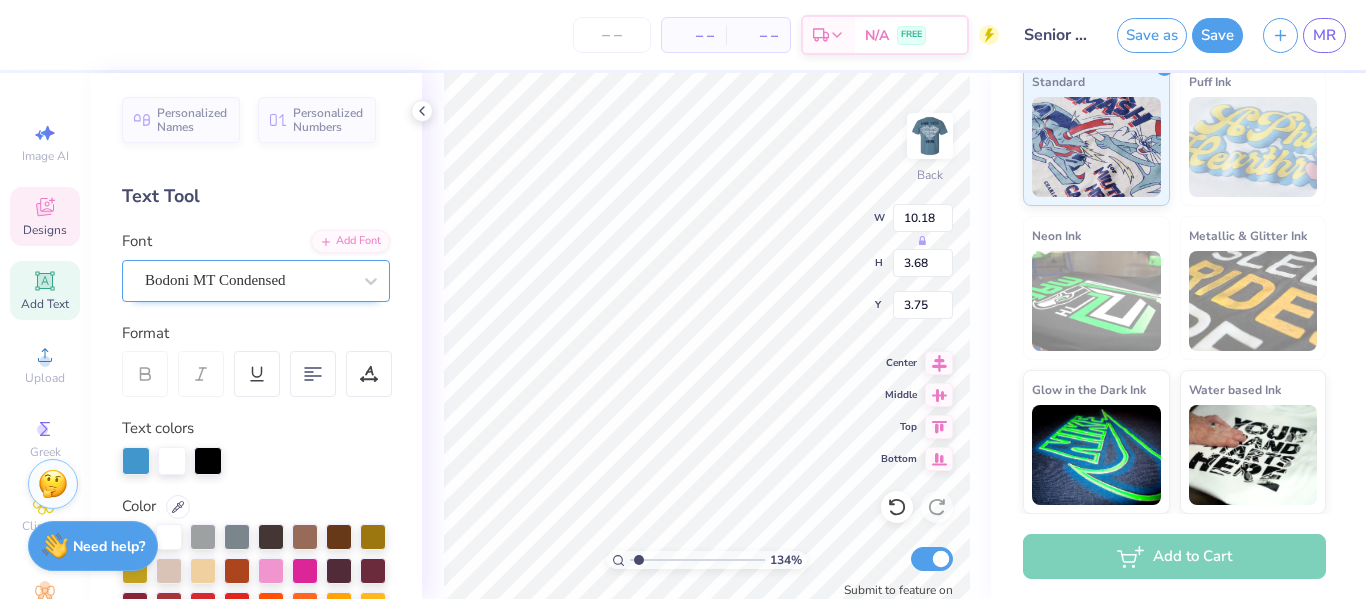 click on "Bodoni MT Condensed" at bounding box center [256, 281] 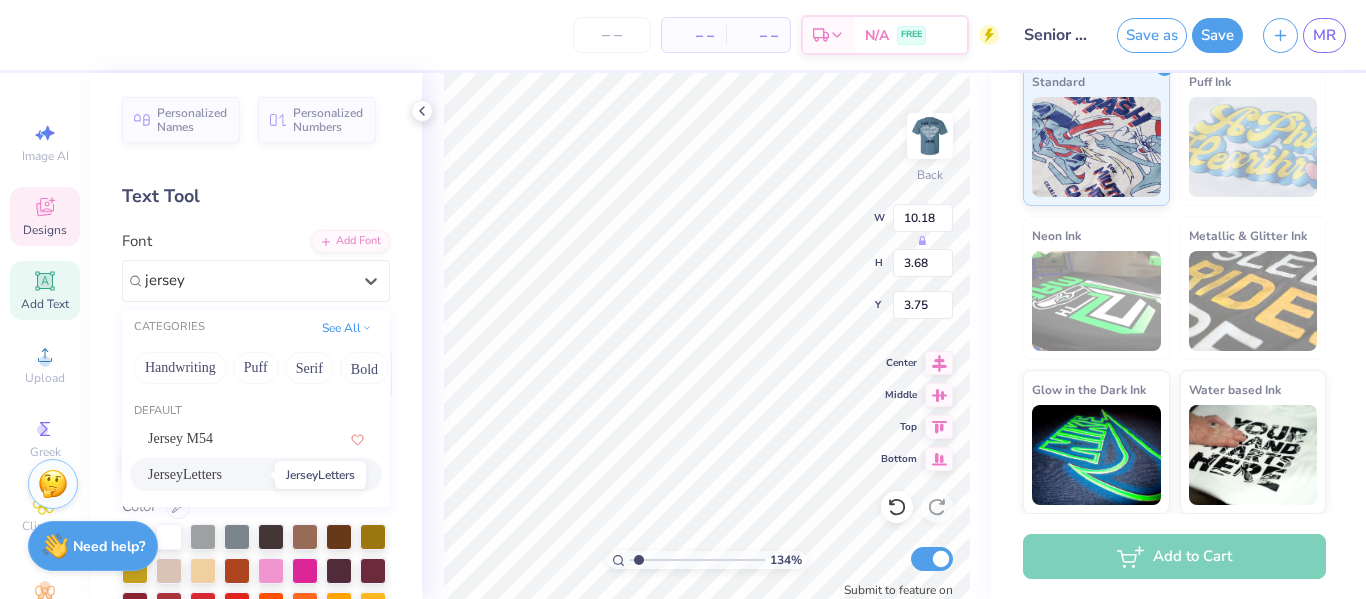 click on "JerseyLetters" at bounding box center (185, 474) 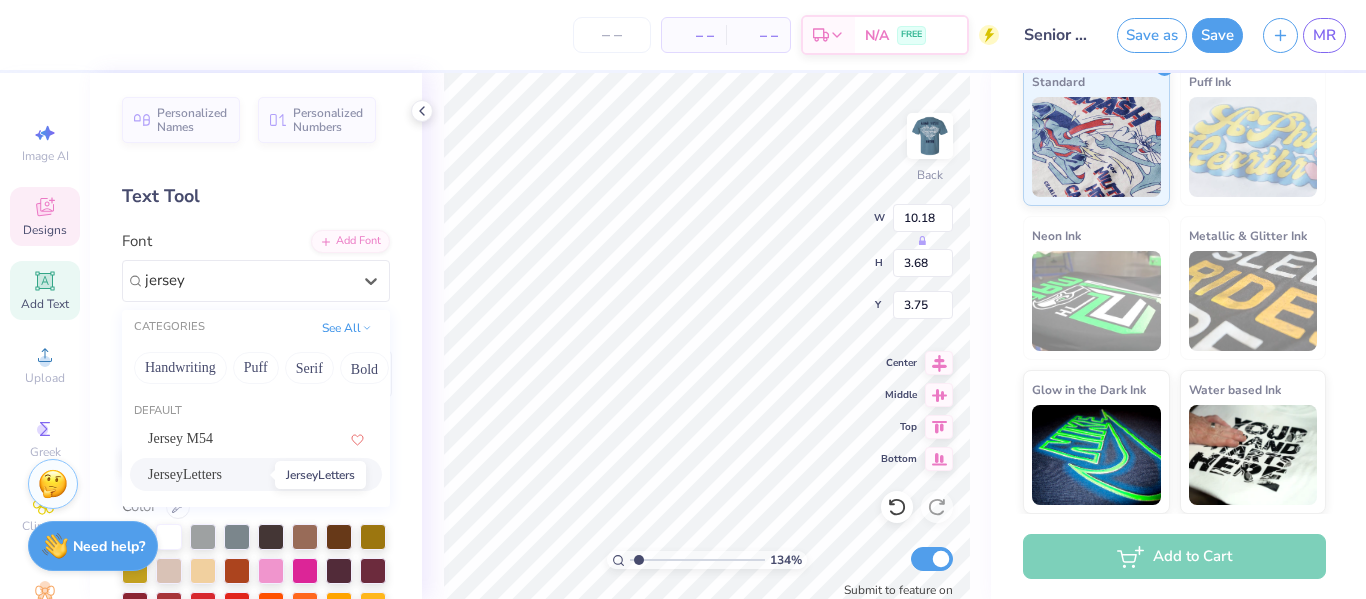 type on "1.3370873456043" 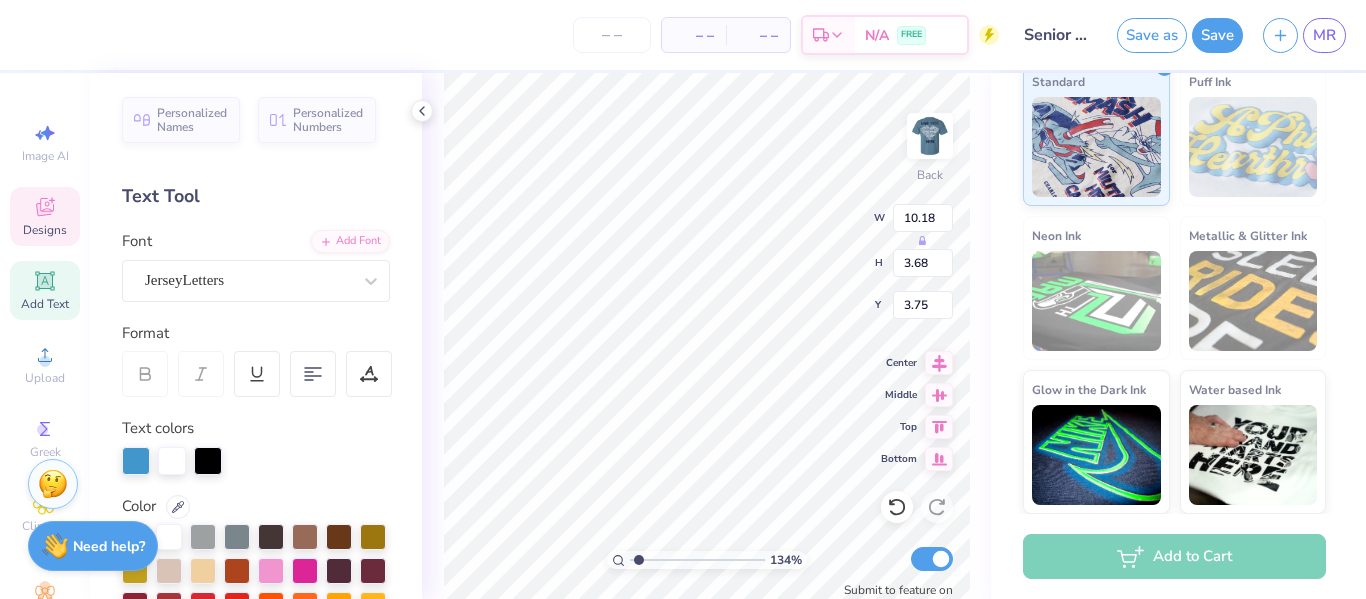 type on "1.3370873456043" 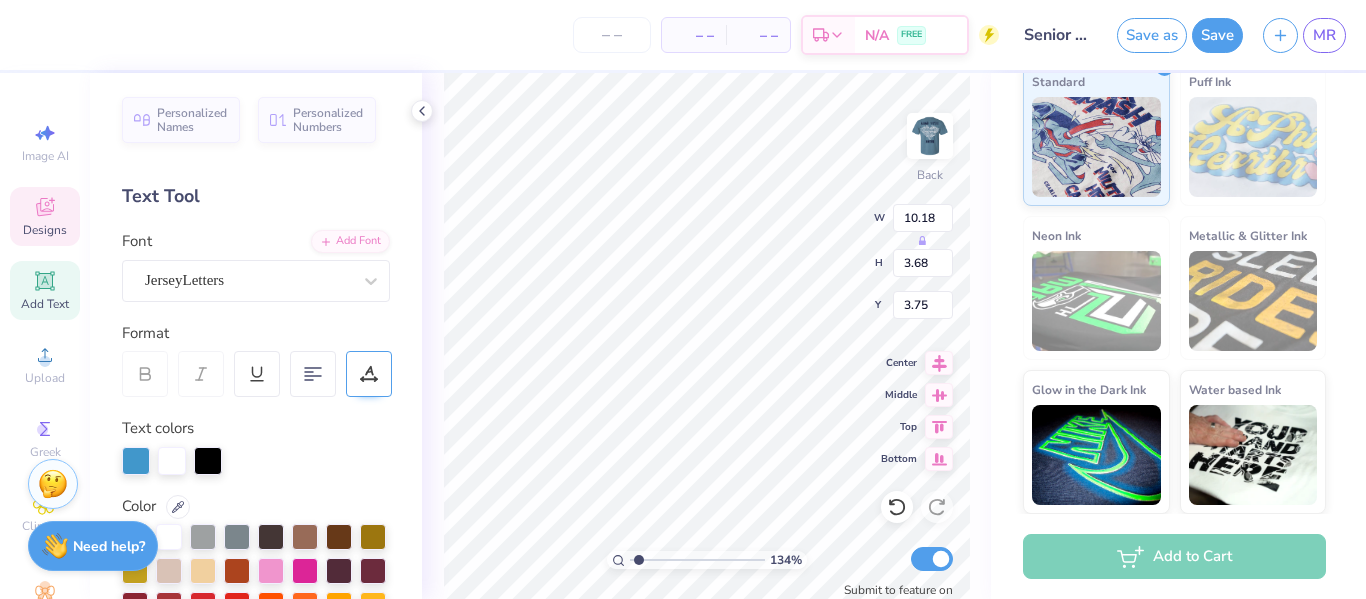 type on "1.3370873456043" 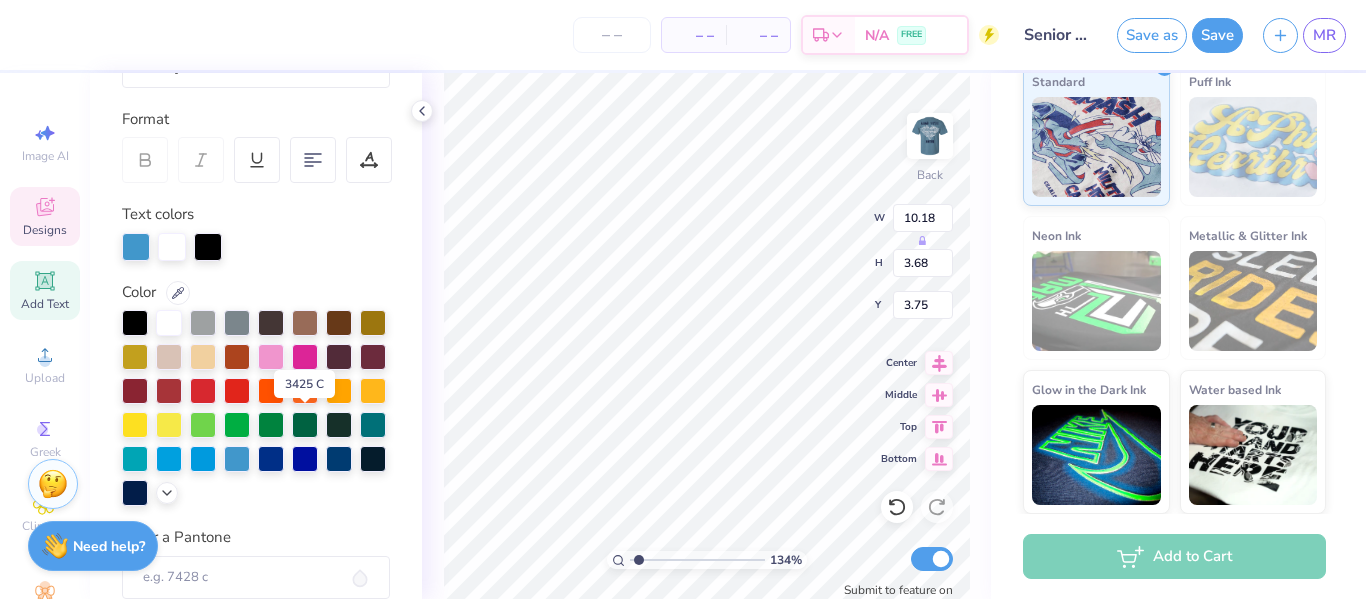 scroll, scrollTop: 221, scrollLeft: 0, axis: vertical 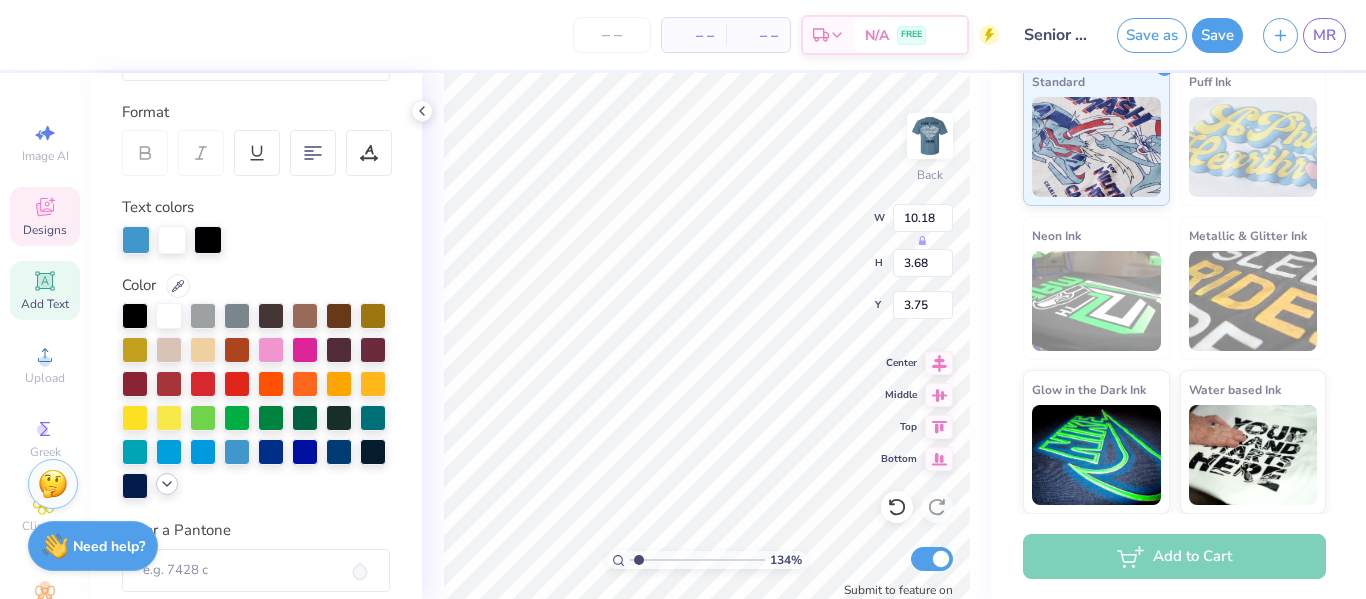 type on "class" 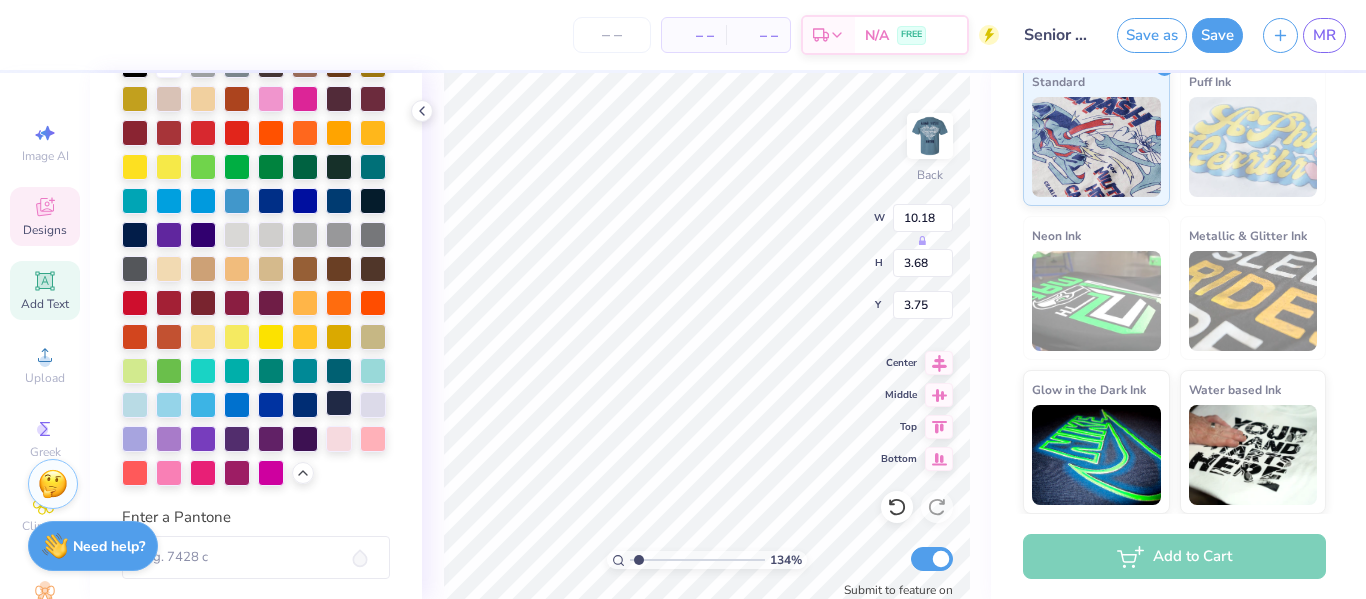 scroll, scrollTop: 474, scrollLeft: 0, axis: vertical 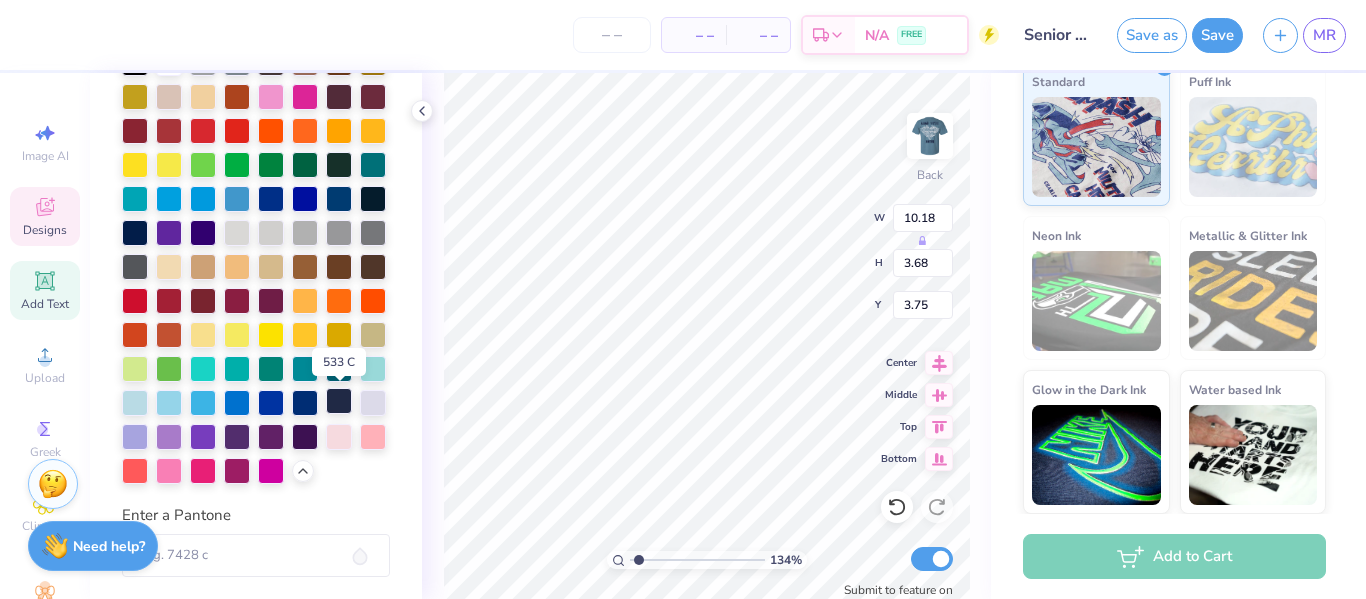 click at bounding box center [339, 401] 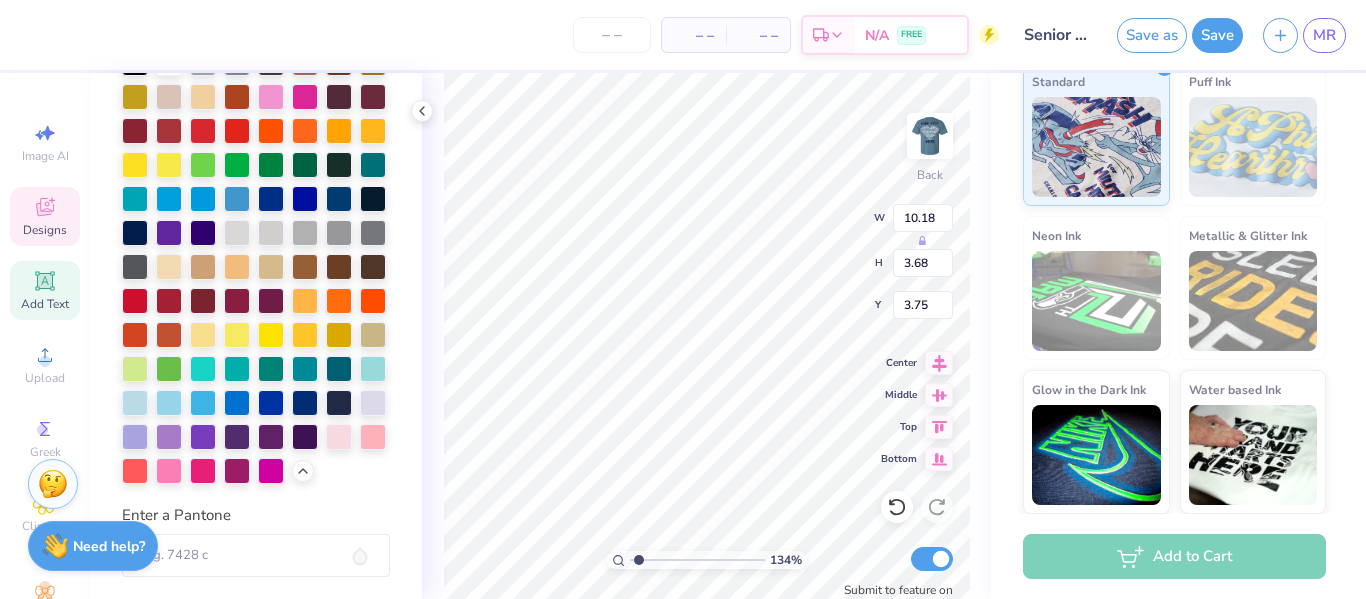 type on "1.3370873456043" 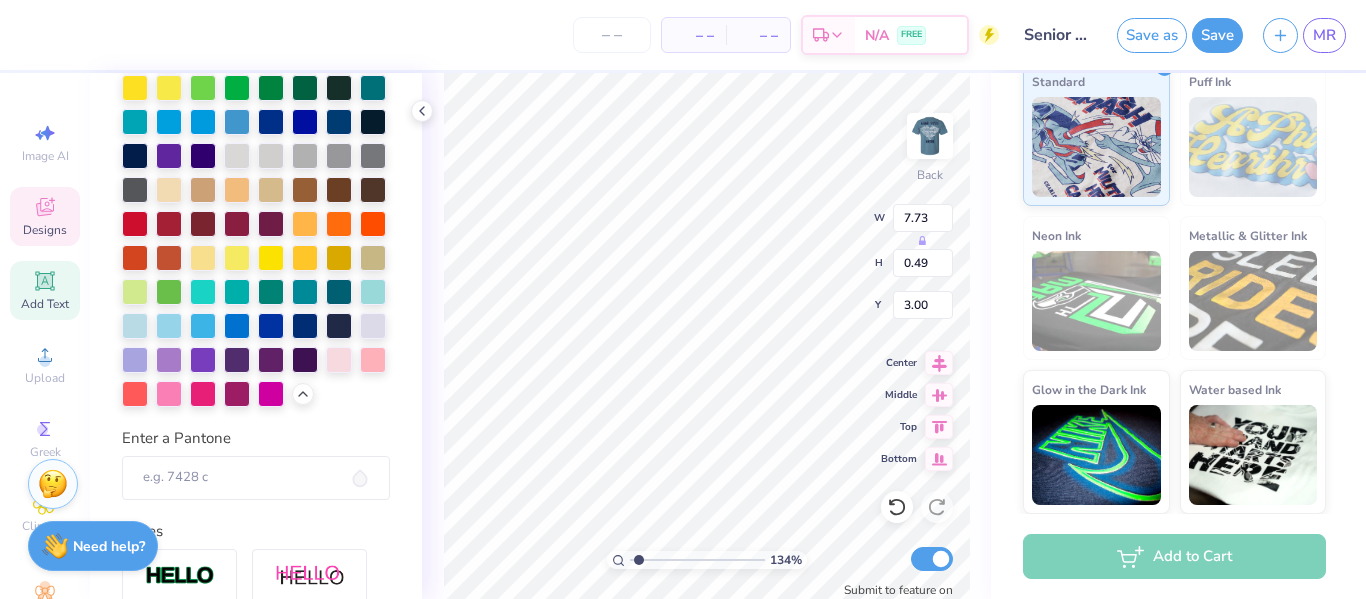 scroll, scrollTop: 397, scrollLeft: 0, axis: vertical 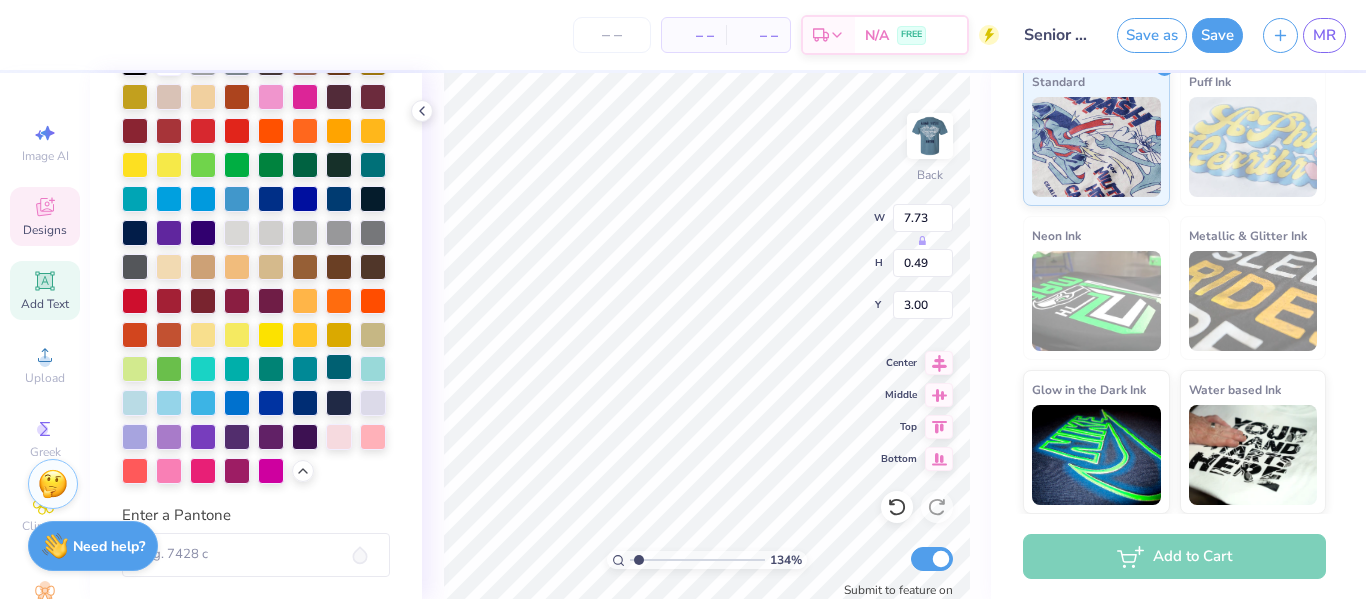 type on "1.3370873456043" 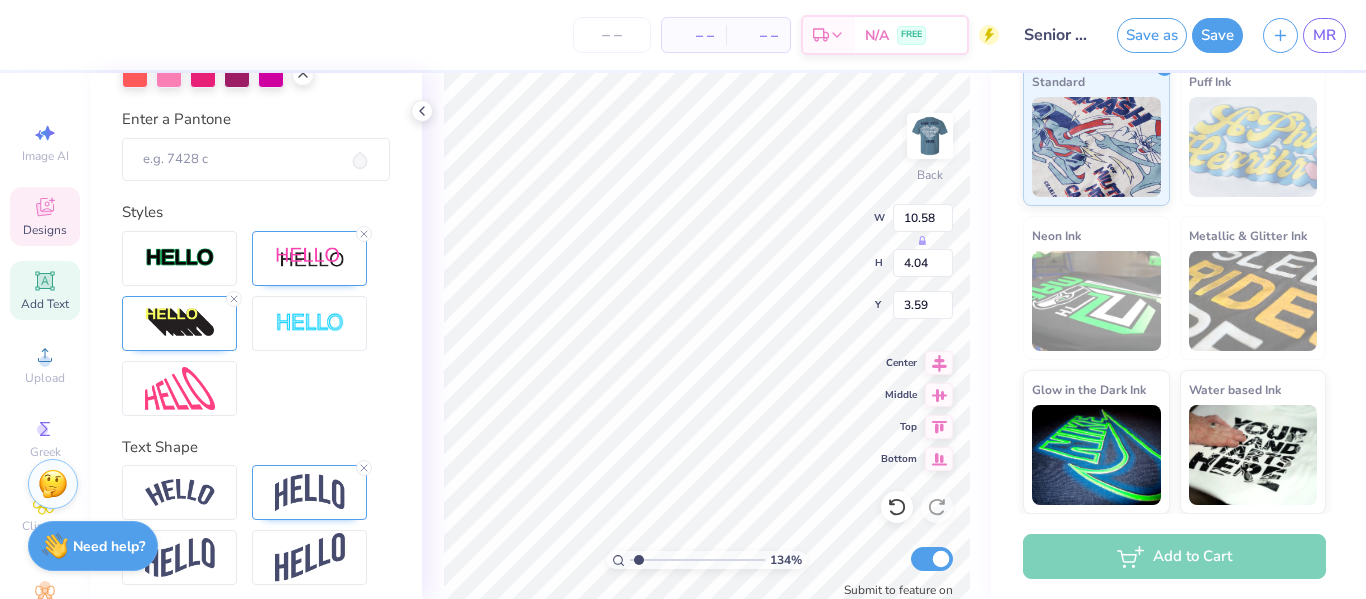 scroll, scrollTop: 877, scrollLeft: 0, axis: vertical 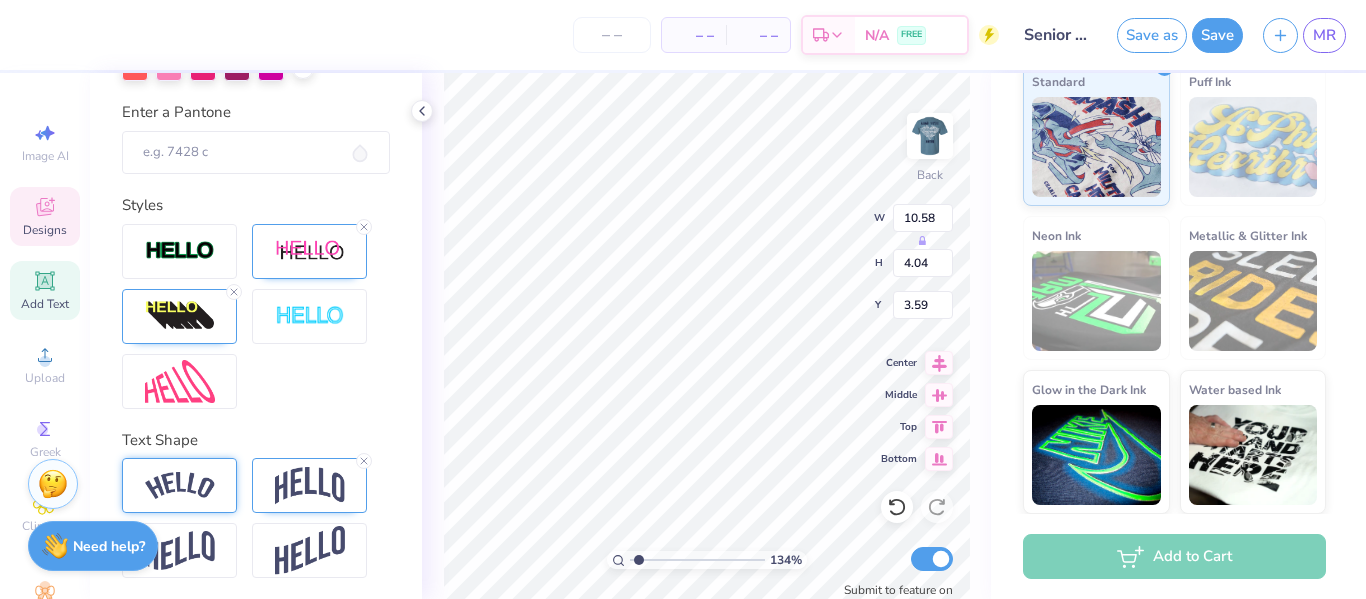 click at bounding box center [180, 485] 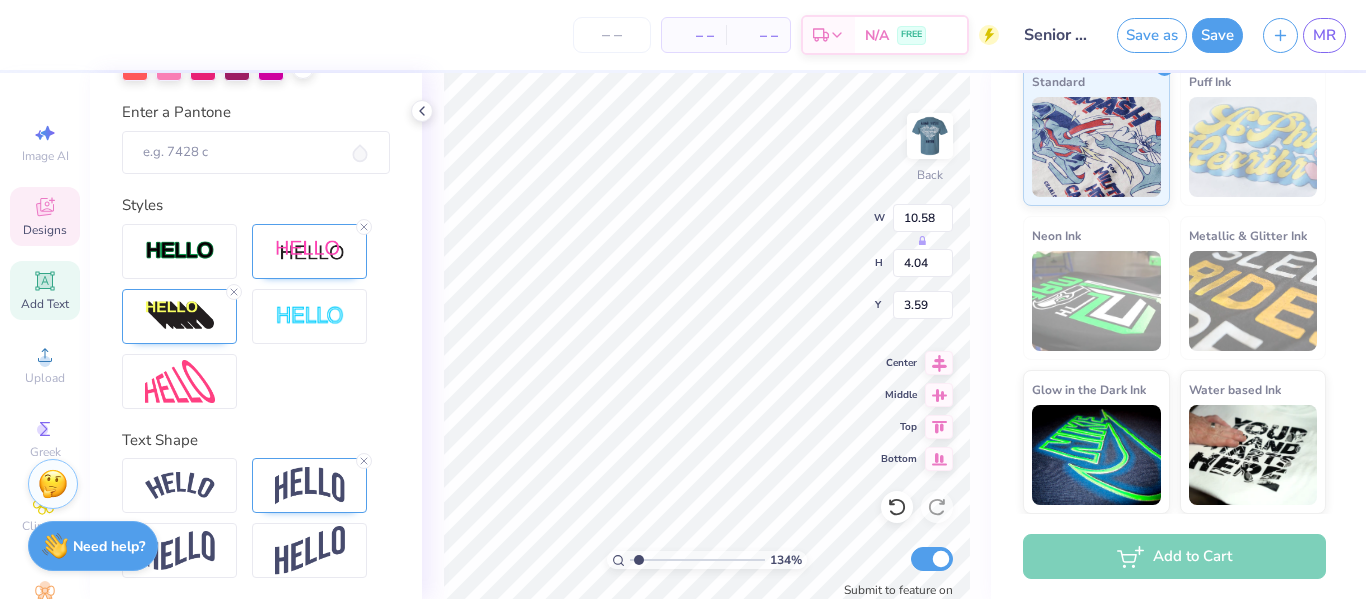 type on "1.3370873456043" 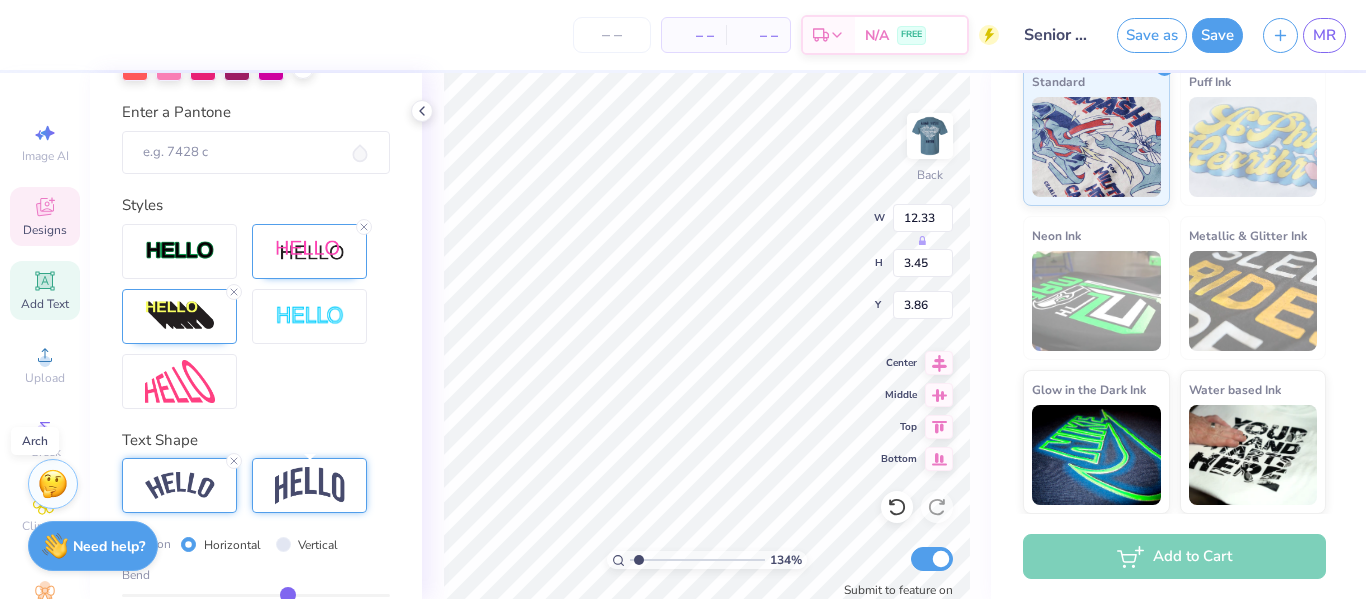 click at bounding box center [310, 486] 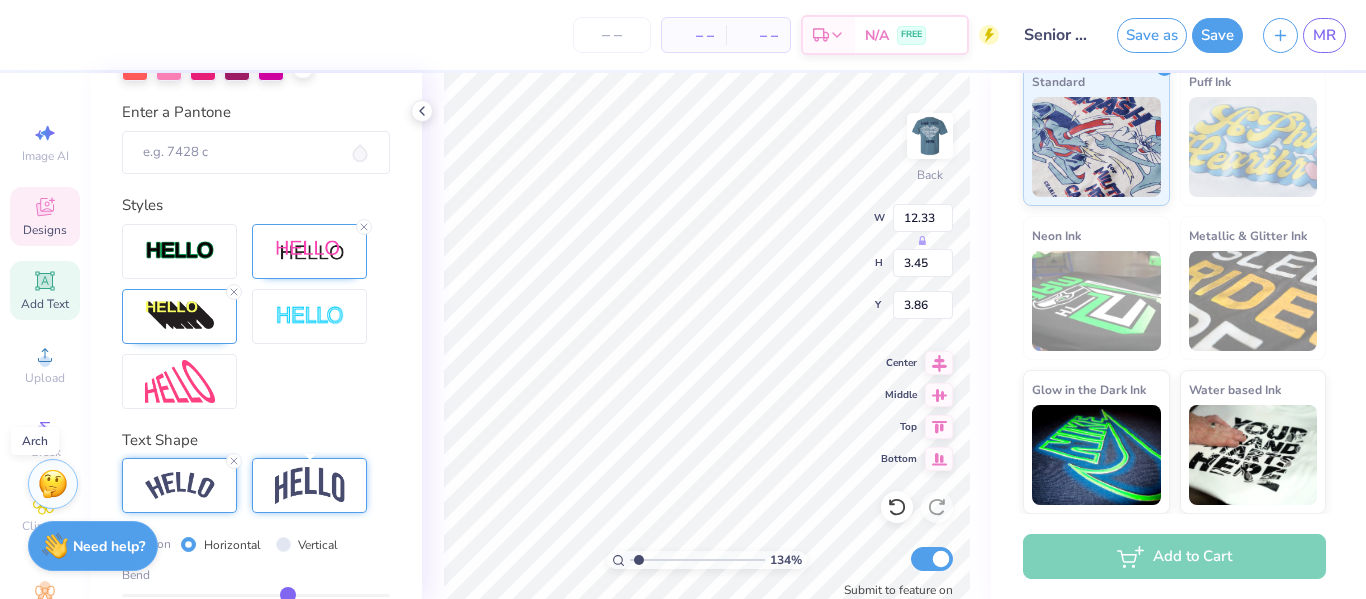 type on "1.3370873456043" 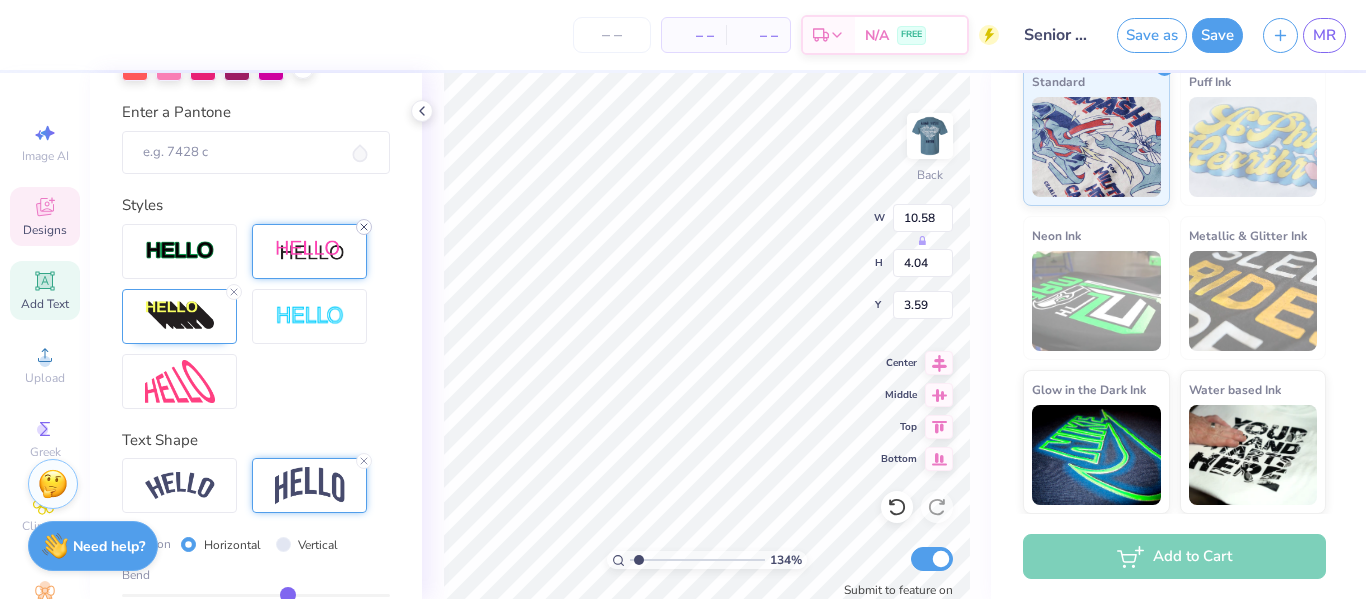 click 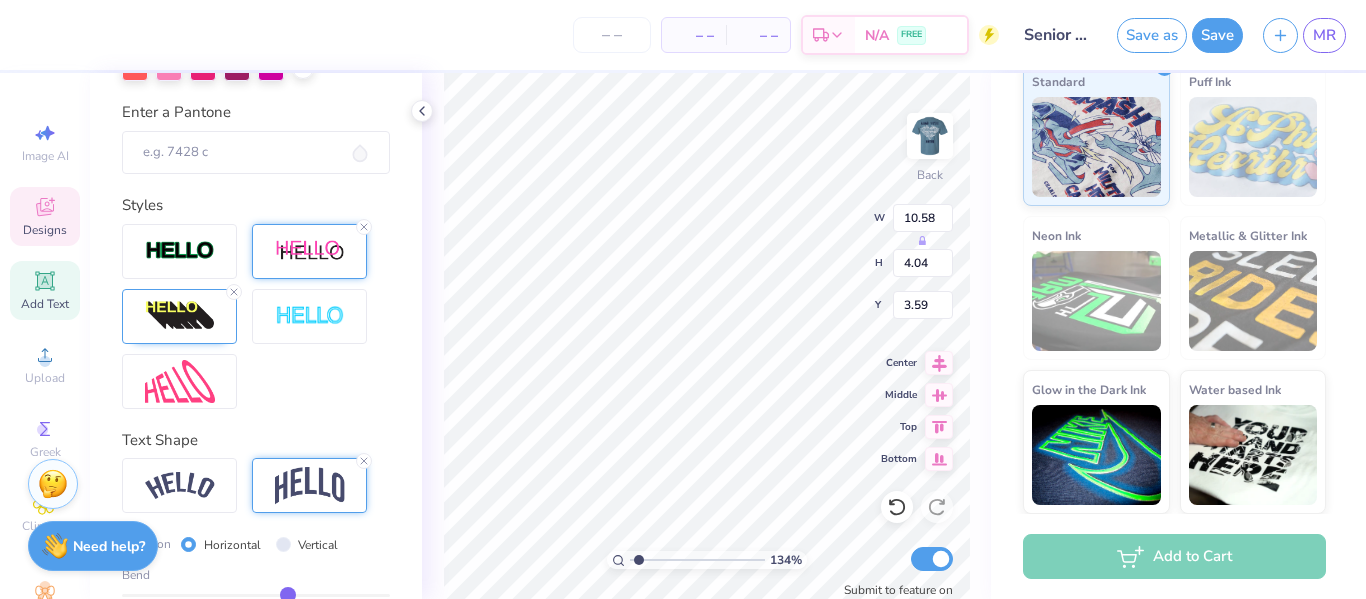 click at bounding box center (309, 251) 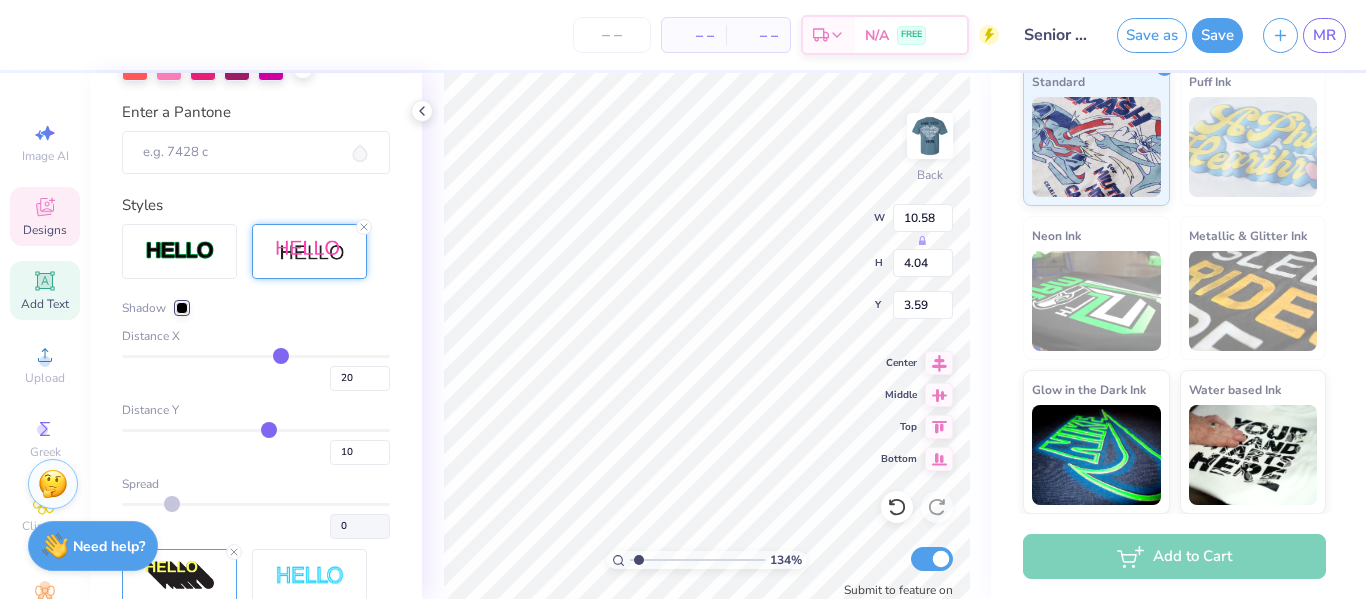 click on "Shadow Distance X 20 Distance Y 10 Spread 0" at bounding box center [256, 446] 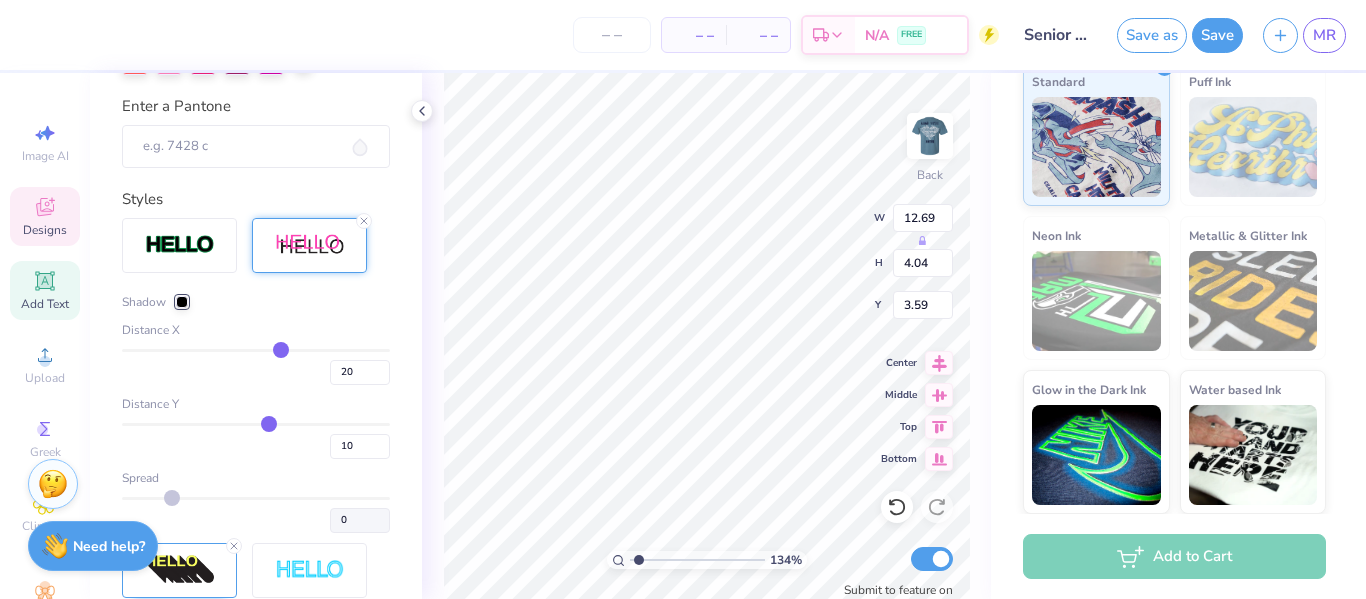 scroll, scrollTop: 881, scrollLeft: 0, axis: vertical 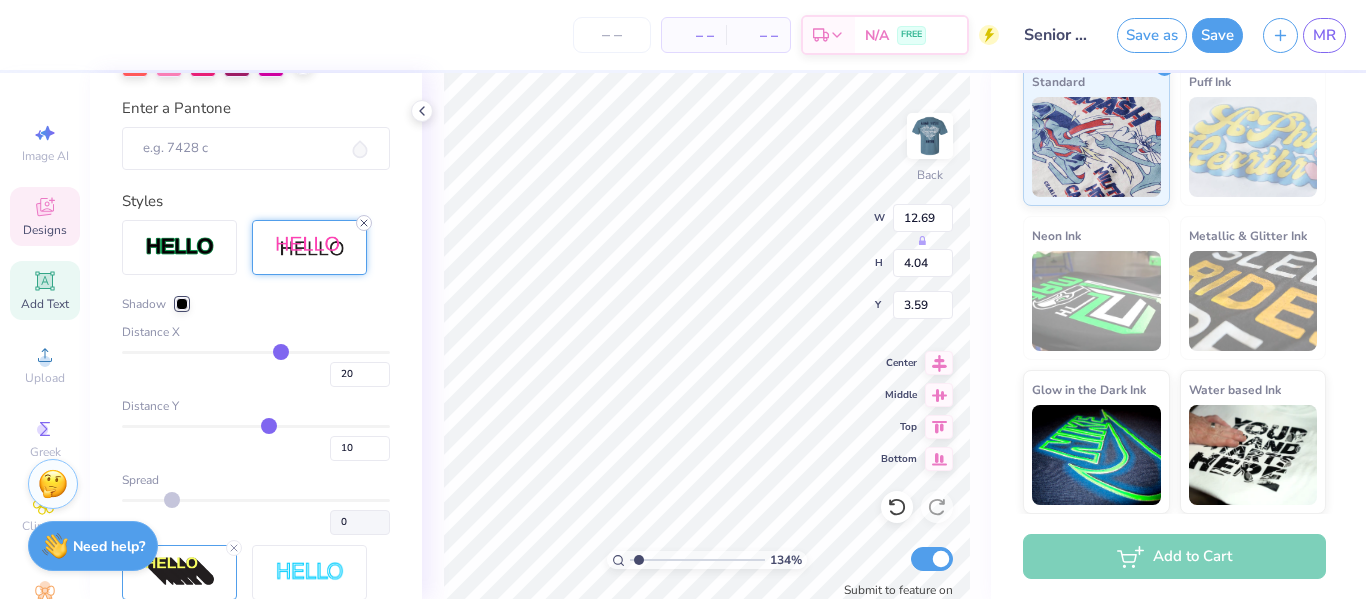 click 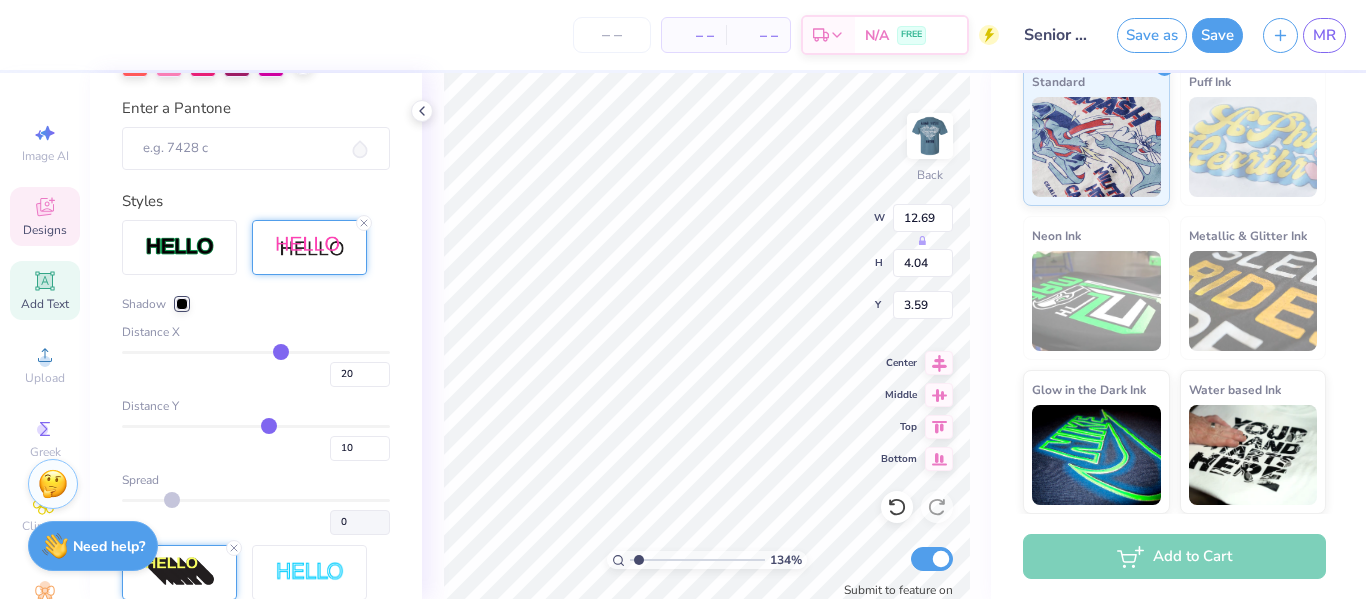 click at bounding box center (180, 572) 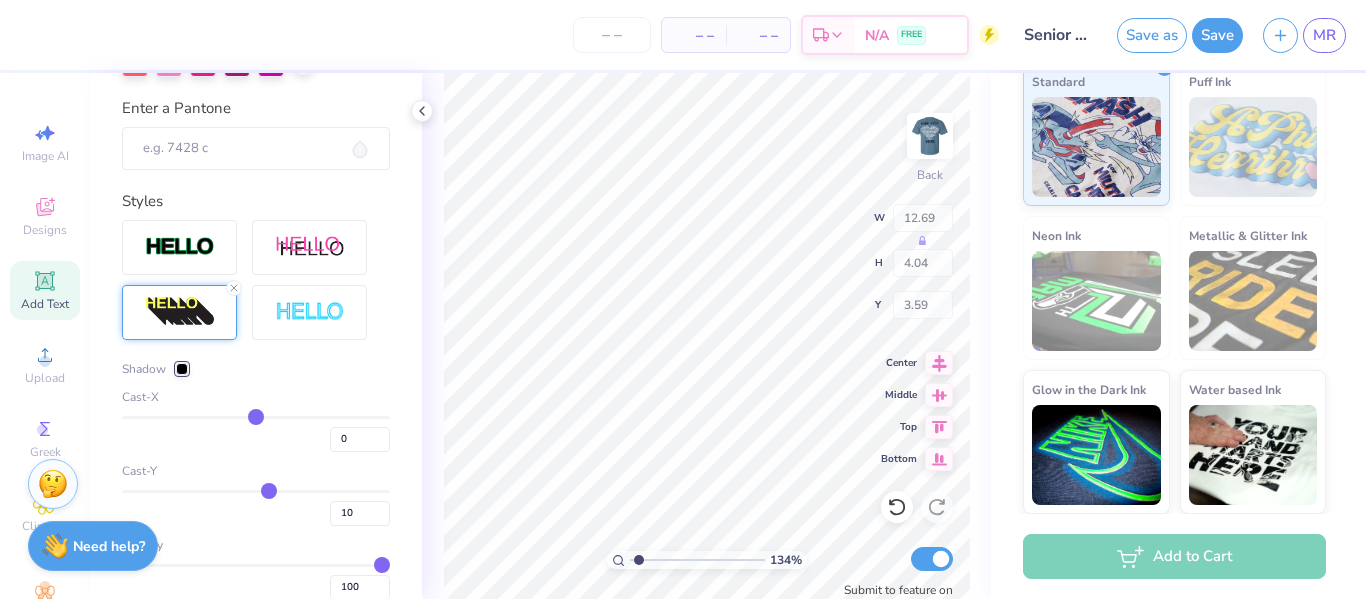 type on "1.3370873456043" 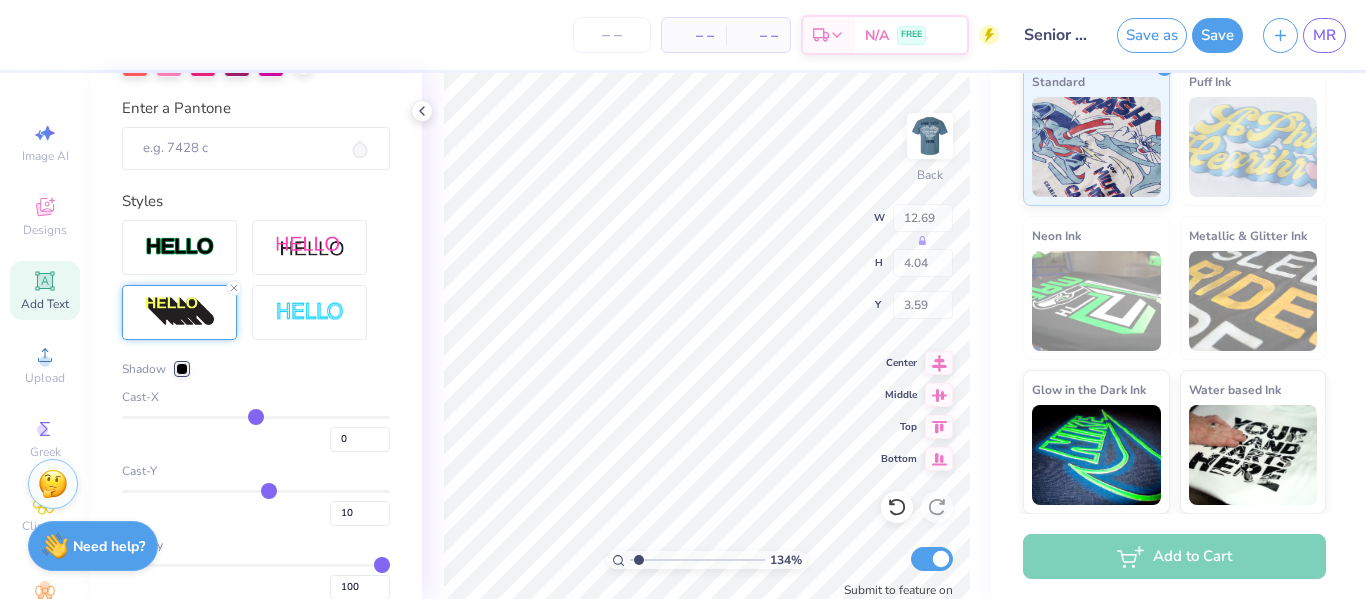 type on "10.58" 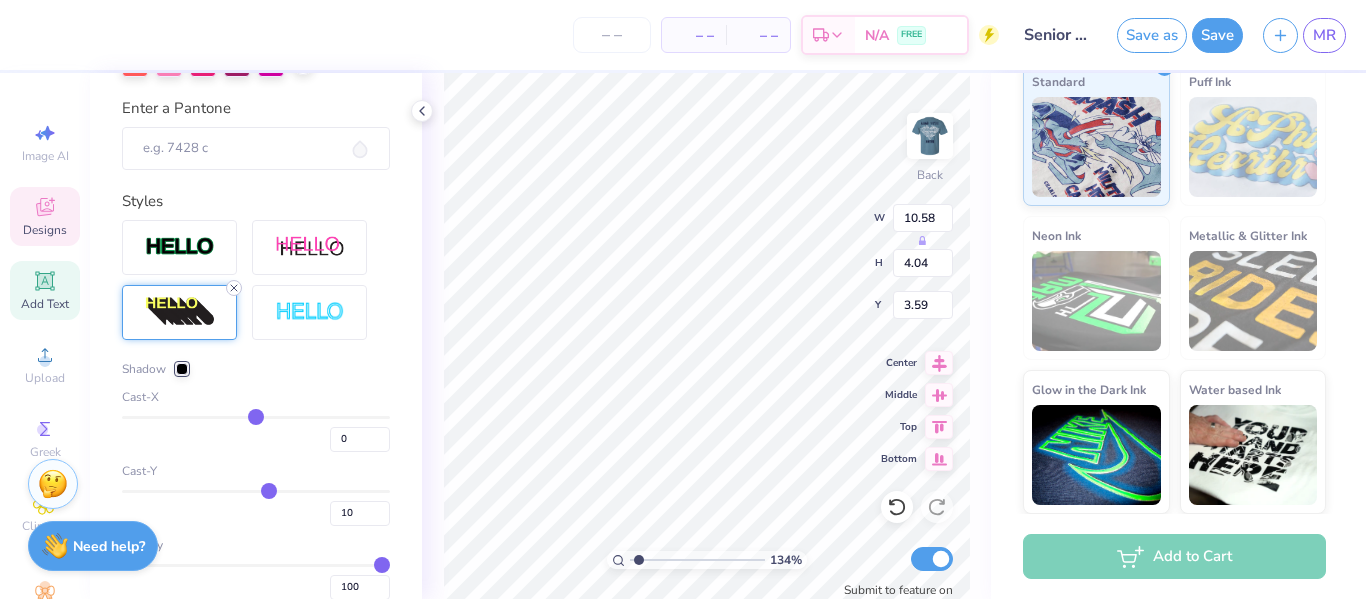click 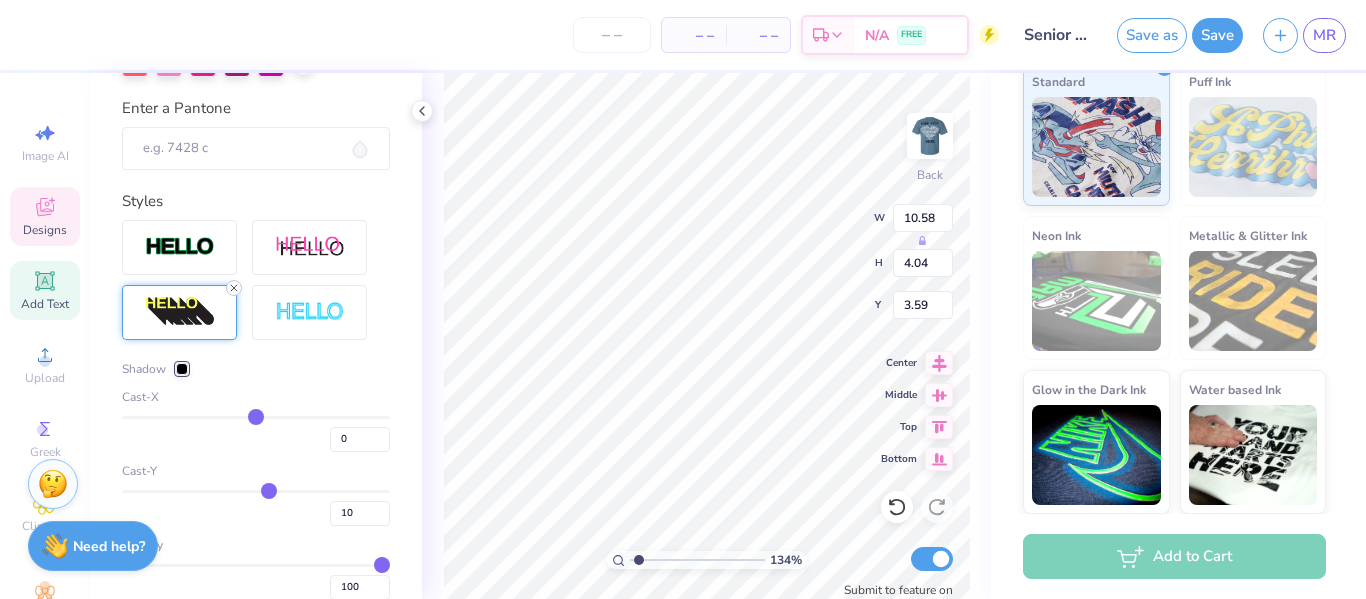 type on "1.3370873456043" 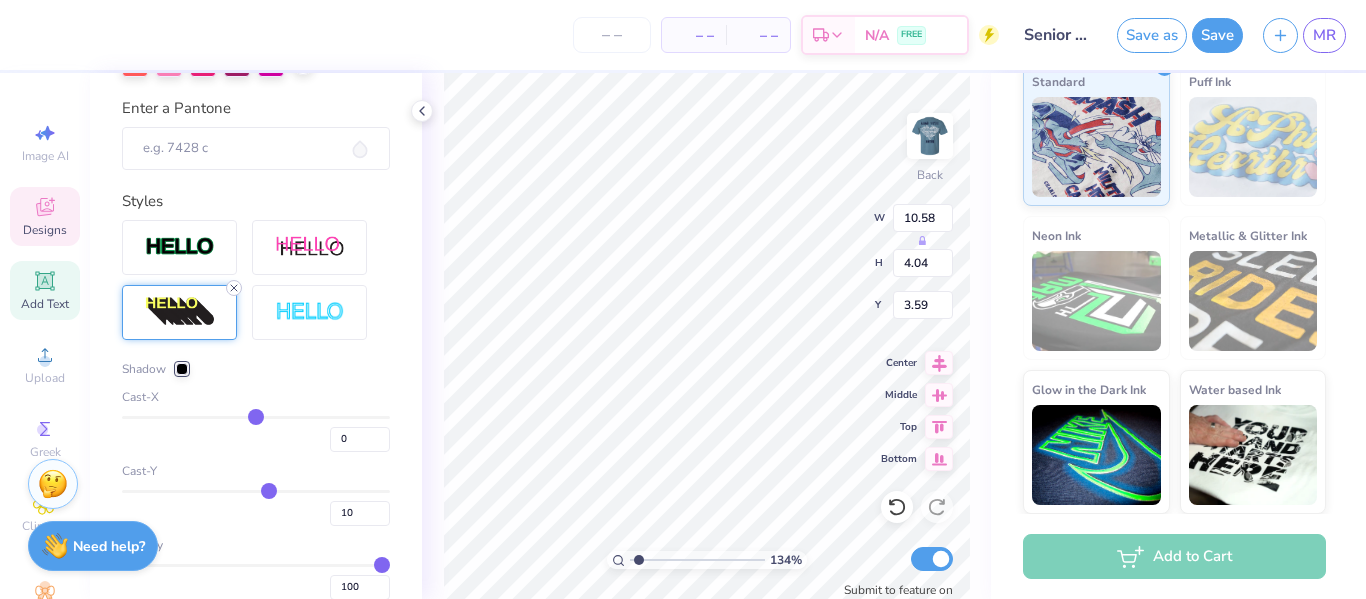 type on "3.67" 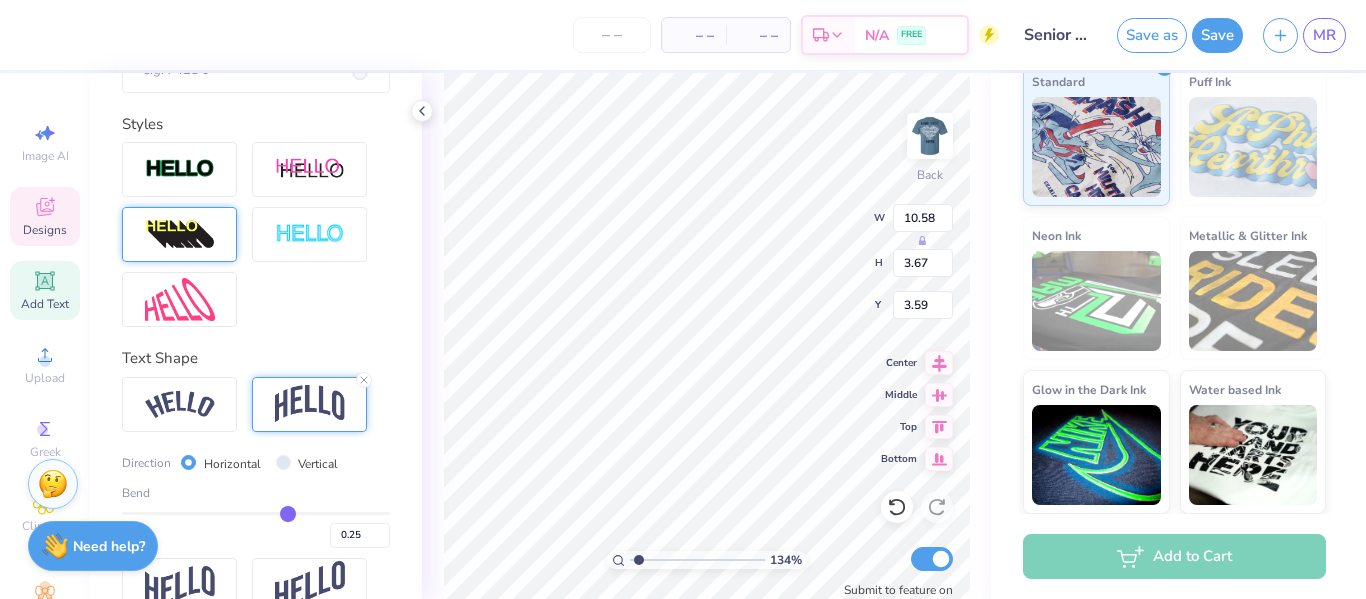 scroll, scrollTop: 804, scrollLeft: 0, axis: vertical 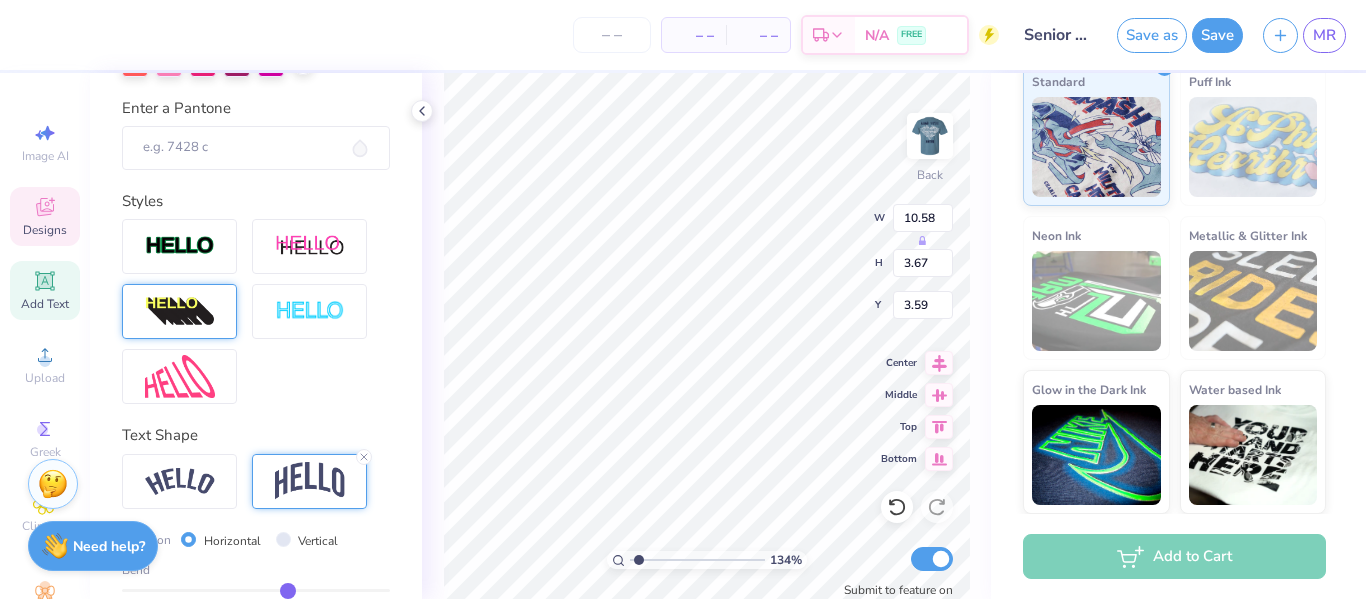 type on "1.3370873456043" 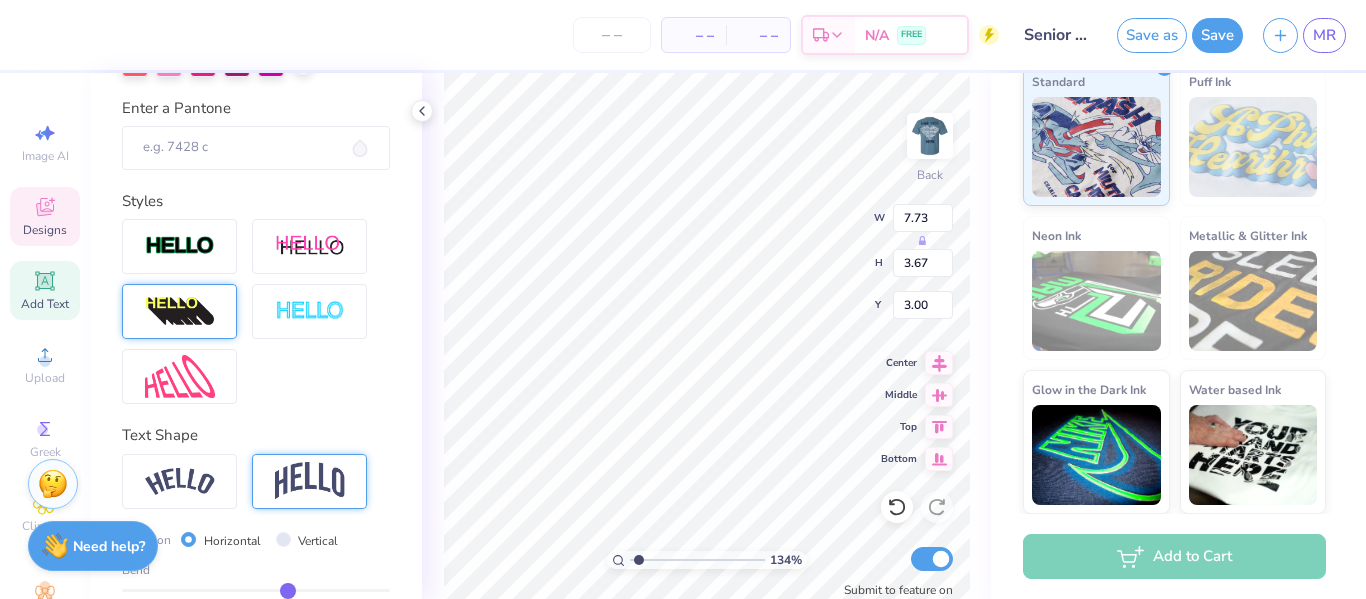type on "7.73" 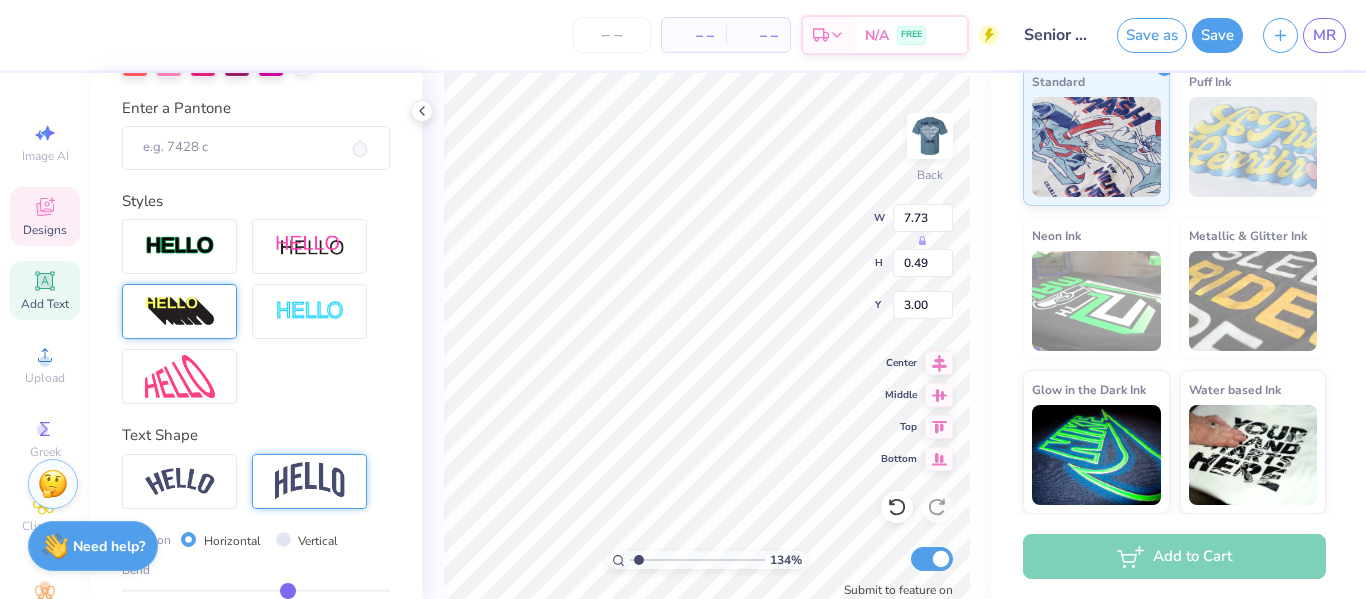 scroll, scrollTop: 803, scrollLeft: 0, axis: vertical 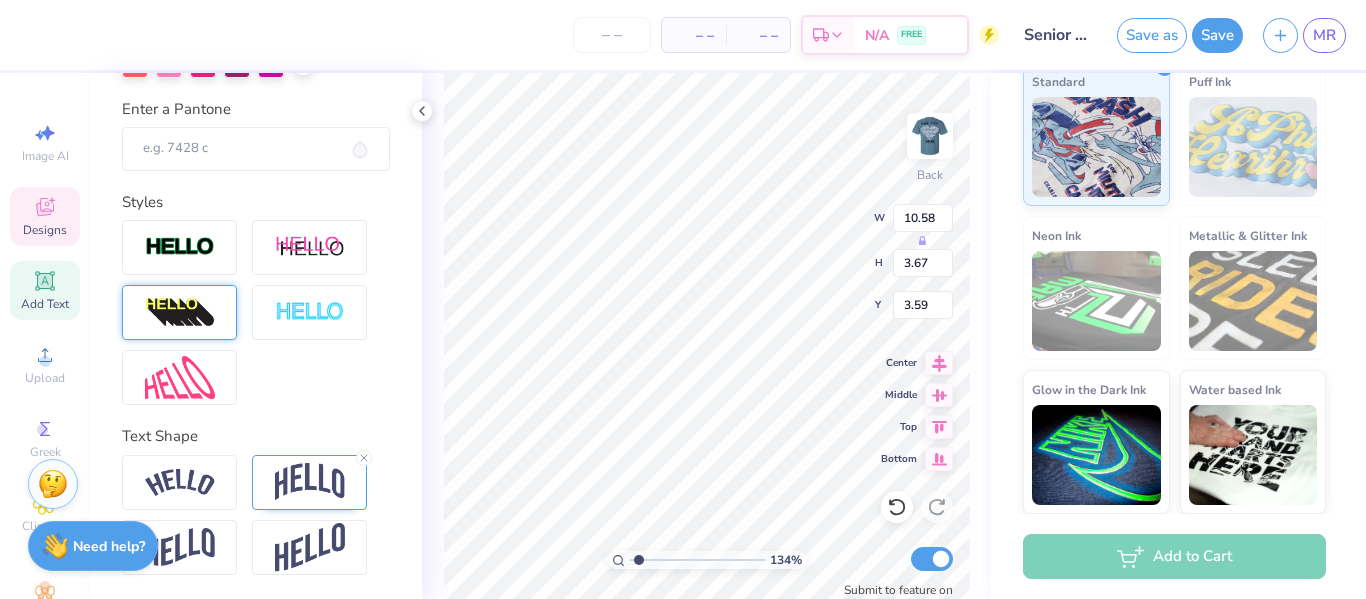 type on "1.3370873456043" 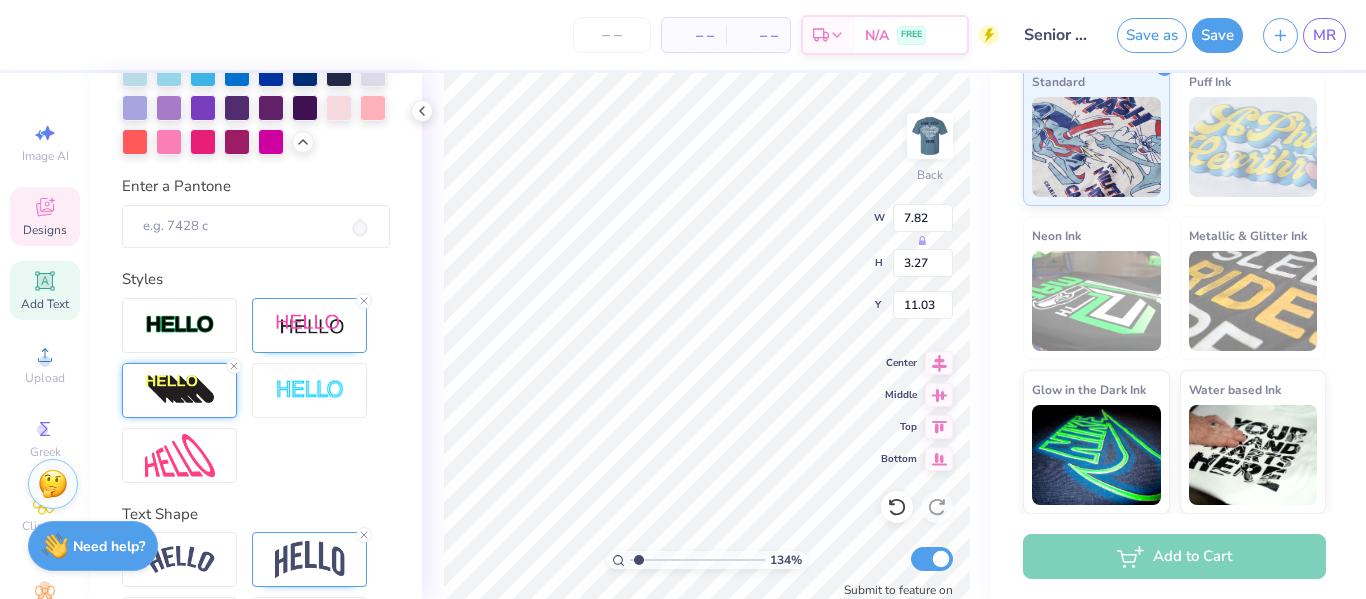 scroll, scrollTop: 880, scrollLeft: 0, axis: vertical 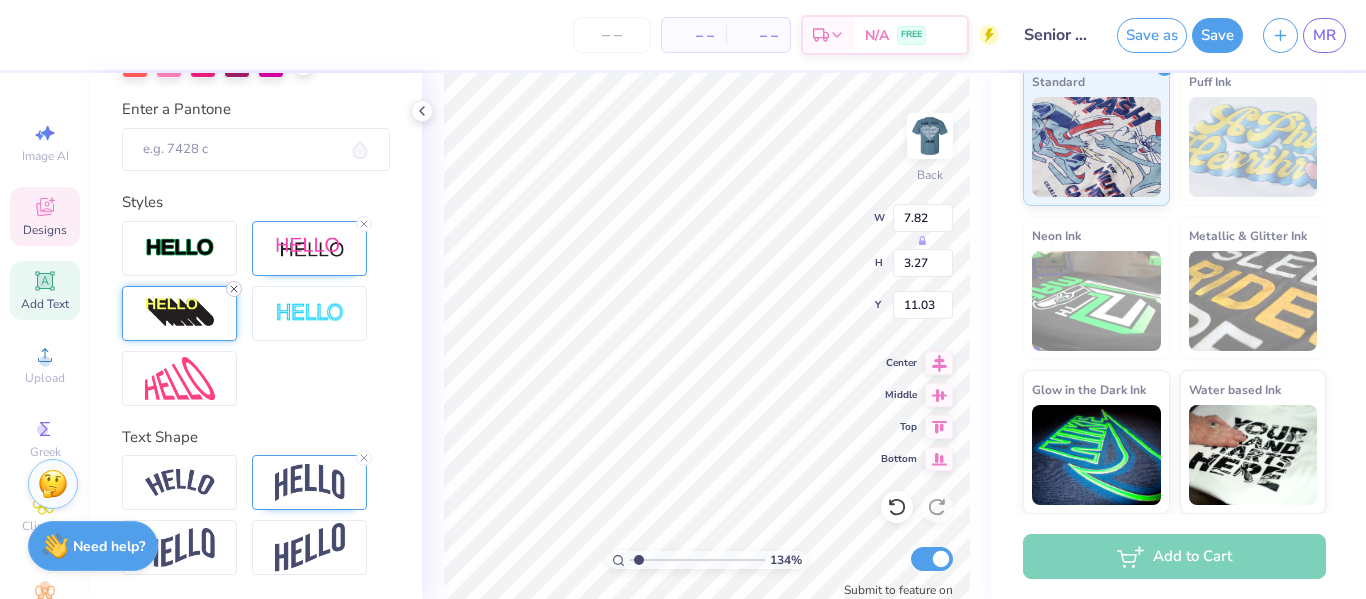 click 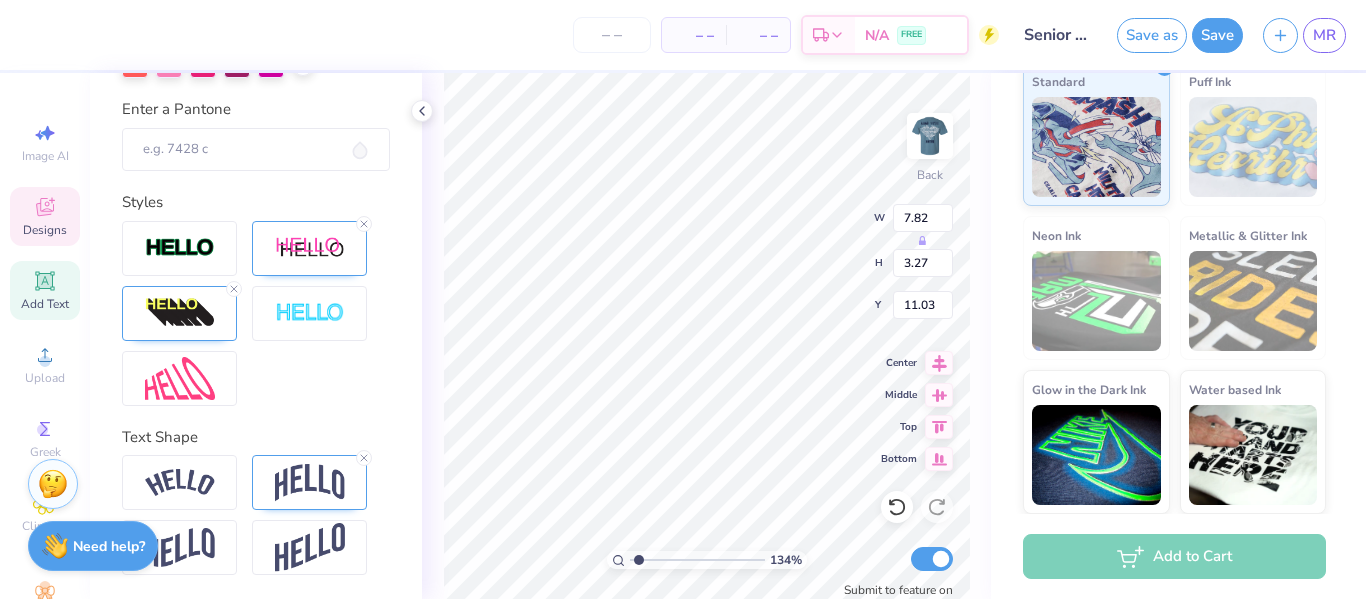 type on "1.3370873456043" 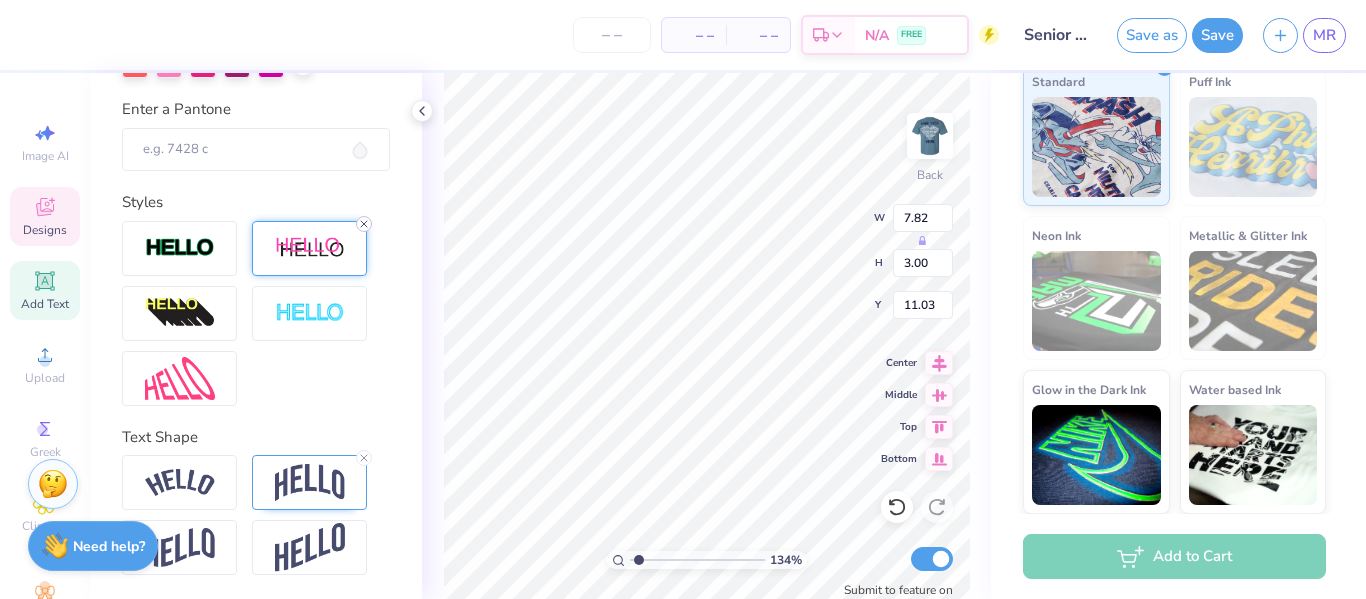 click 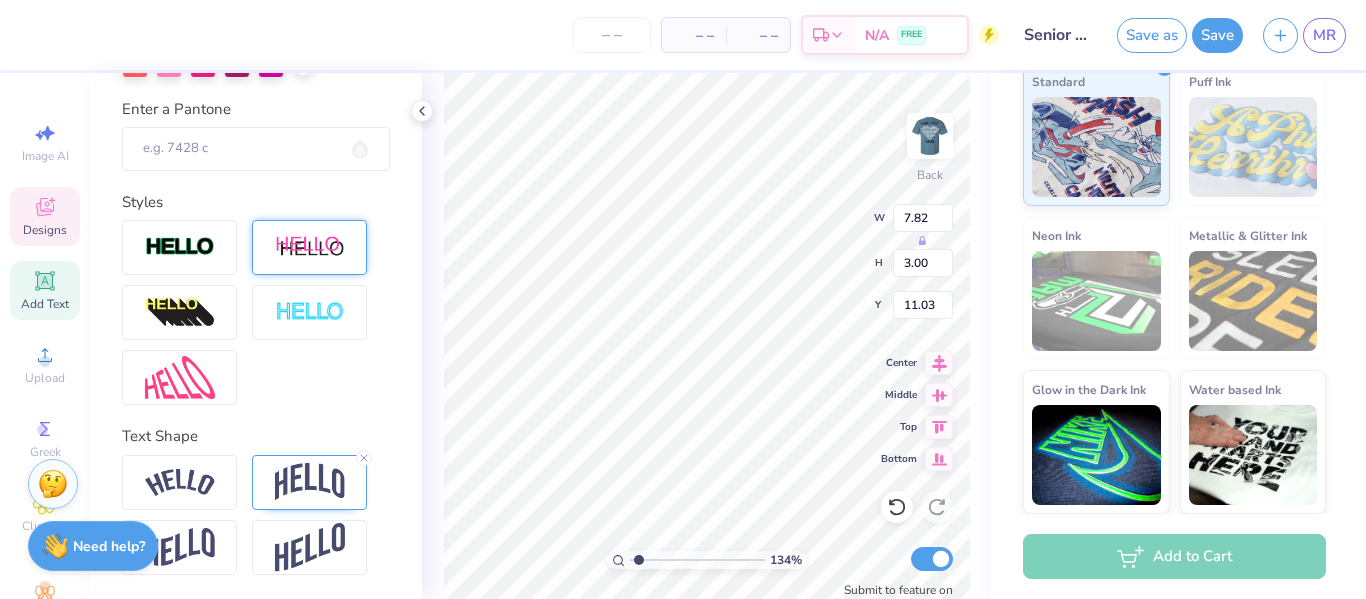 type on "1.3370873456043" 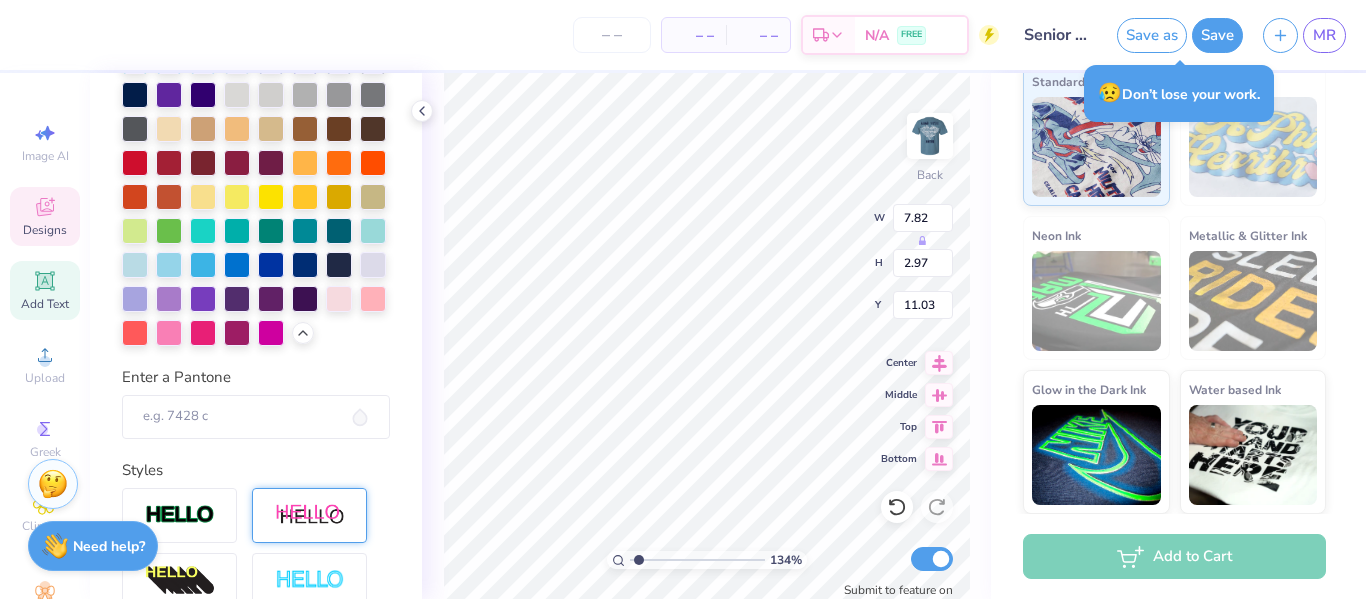 scroll, scrollTop: 534, scrollLeft: 0, axis: vertical 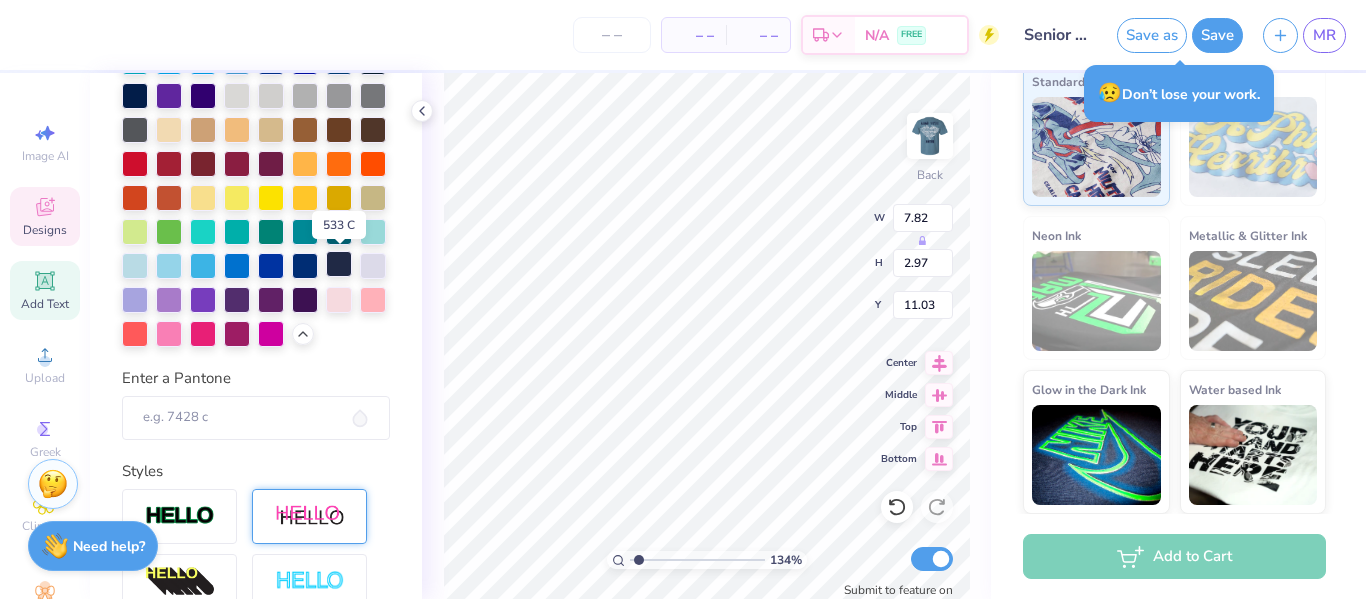 click at bounding box center [339, 264] 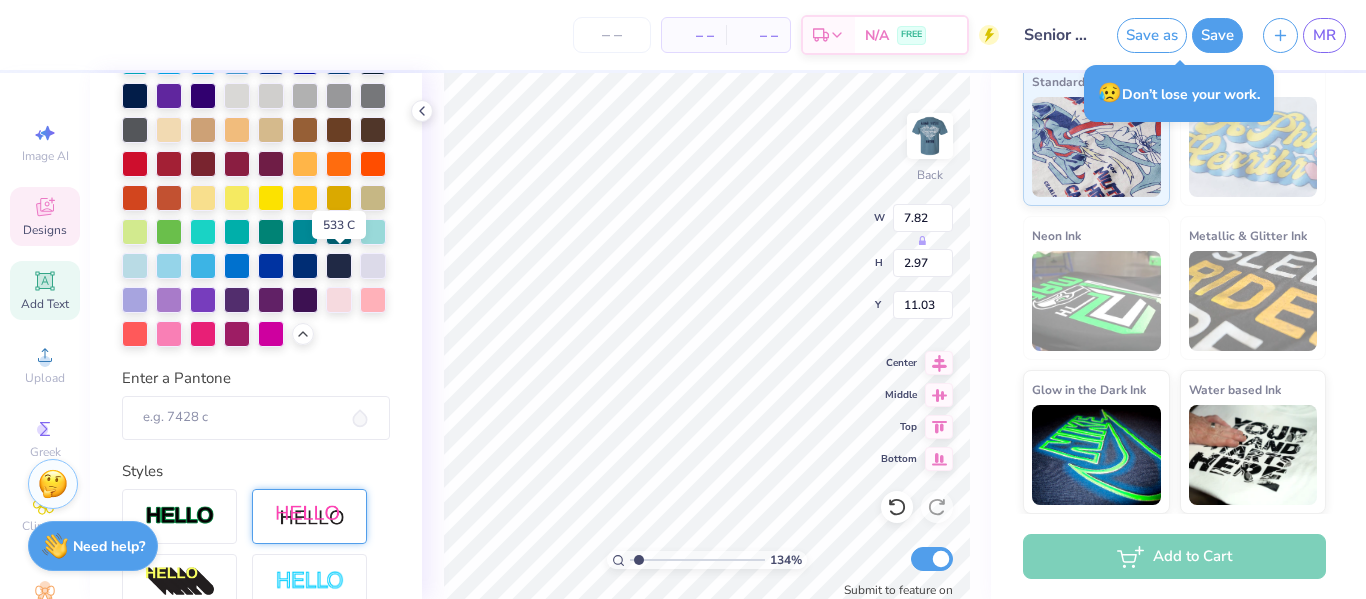 click at bounding box center (305, 300) 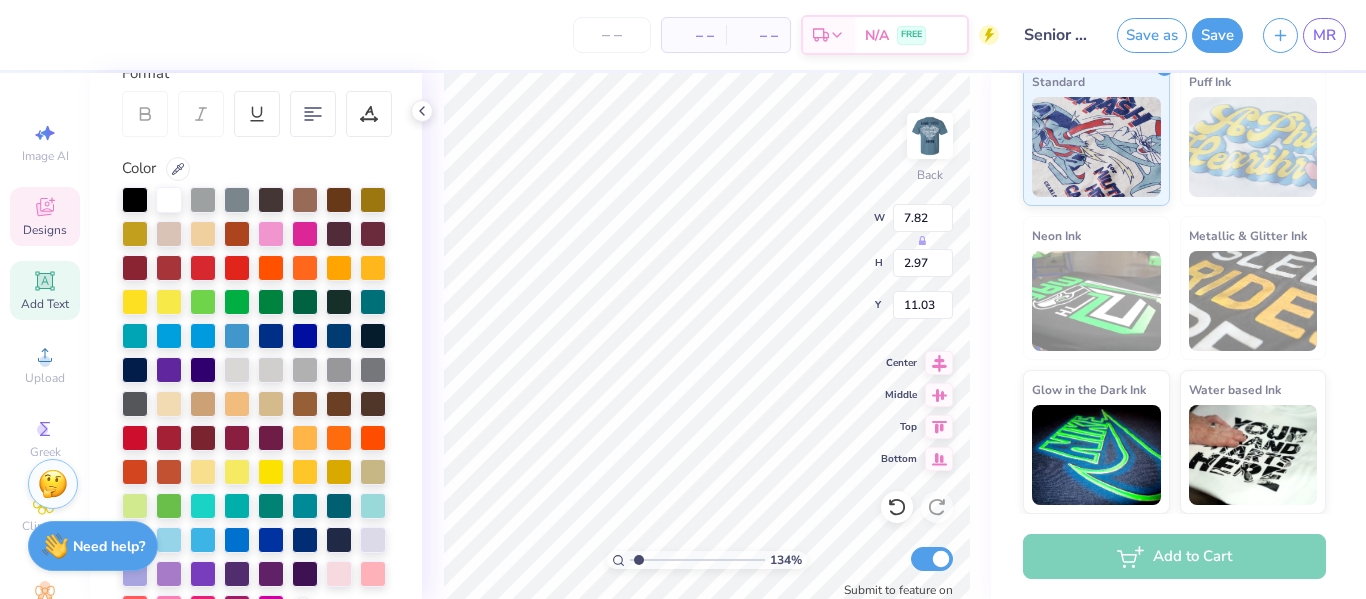 scroll, scrollTop: 286, scrollLeft: 0, axis: vertical 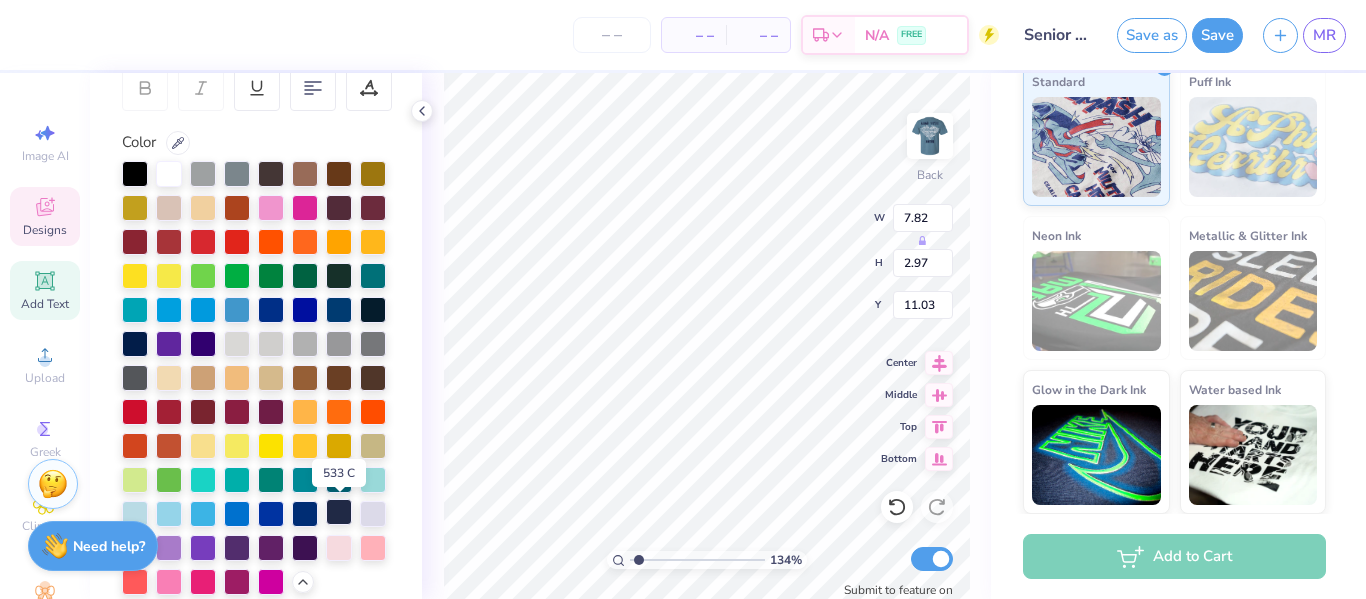 click at bounding box center (339, 512) 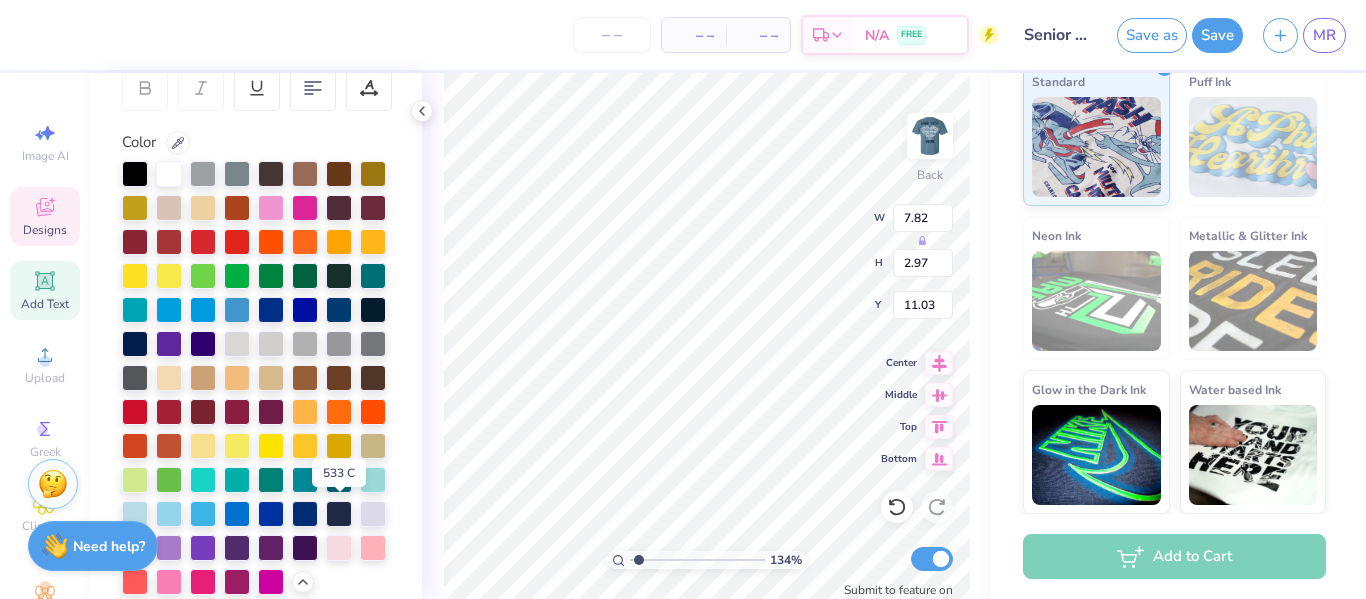 click at bounding box center [256, 378] 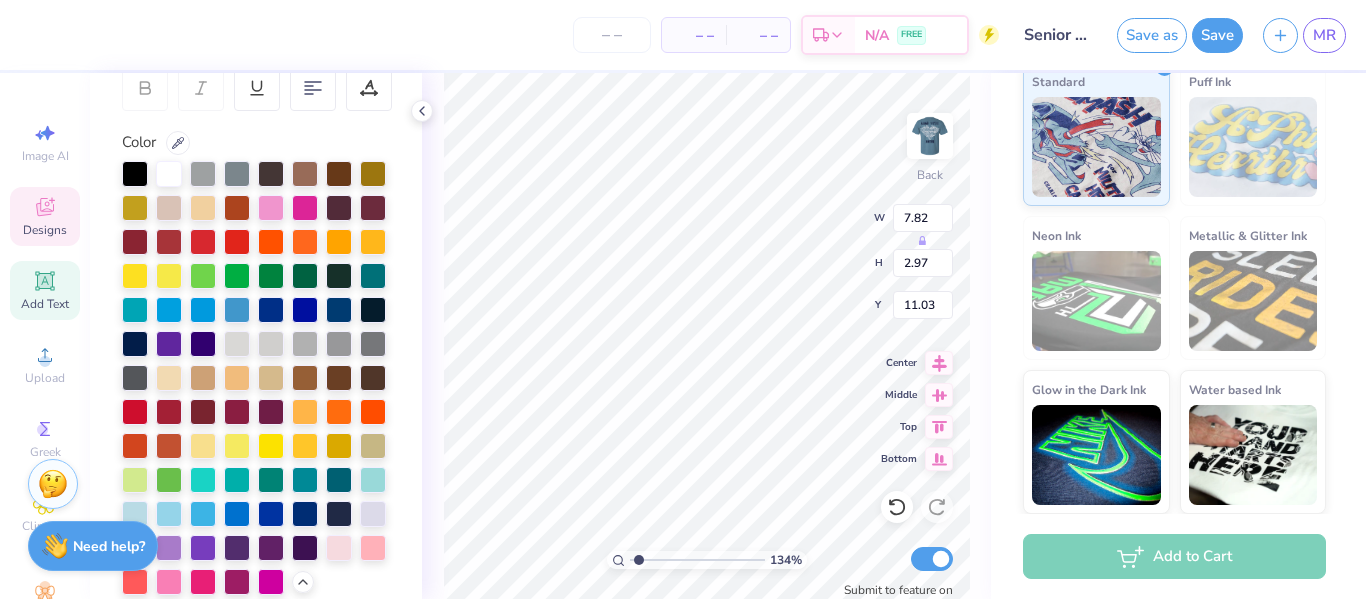scroll, scrollTop: 0, scrollLeft: 0, axis: both 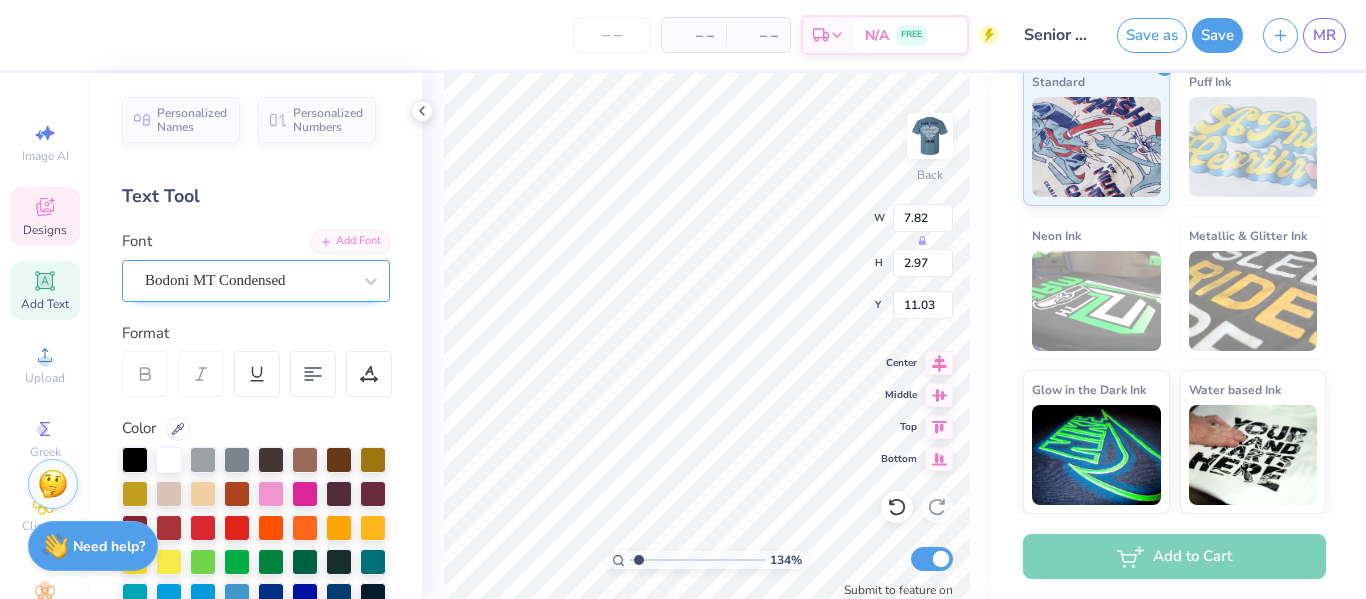 click on "Bodoni MT Condensed" at bounding box center [248, 280] 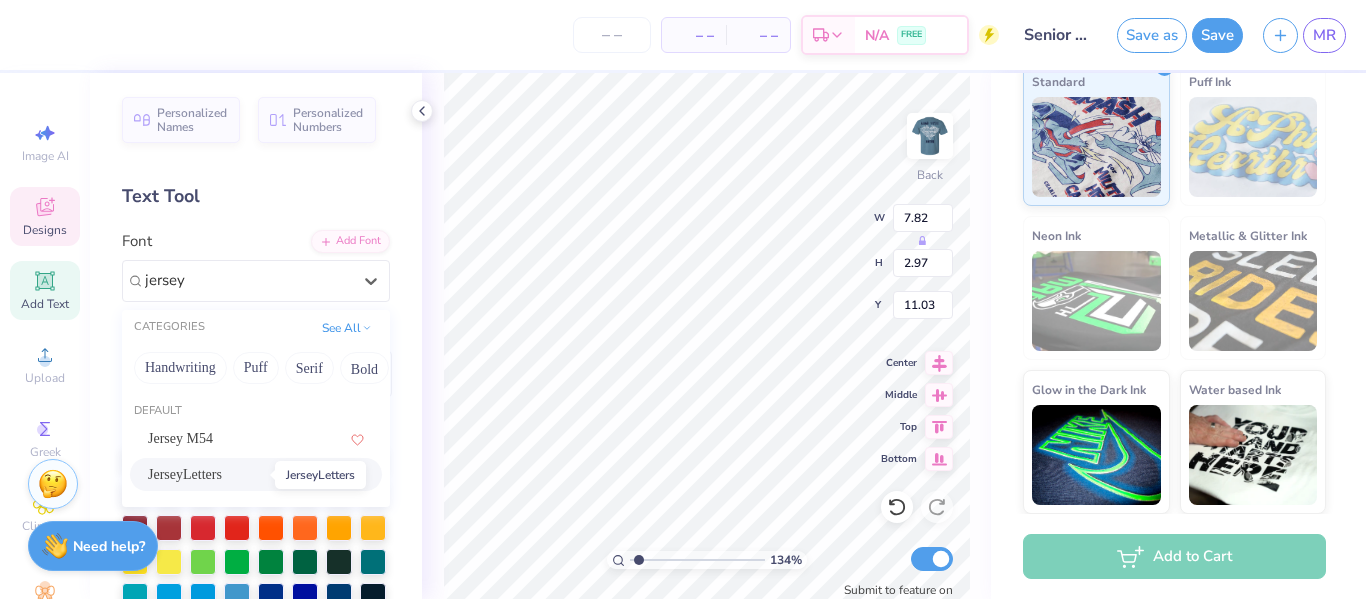 click on "JerseyLetters" at bounding box center [185, 474] 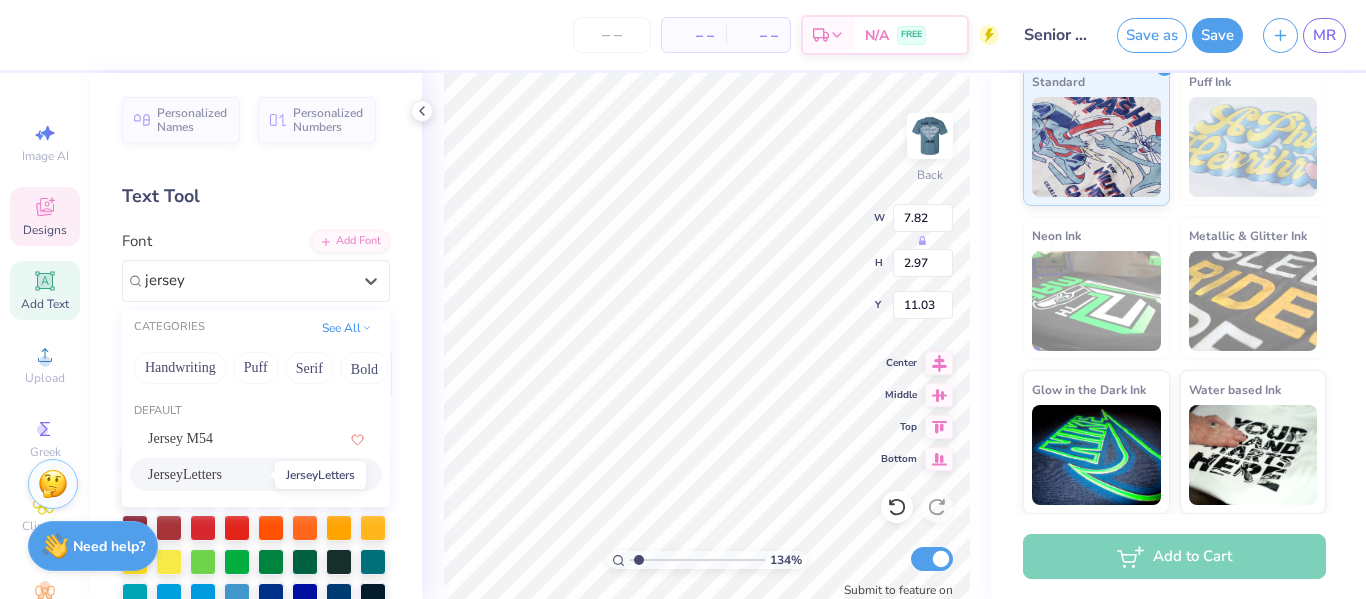type on "1.3370873456043" 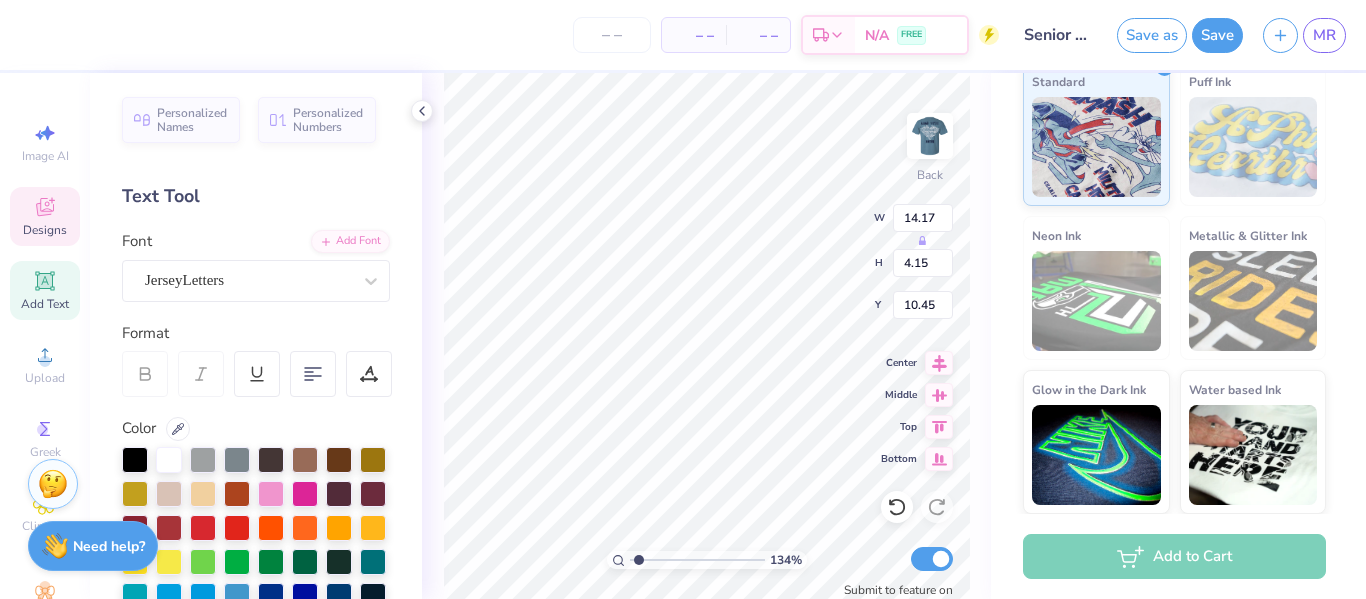 type on "1.3370873456043" 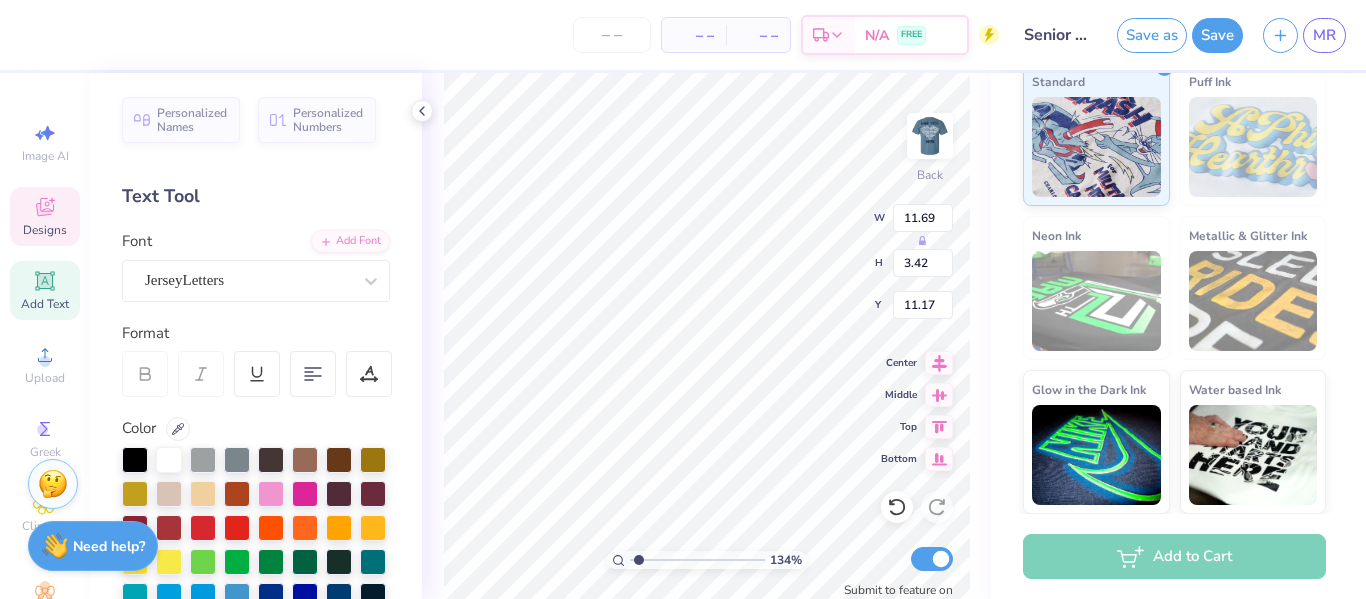 type on "1.3370873456043" 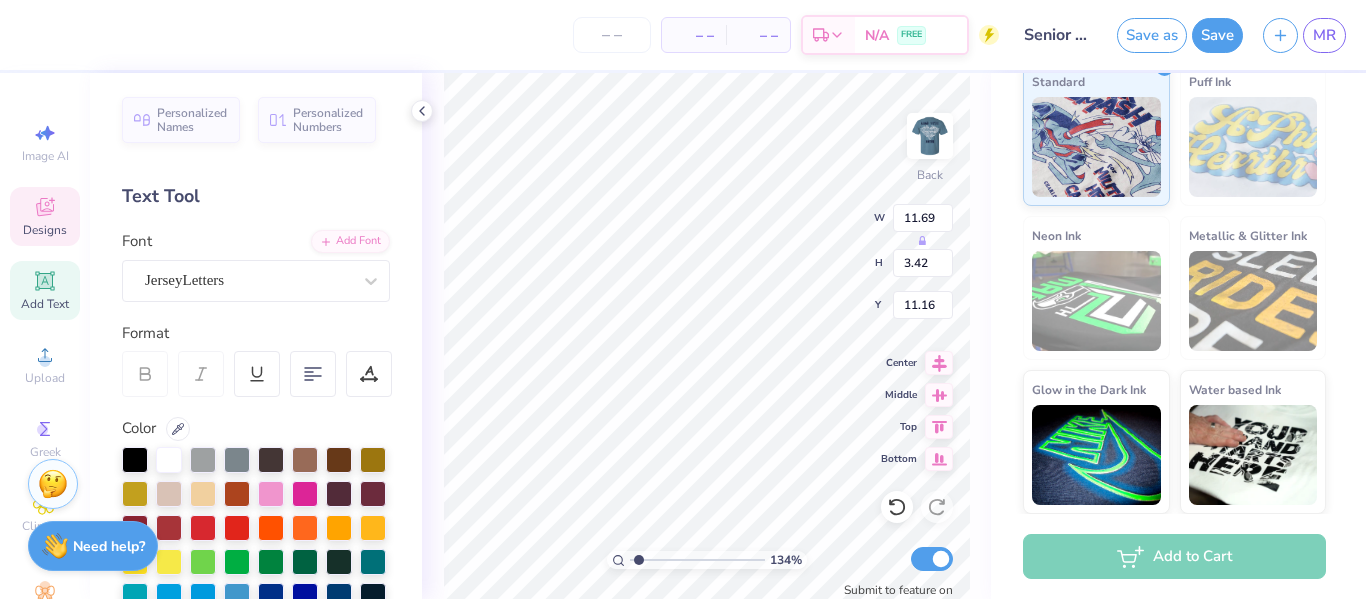 scroll, scrollTop: 0, scrollLeft: 1, axis: horizontal 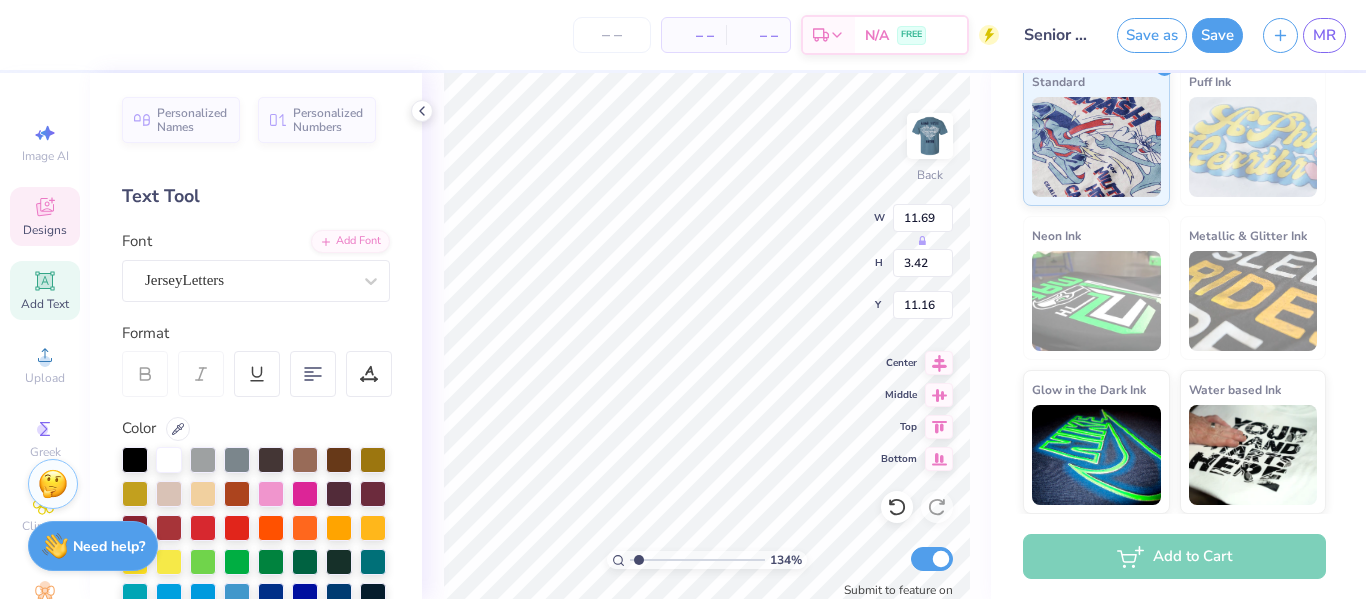 type on "[FIRST] [FIRST] [ROMAN_NUMERAL]" 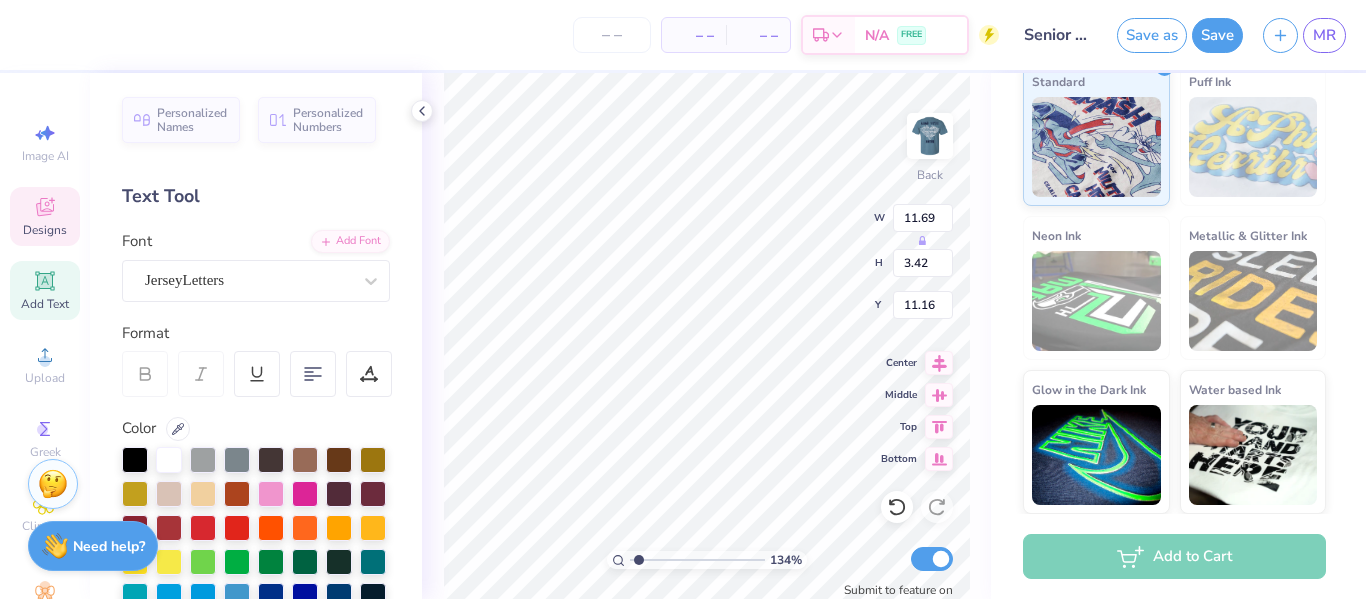 type on "[FIRST] [FIRST] [ROMAN_NUMERAL]" 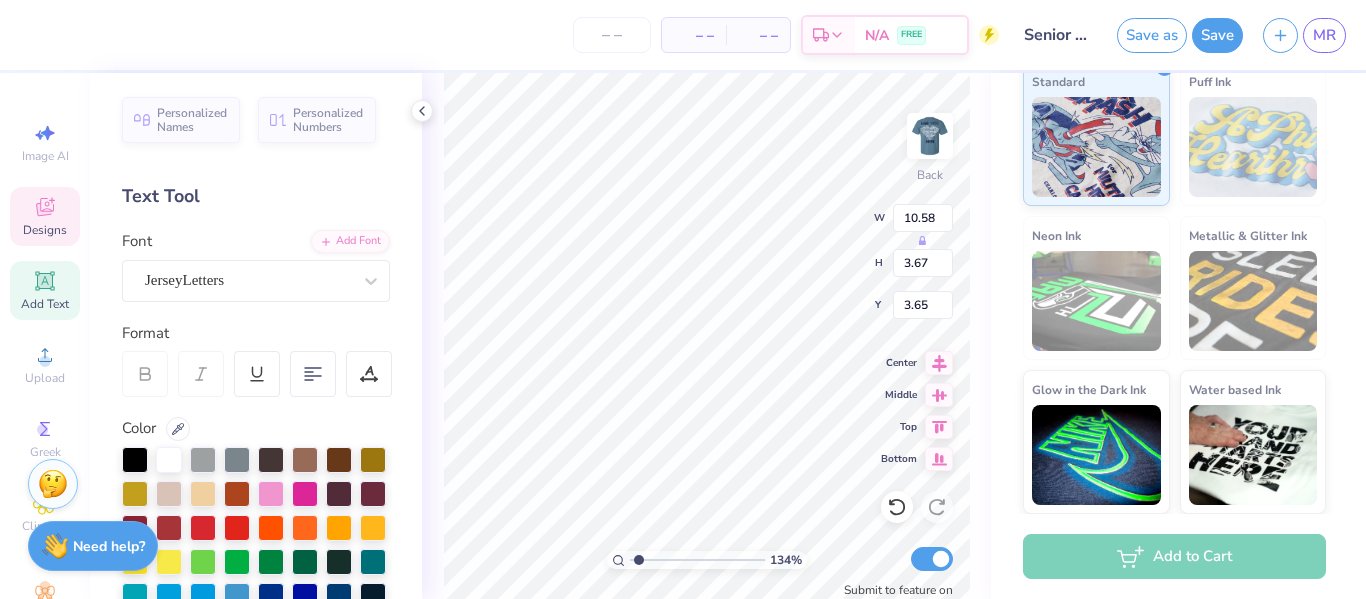 type on "1.3370873456043" 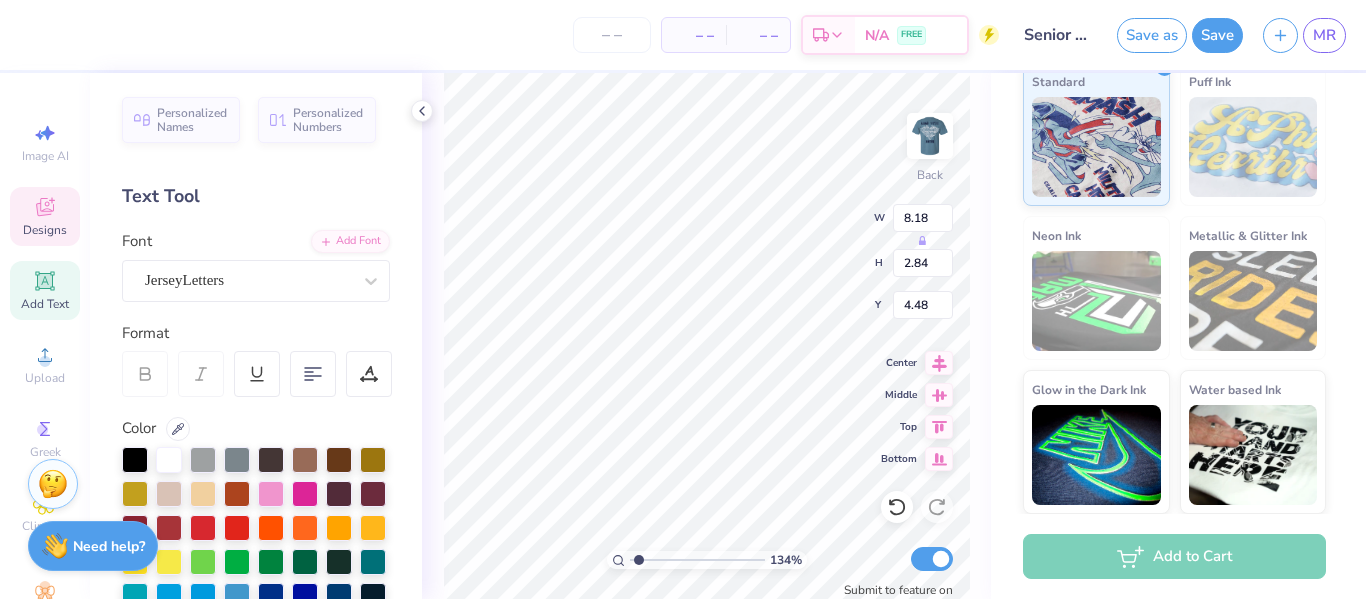 type on "1.3370873456043" 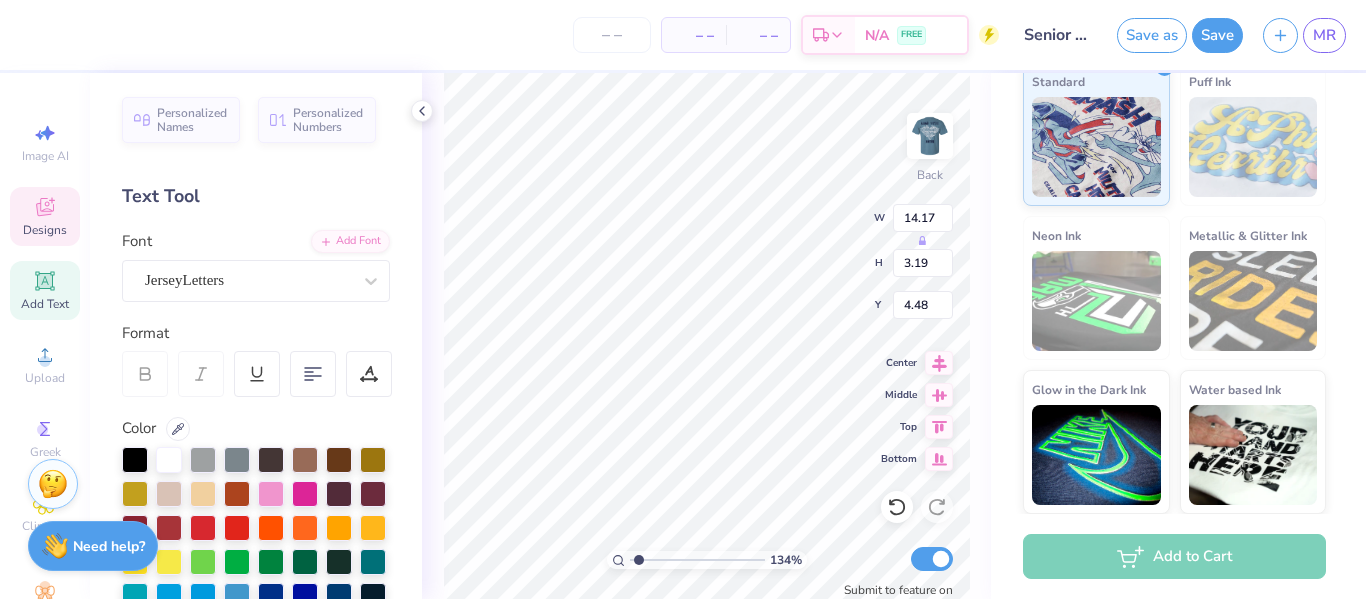 type on "11.68" 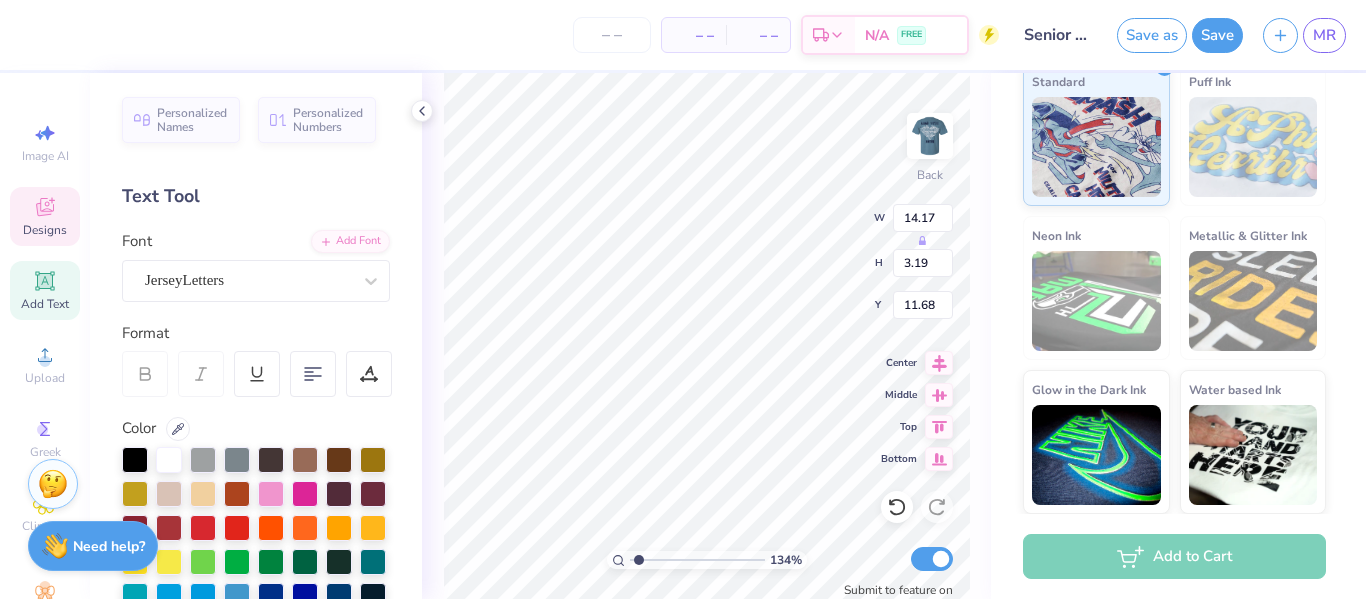 type on "1.3370873456043" 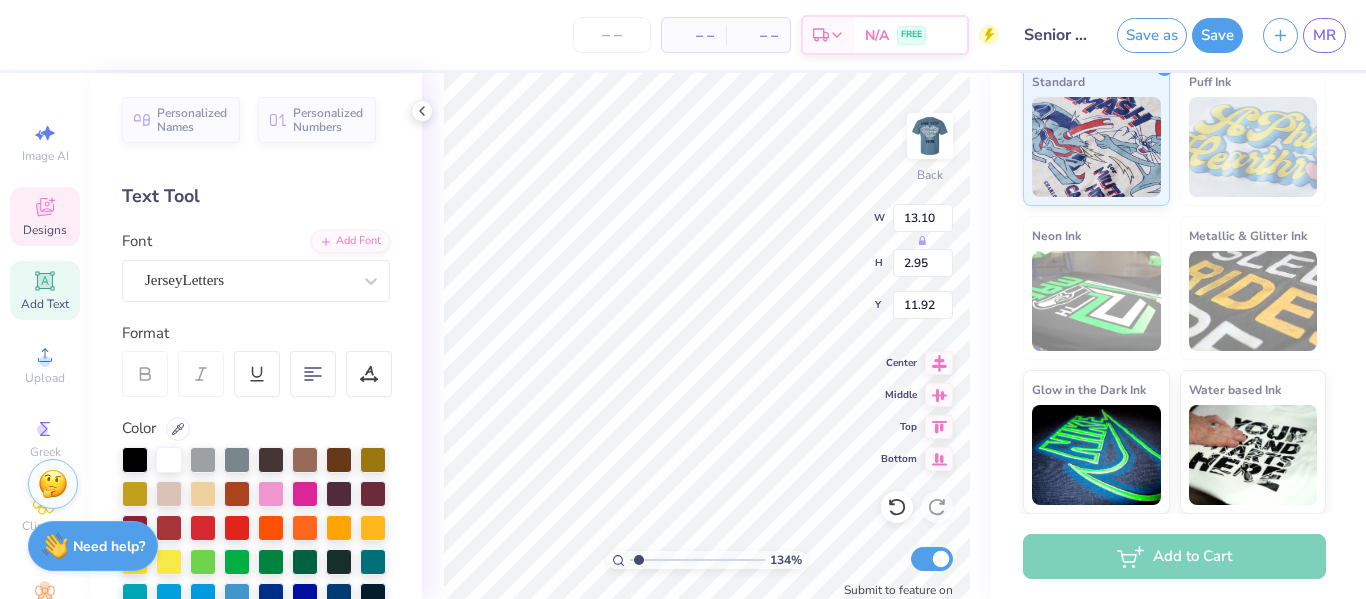 type on "1.3370873456043" 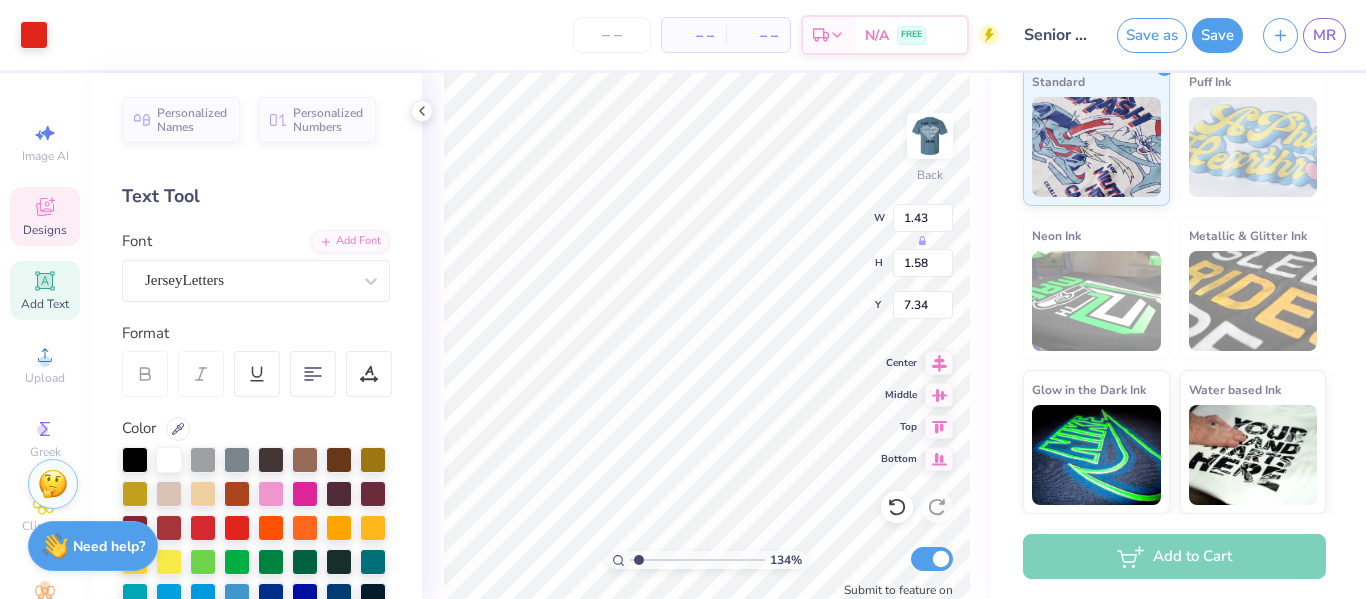 type on "1.3370873456043" 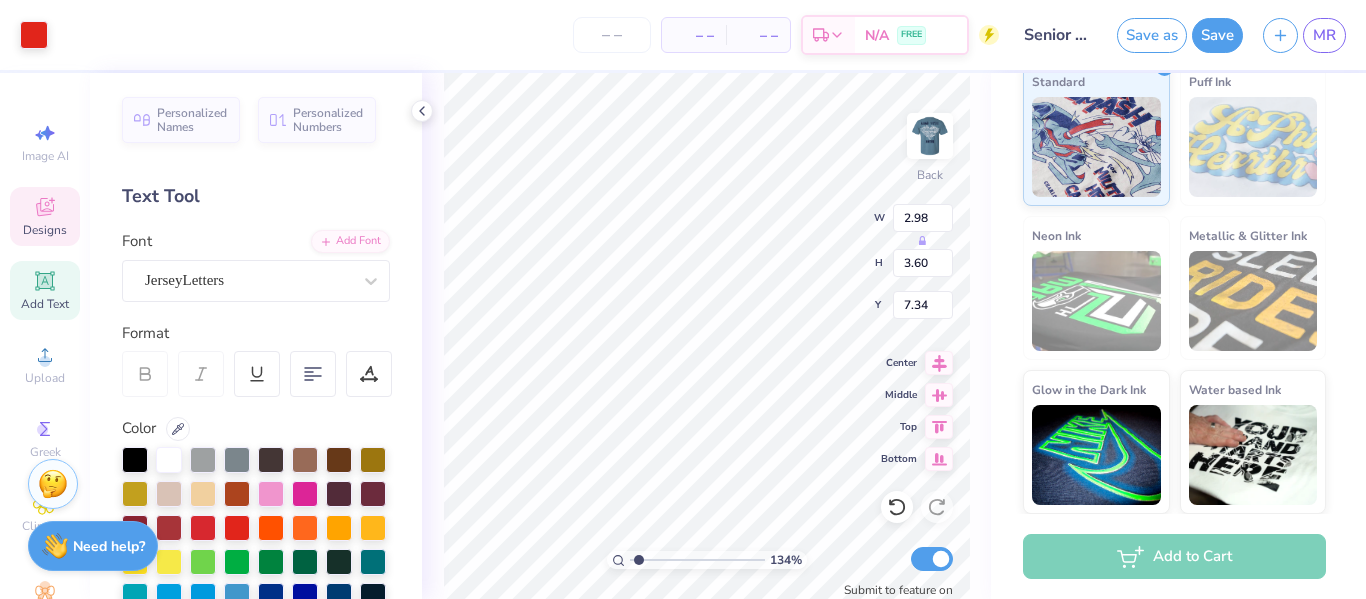 type on "7.32" 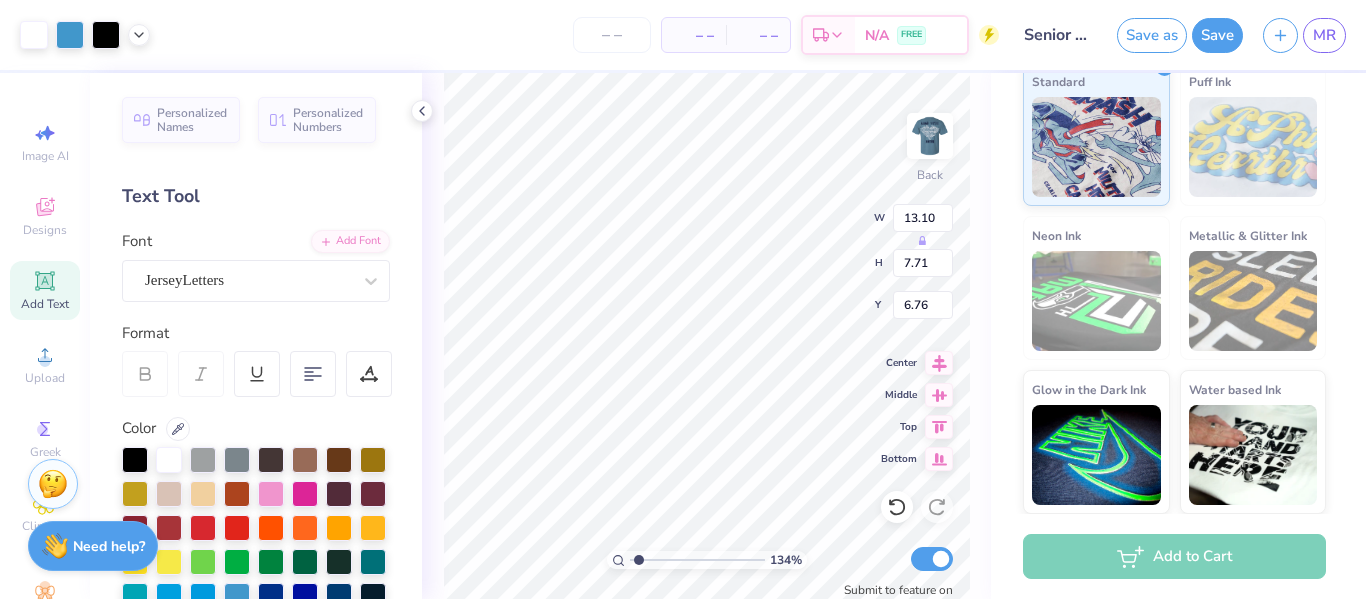type on "1.3370873456043" 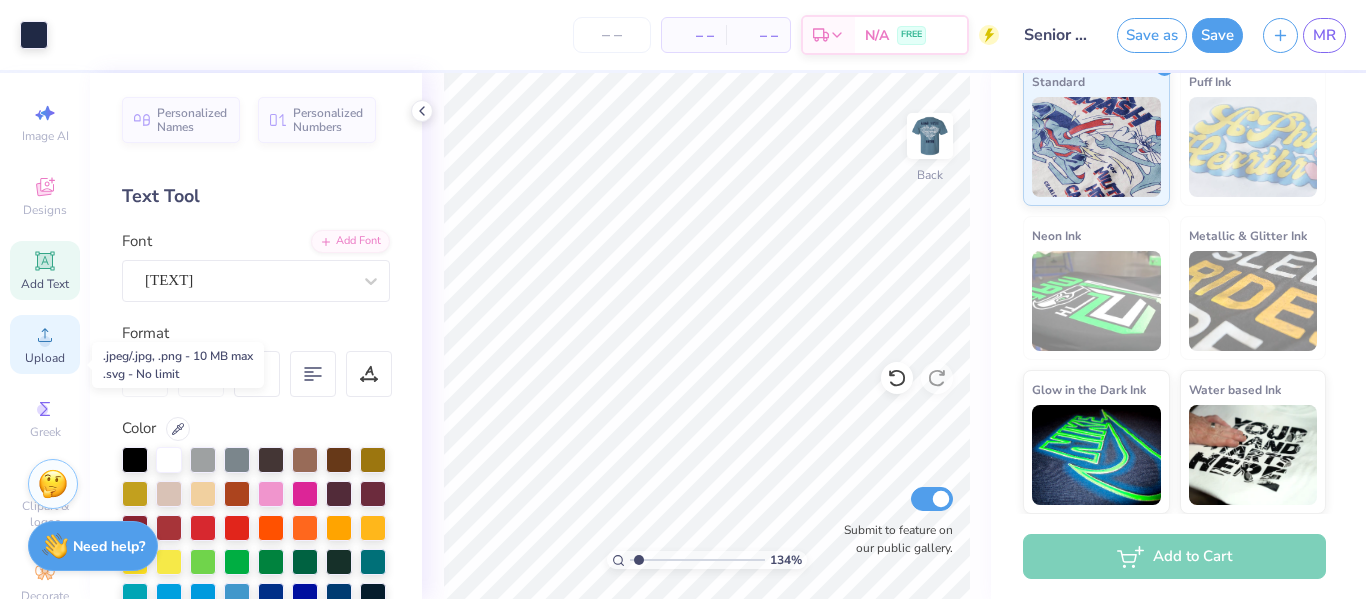 scroll, scrollTop: 0, scrollLeft: 0, axis: both 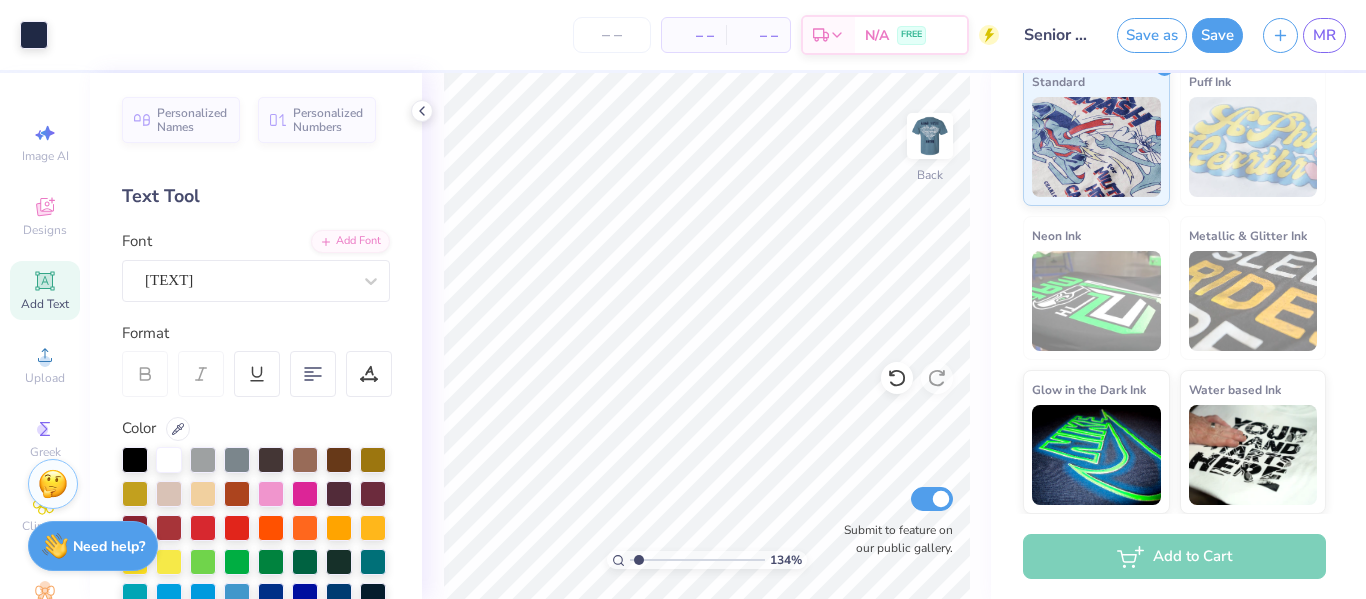 click on "Add Text" at bounding box center [45, 304] 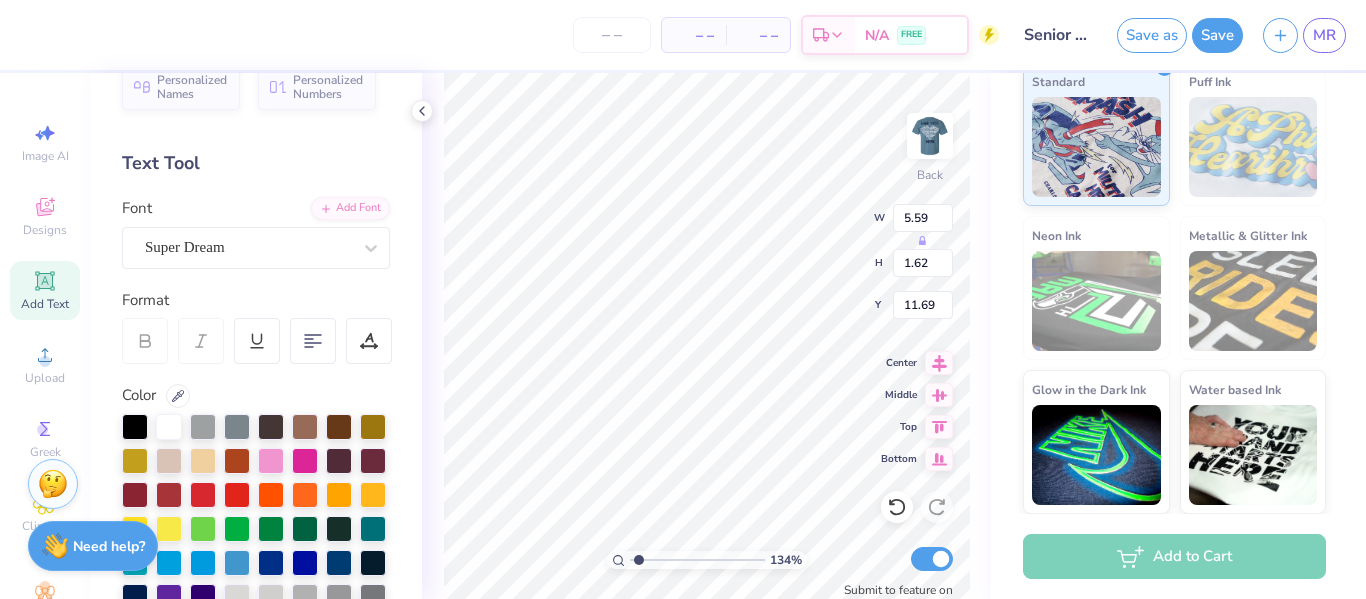 scroll, scrollTop: 0, scrollLeft: 0, axis: both 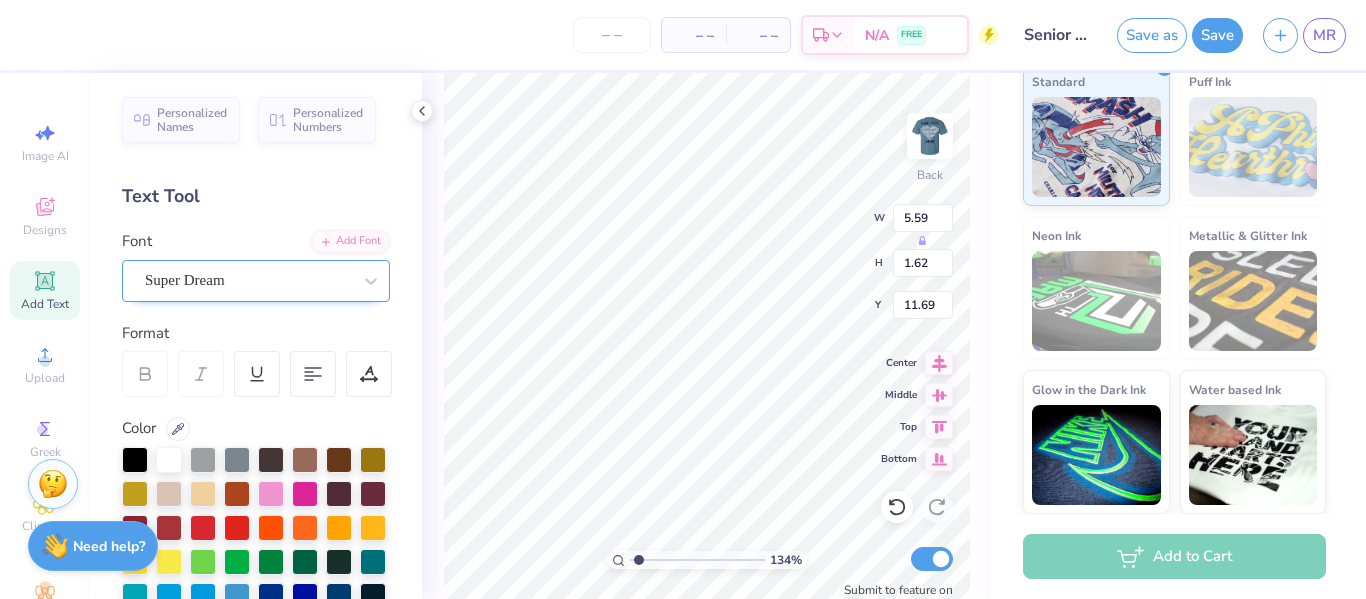 click on "Super Dream" at bounding box center [248, 280] 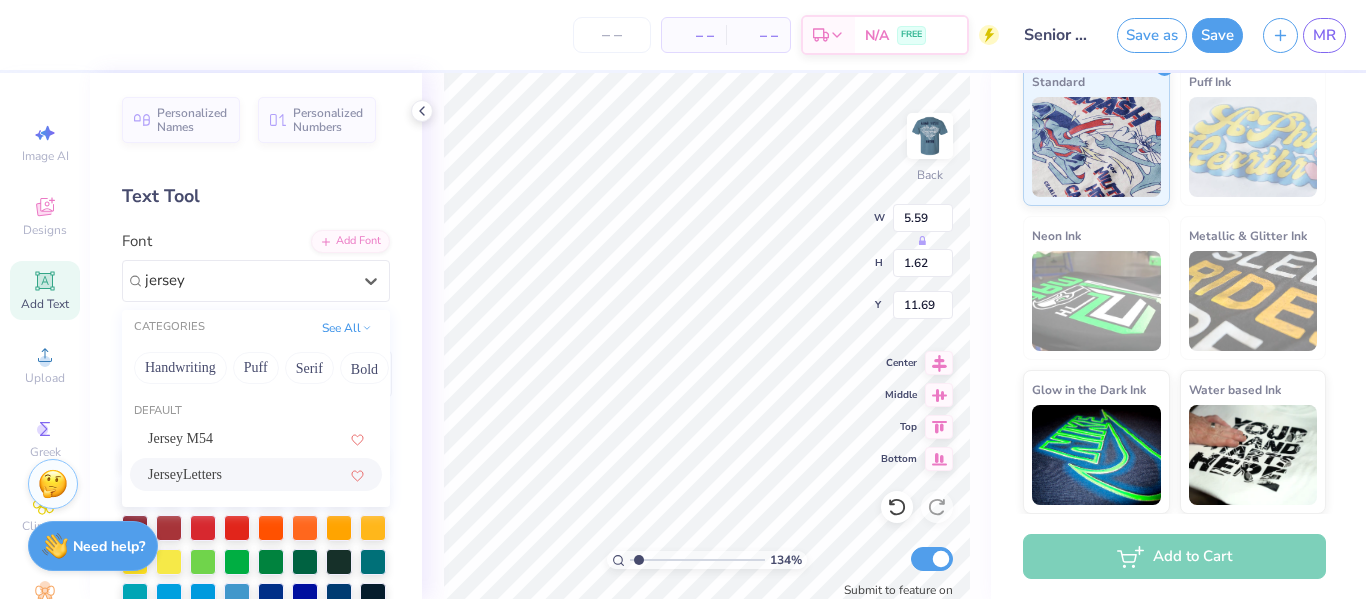 click on "JerseyLetters" at bounding box center [256, 474] 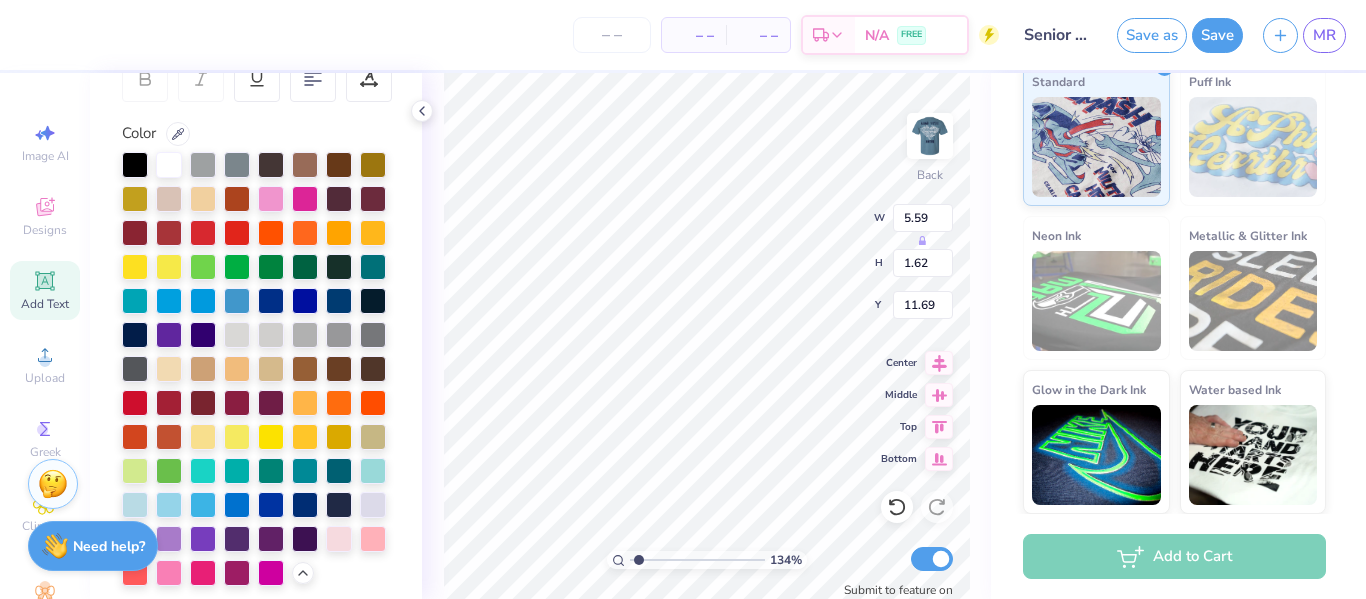 scroll, scrollTop: 334, scrollLeft: 0, axis: vertical 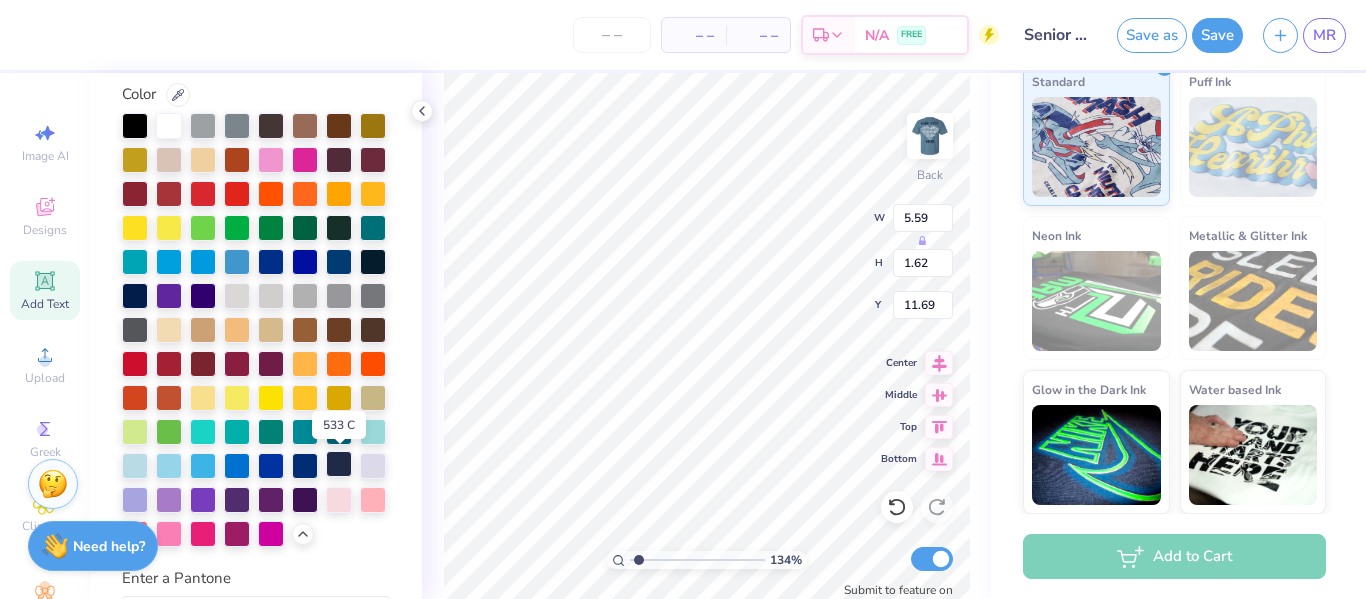 click at bounding box center [339, 464] 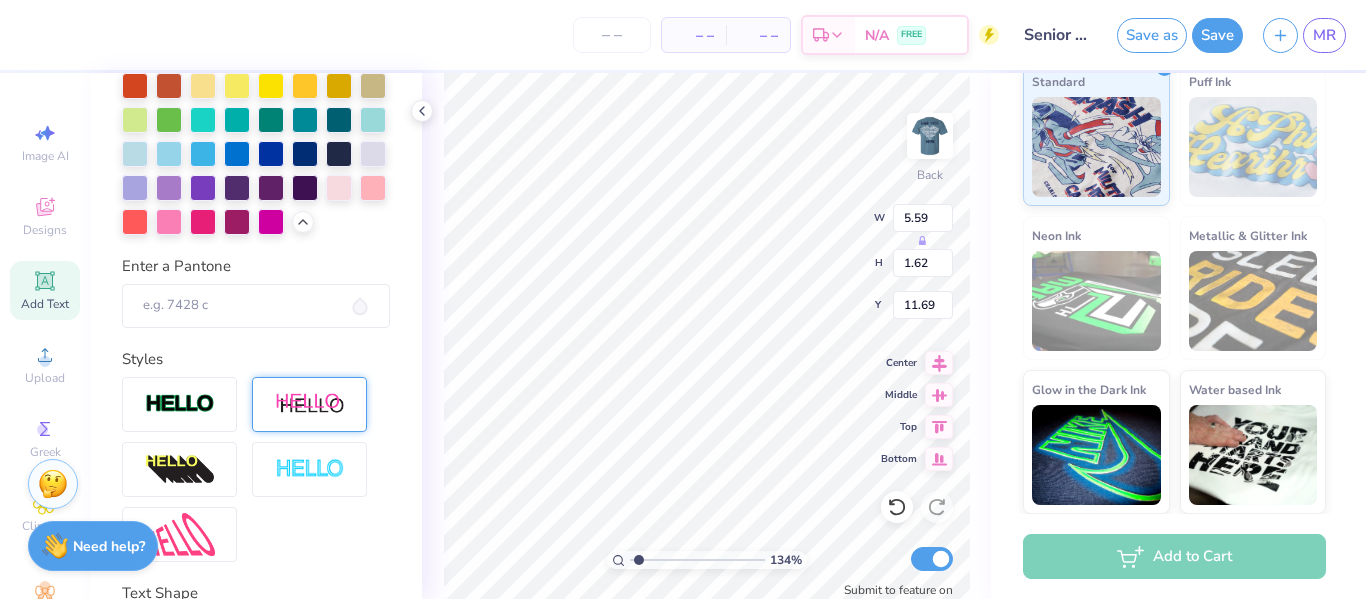 scroll, scrollTop: 803, scrollLeft: 0, axis: vertical 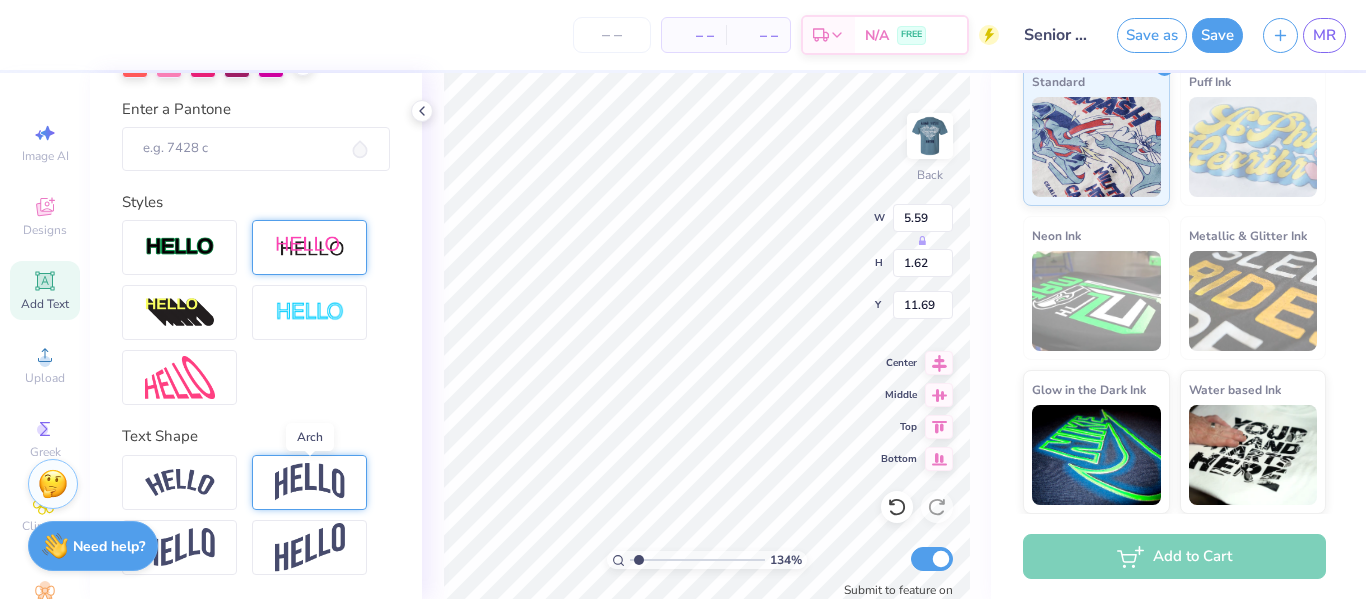 click at bounding box center [310, 482] 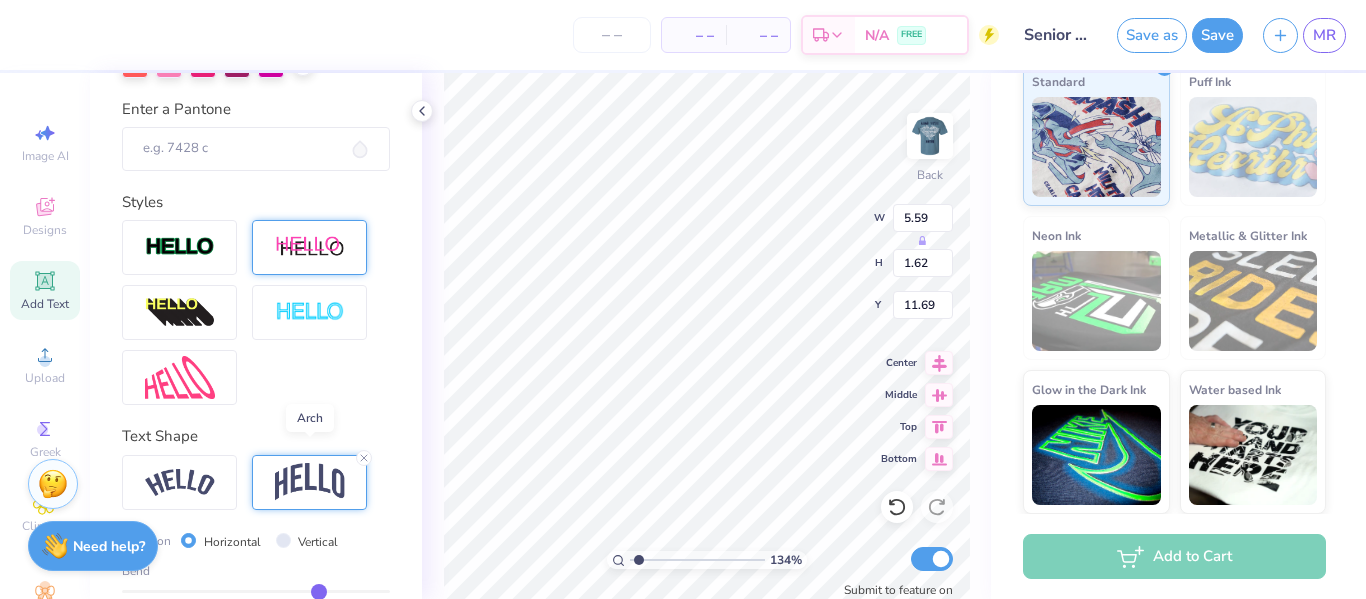 scroll, scrollTop: 919, scrollLeft: 0, axis: vertical 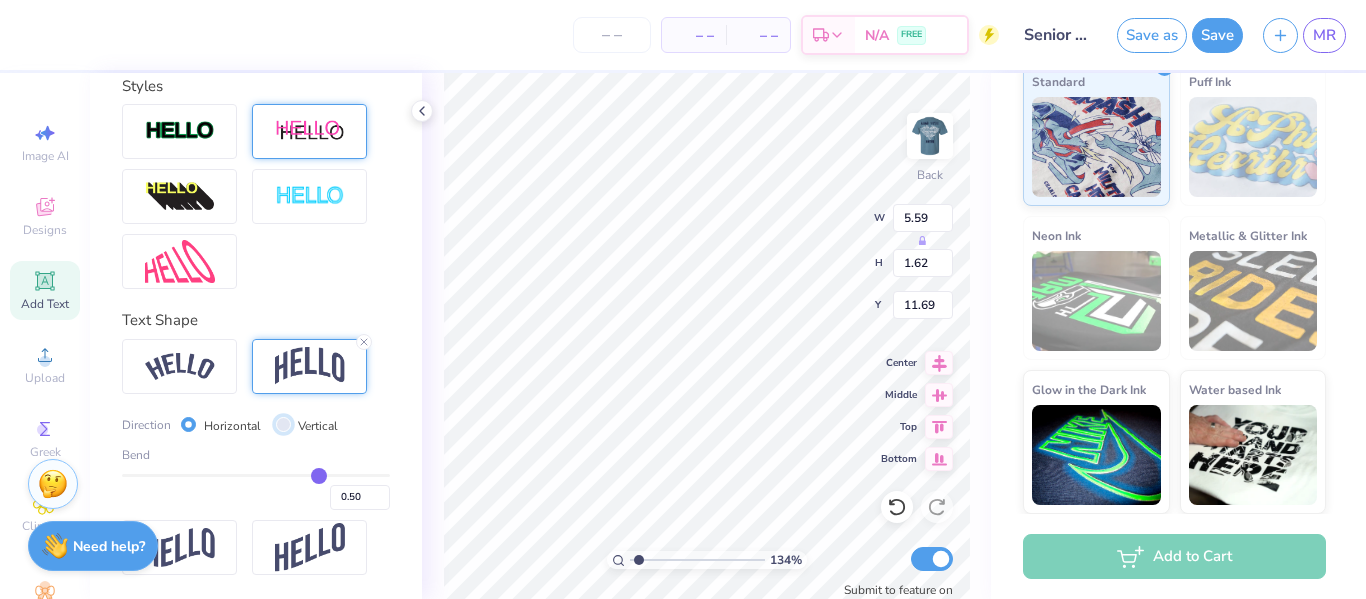 click on "Vertical" at bounding box center (283, 424) 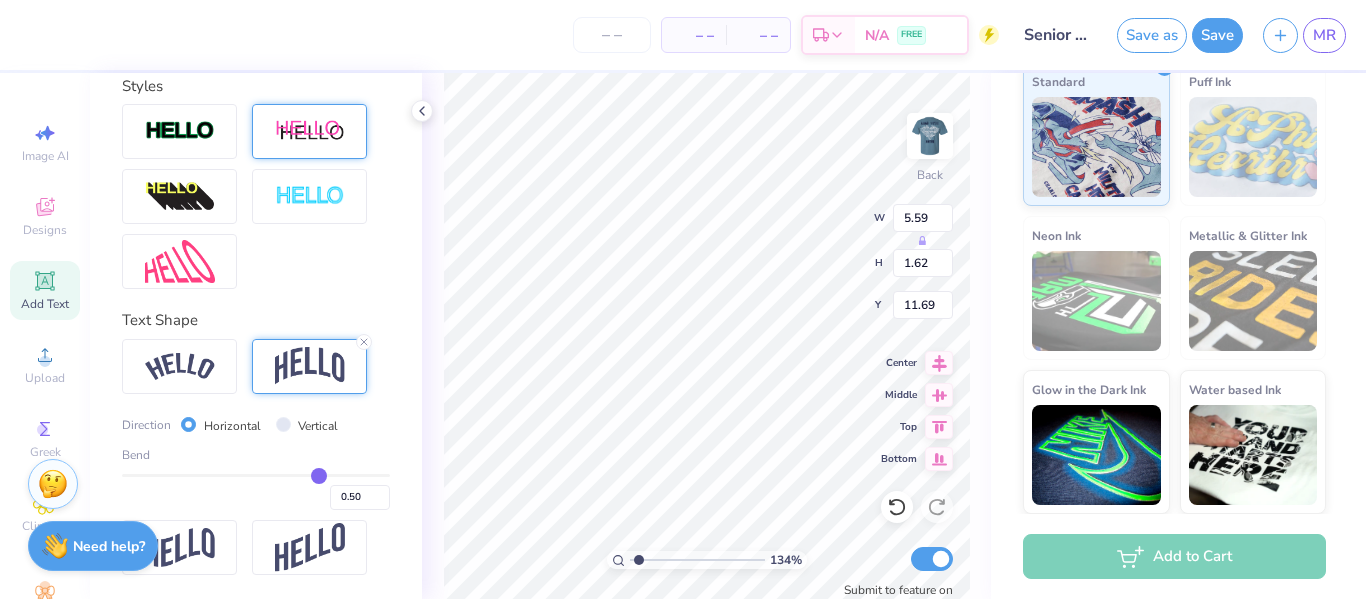 radio on "true" 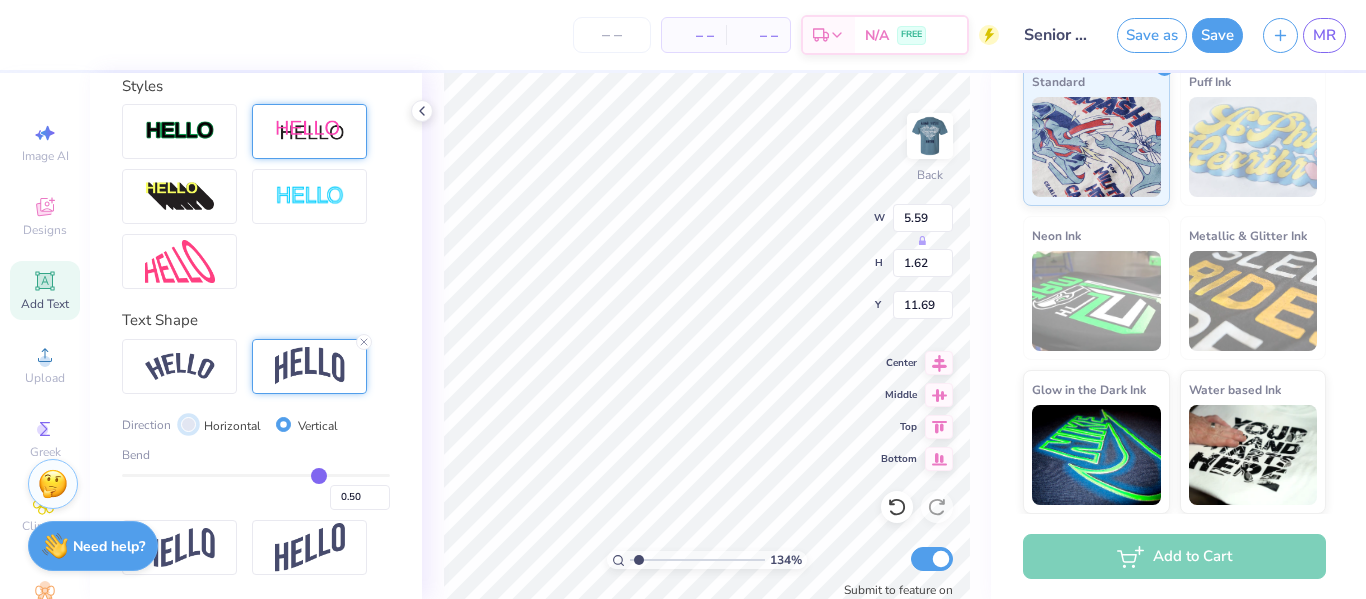 click on "Horizontal" at bounding box center [188, 424] 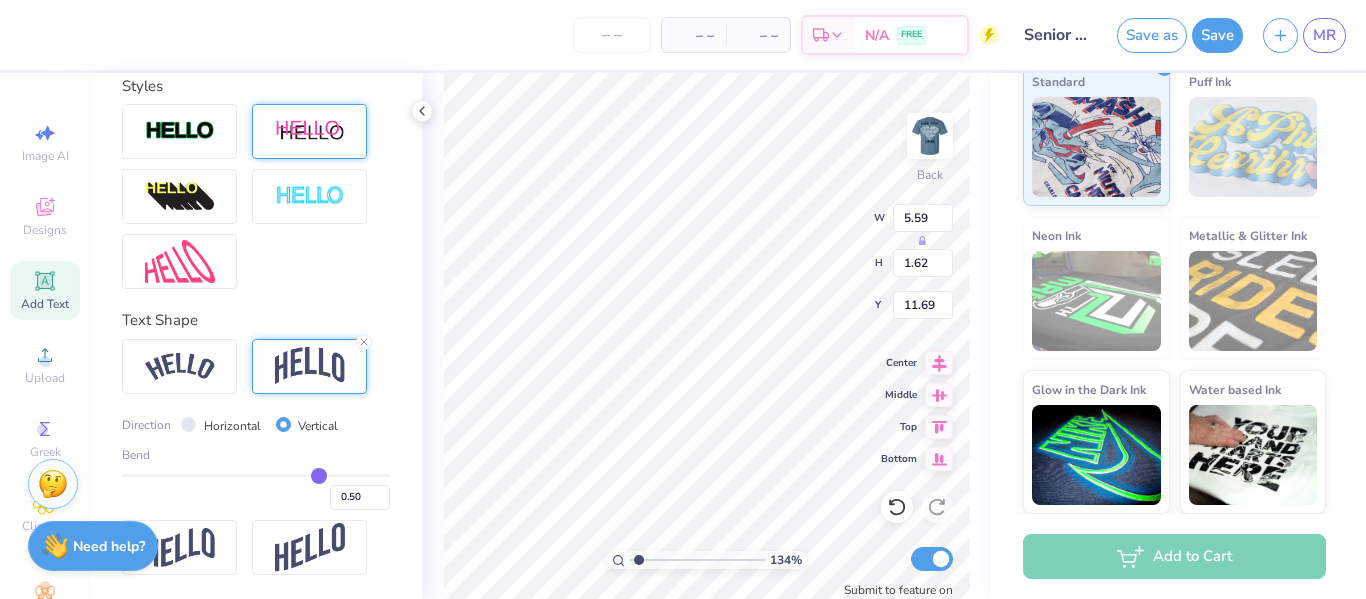 radio on "true" 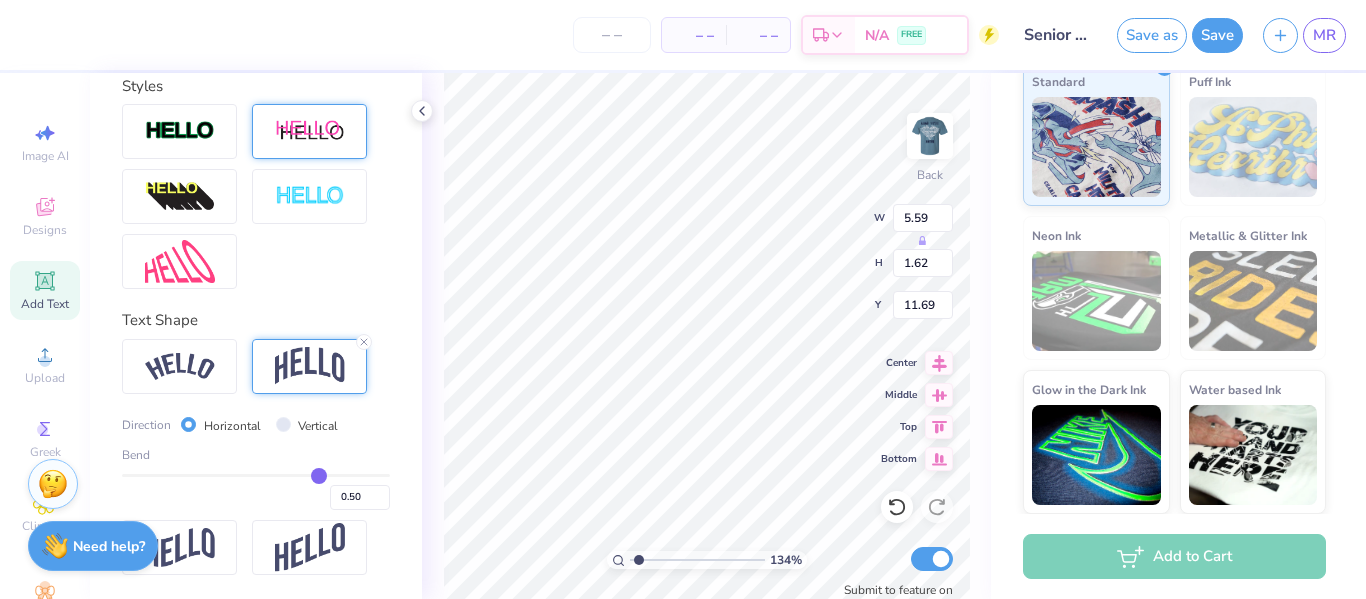 type on "0.47" 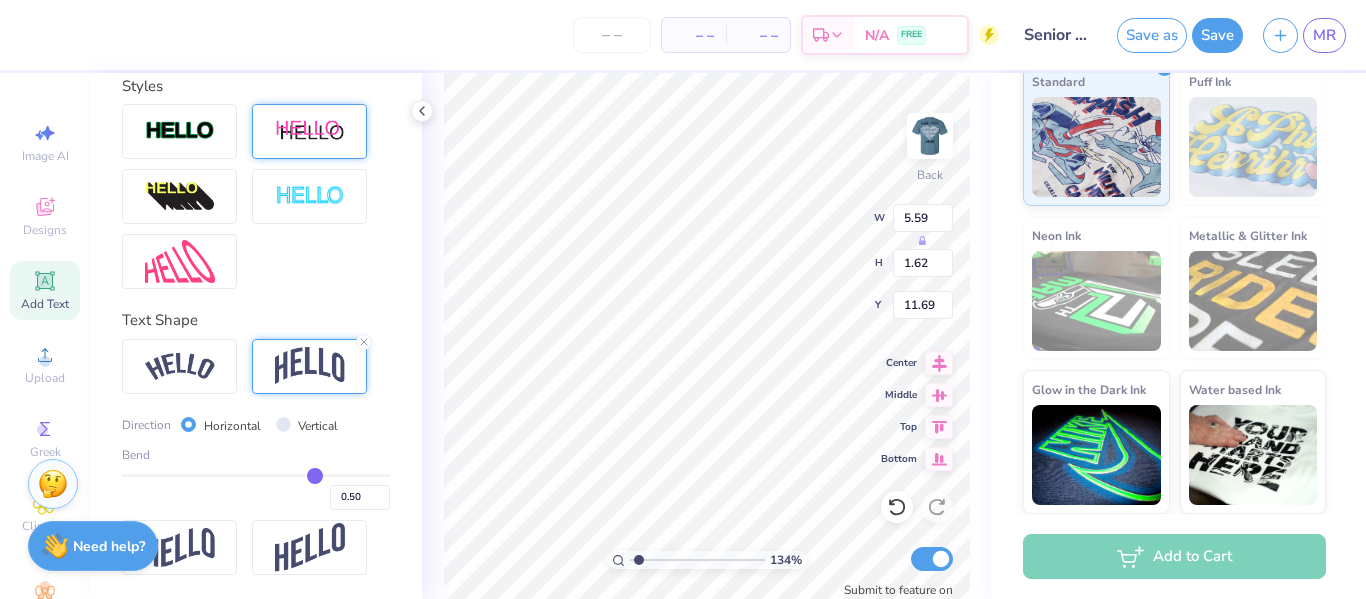 type on "0.47" 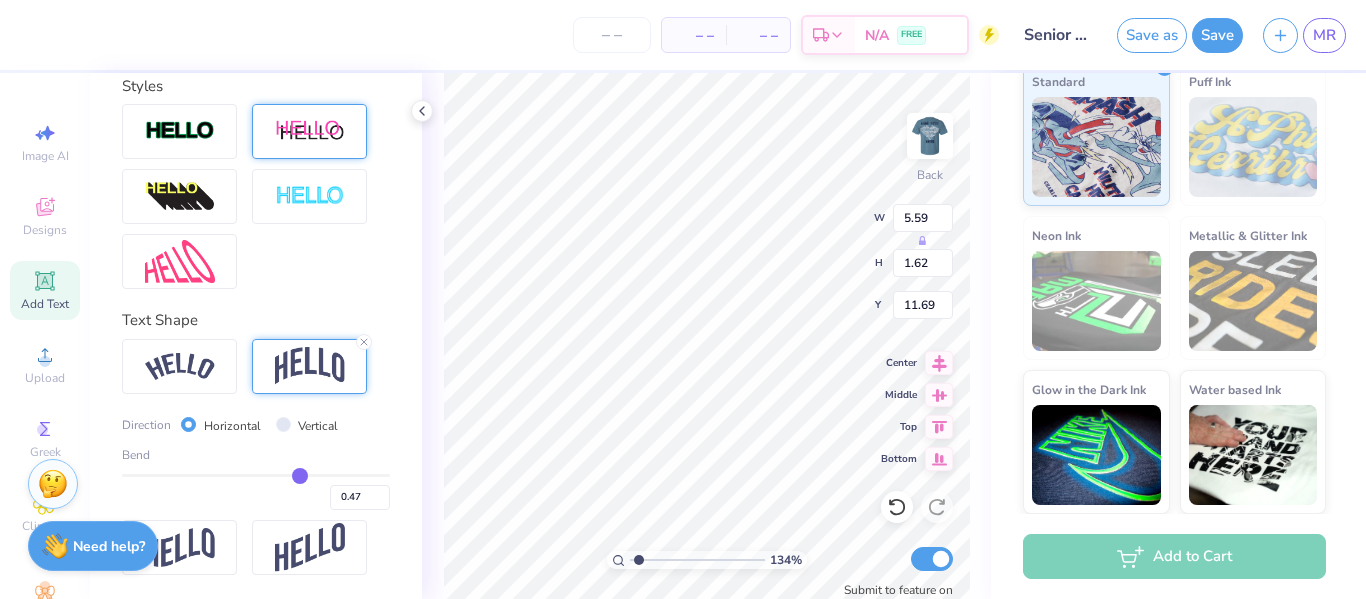 type on "0.28" 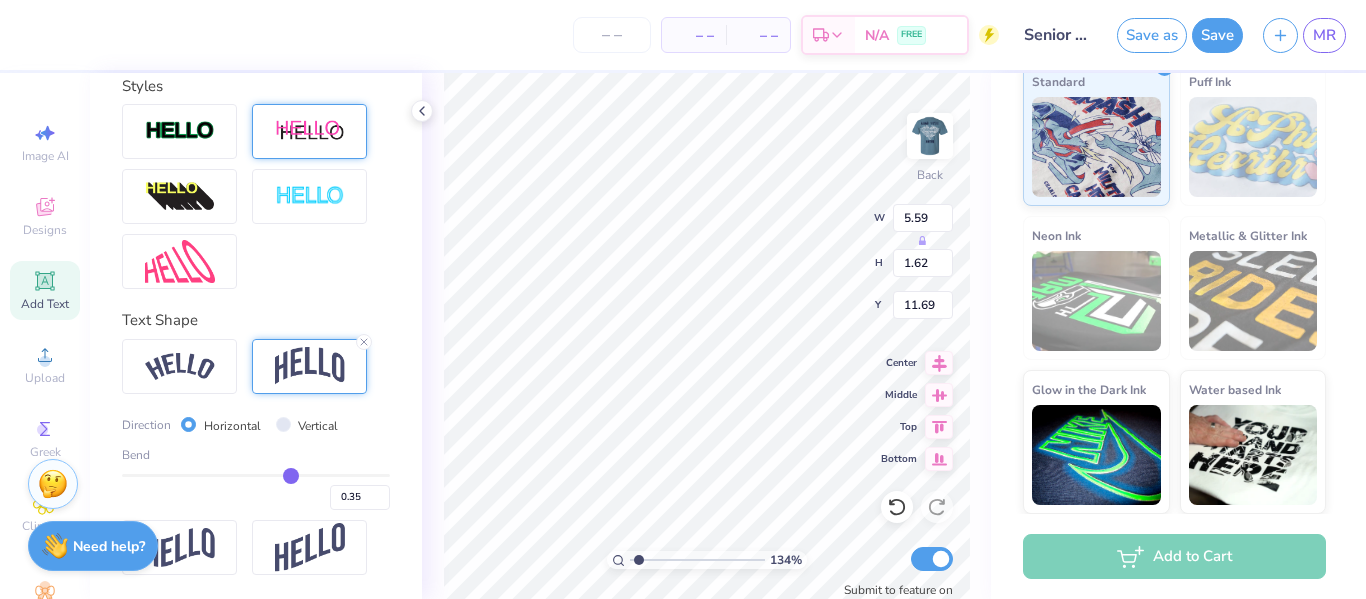 type on "0.25" 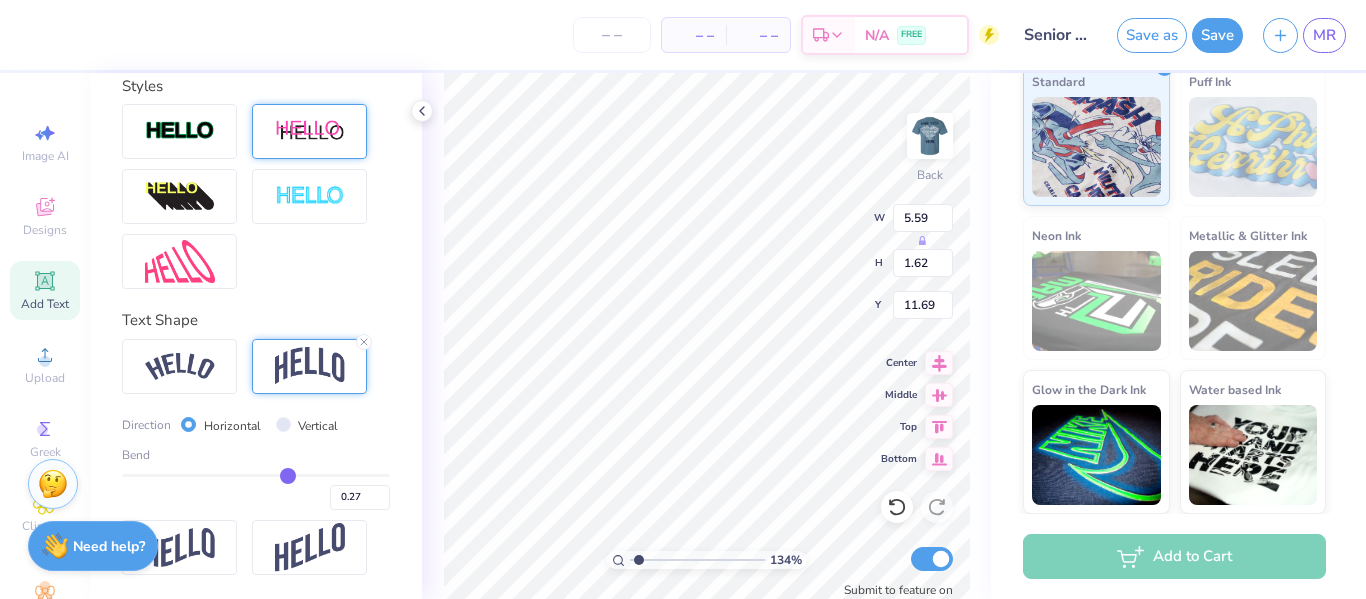 type on "0.23" 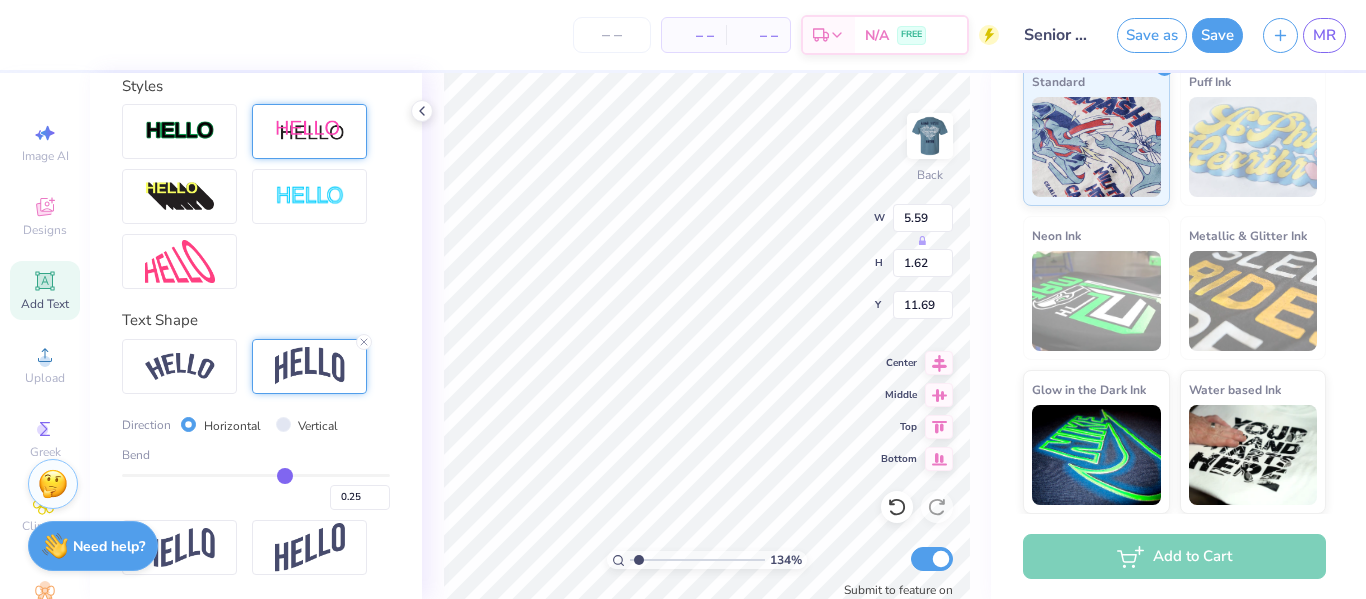 type on "0.22" 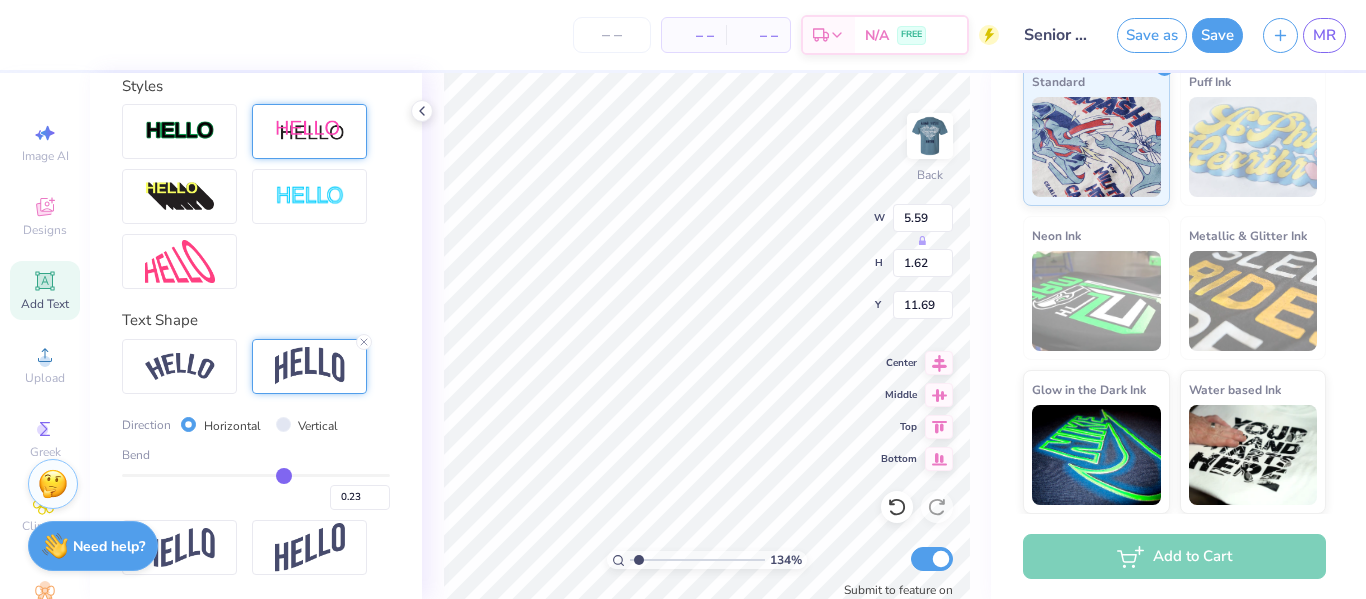 type on "0.22" 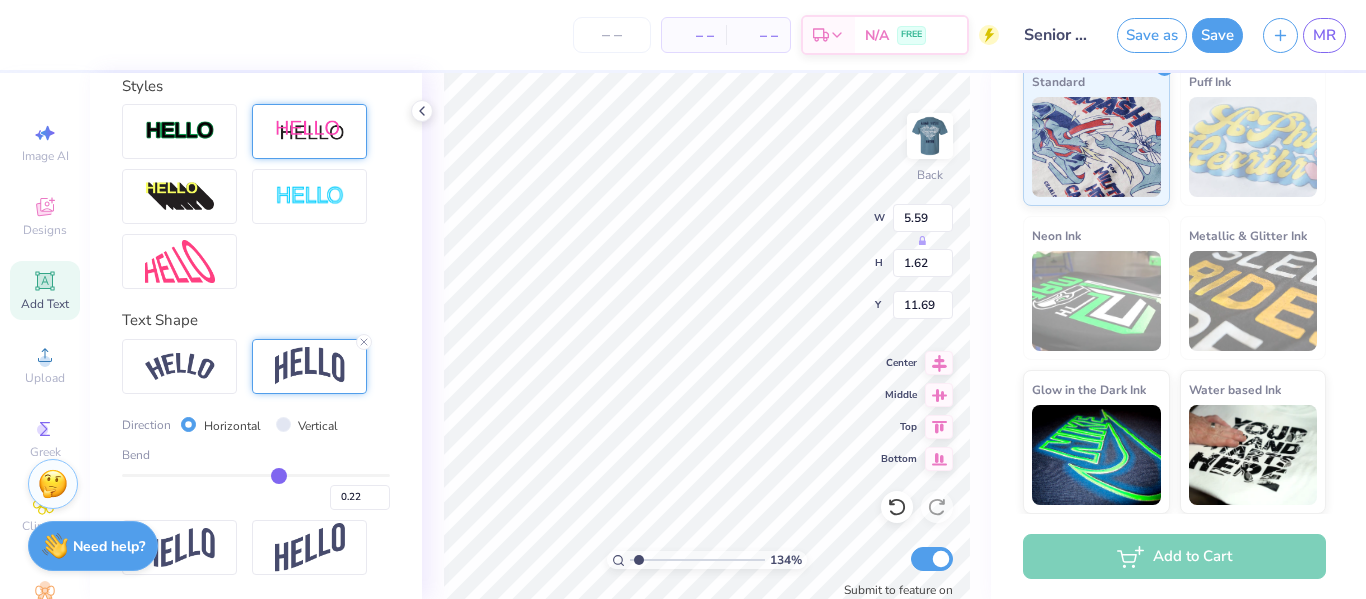 type on "0.09" 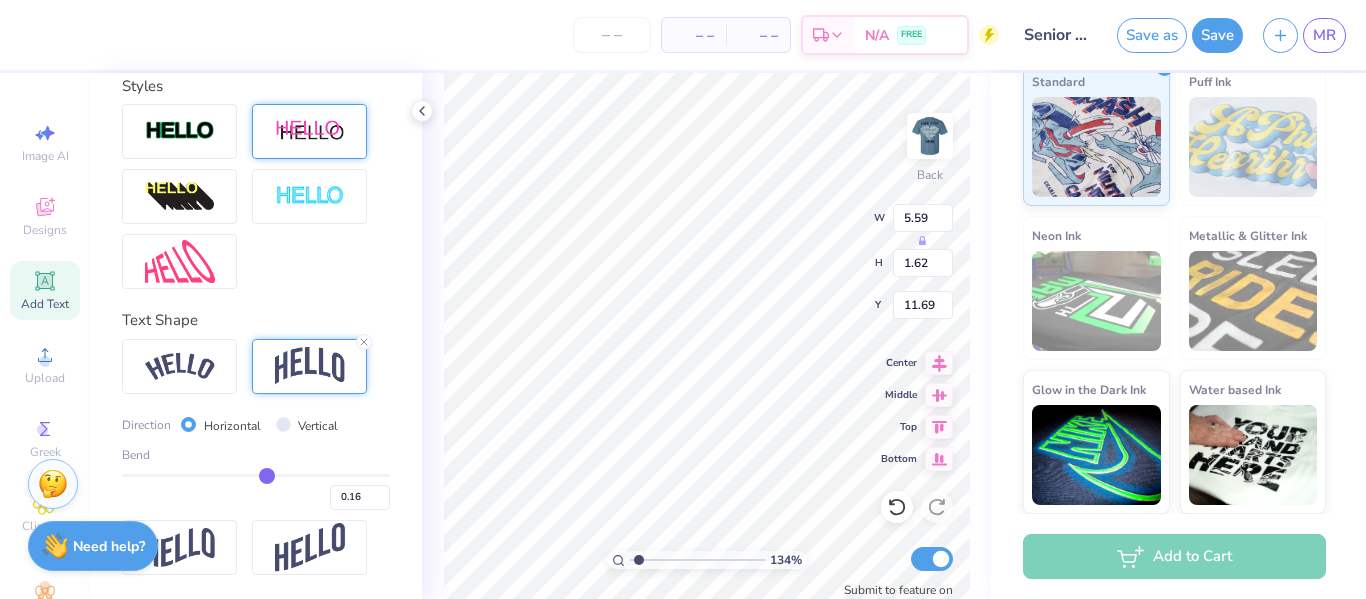 type on "0.03" 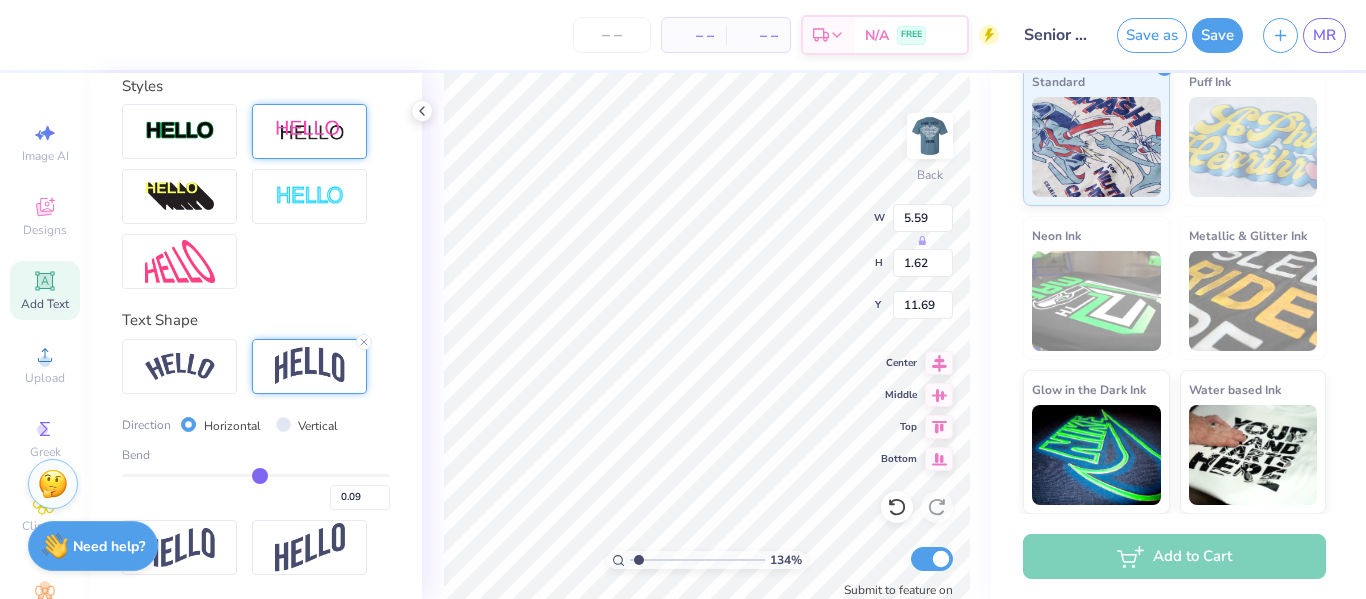 type on "-0.02" 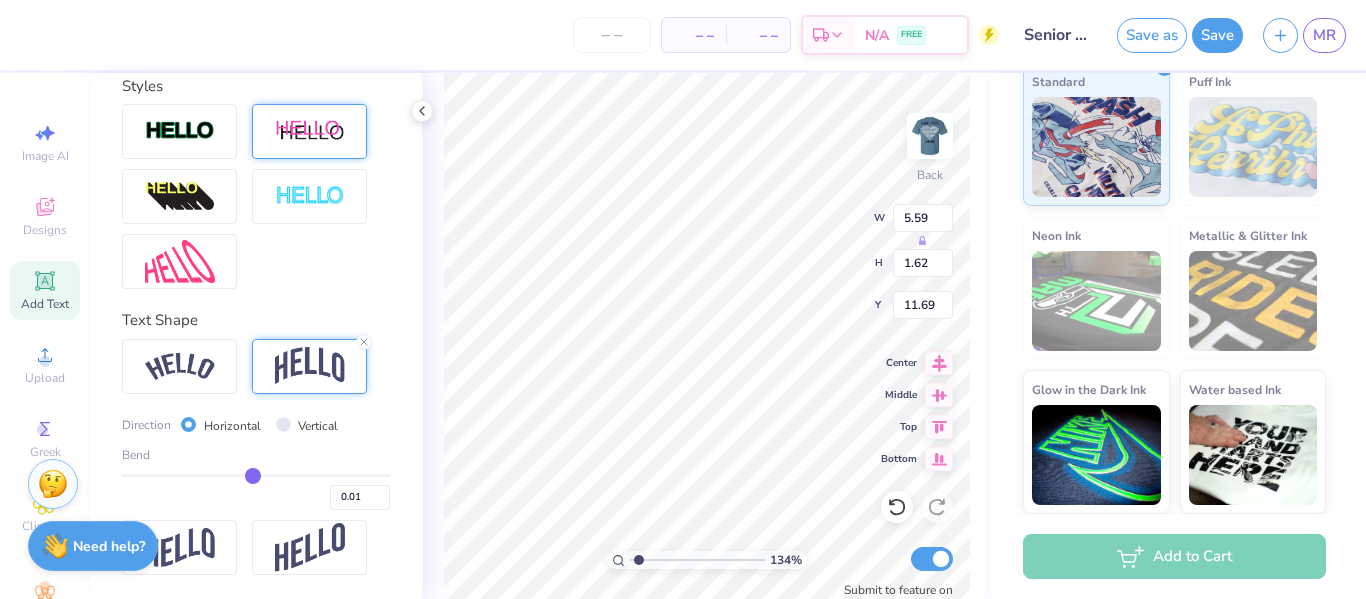 type on "-0.07" 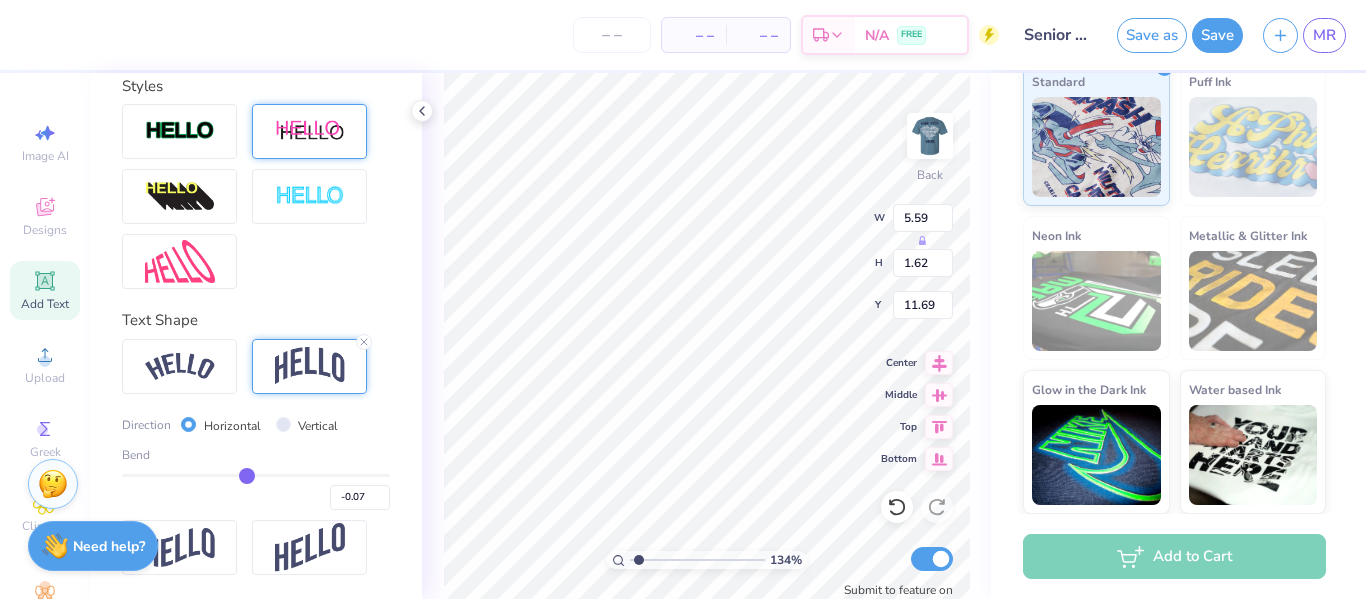 type on "-0.09" 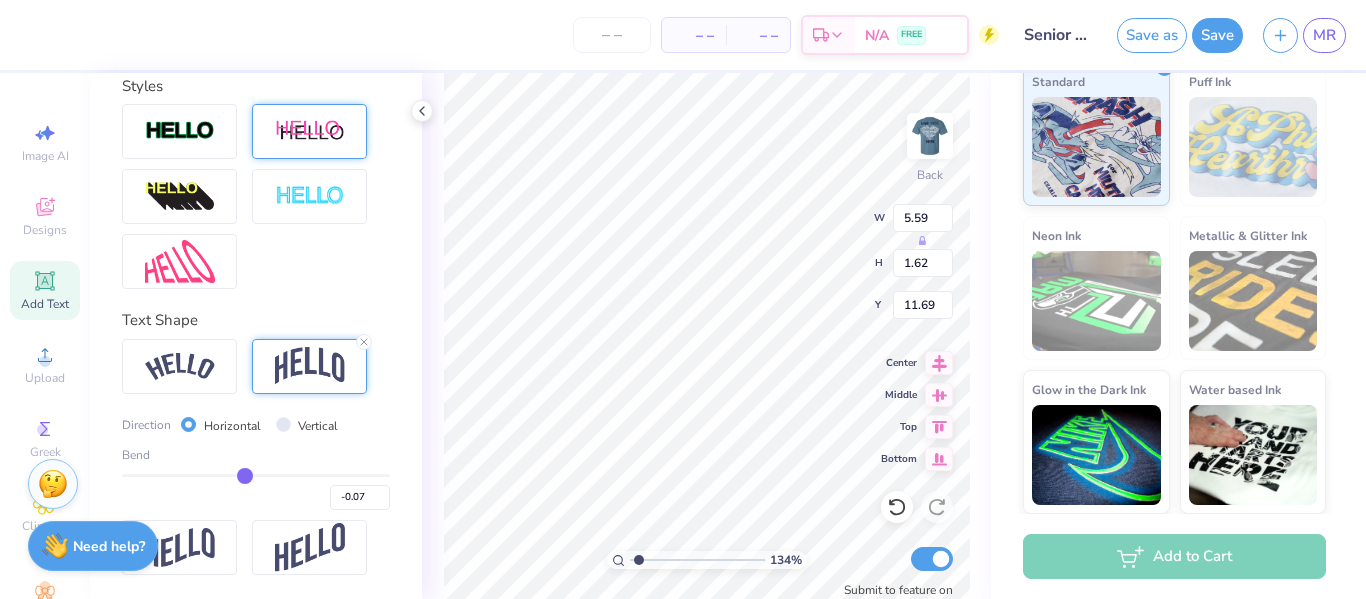 type on "-0.09" 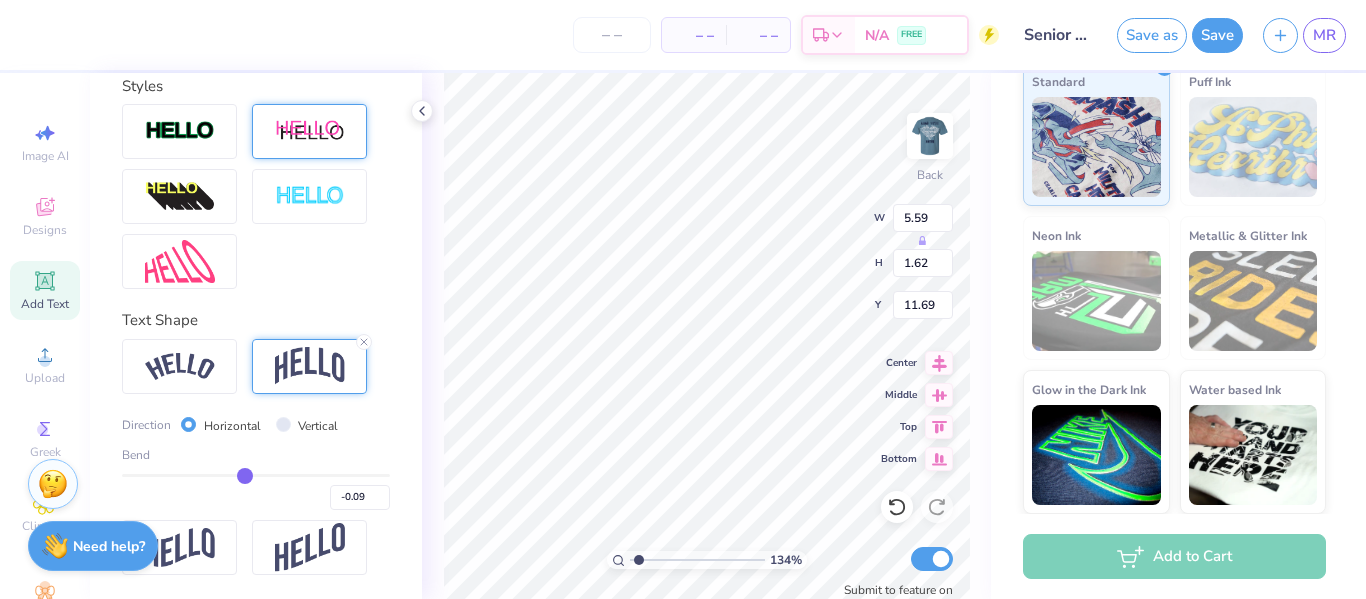 type on "-0.1" 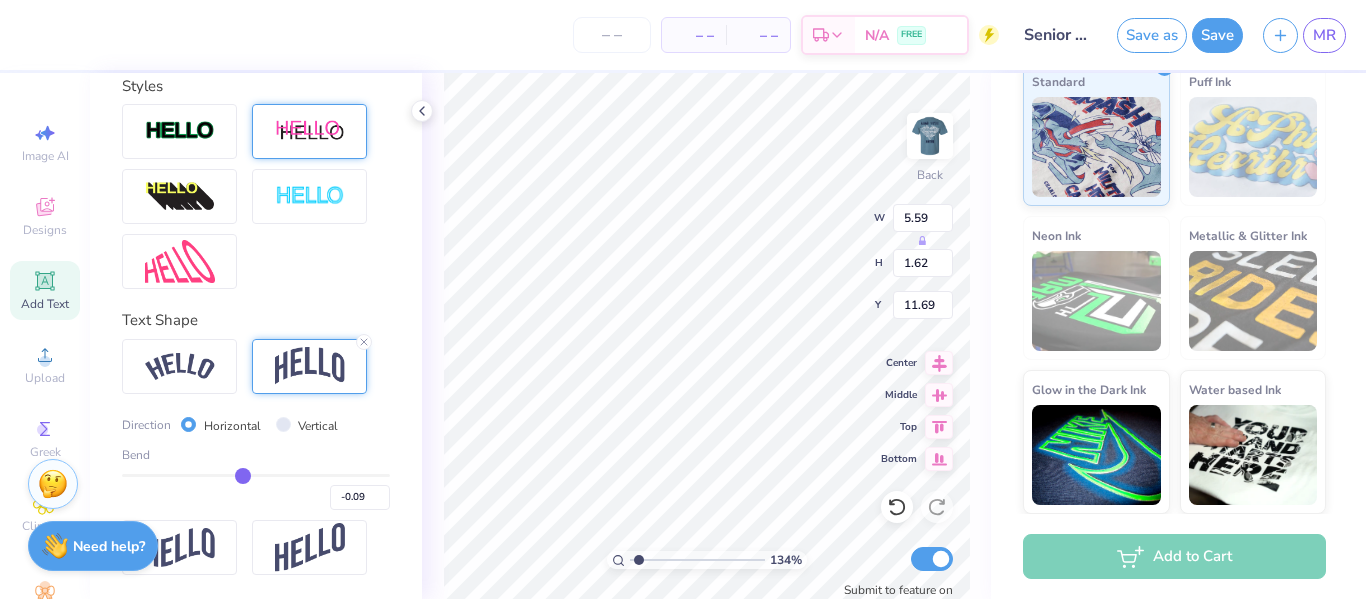 type on "-0.10" 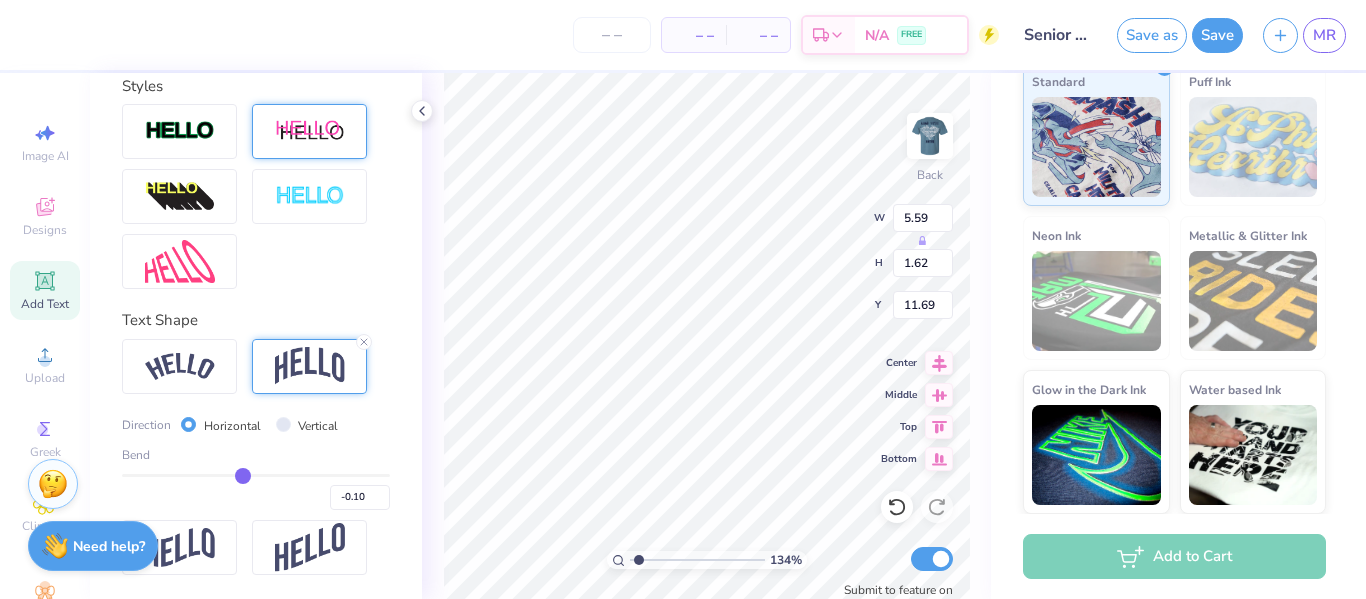 type on "-0.11" 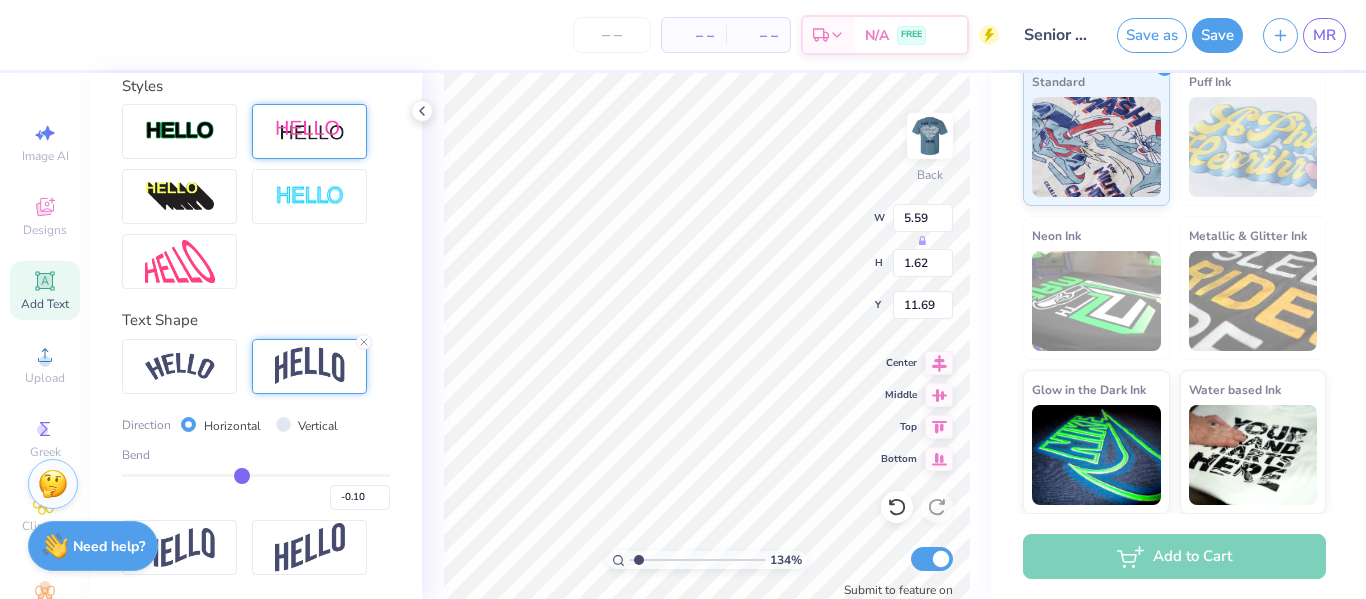type on "-0.11" 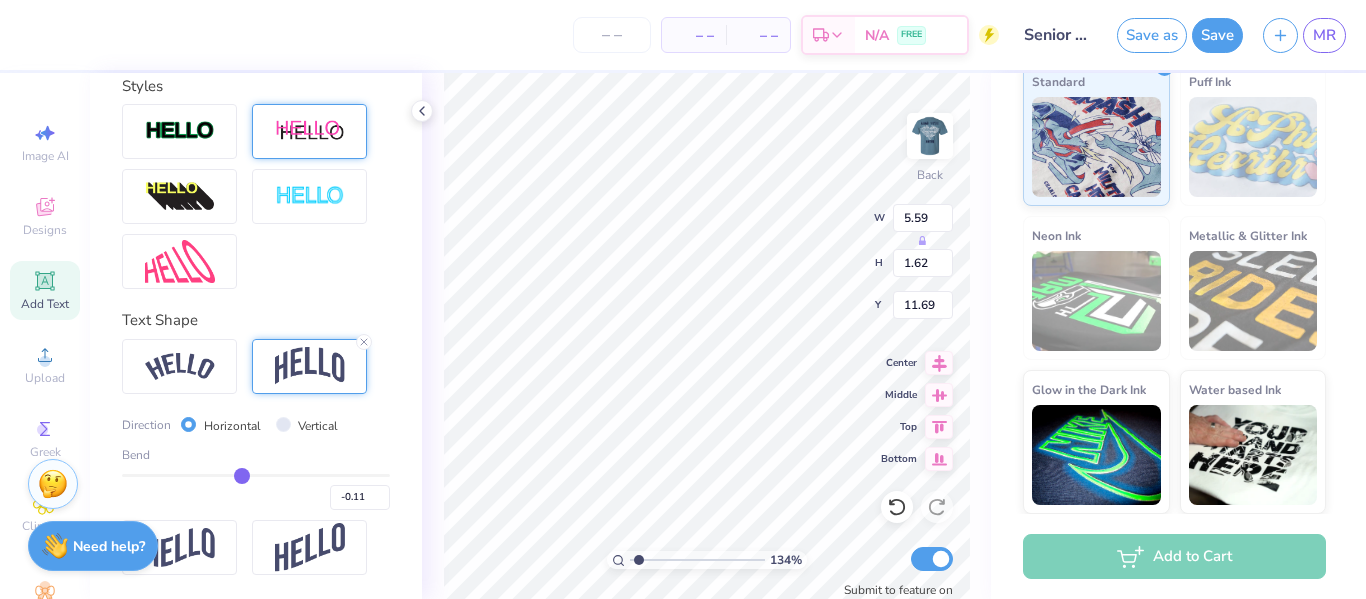 type on "-0.13" 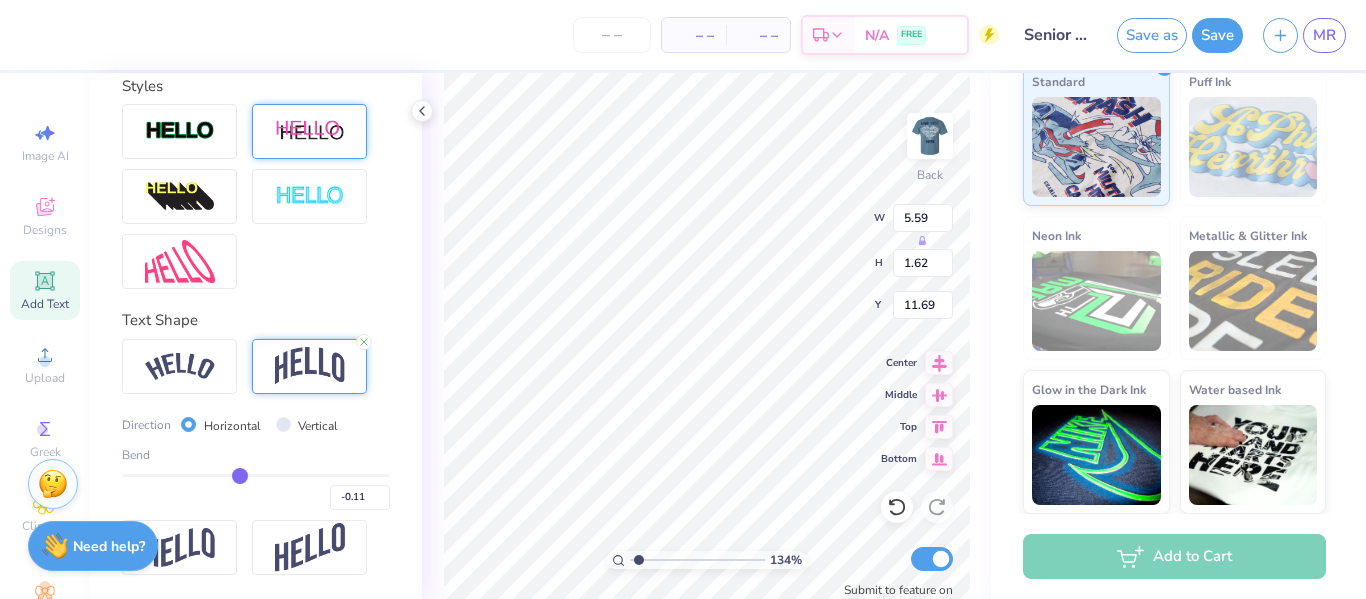 type on "-0.13" 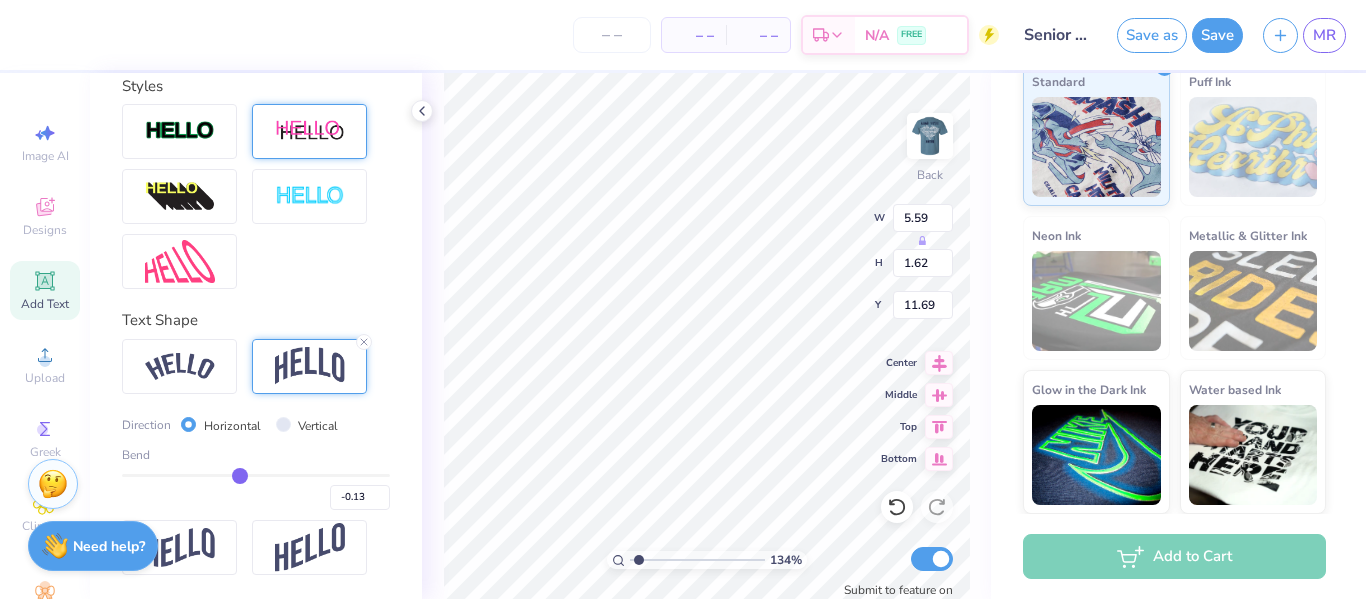 type on "-0.14" 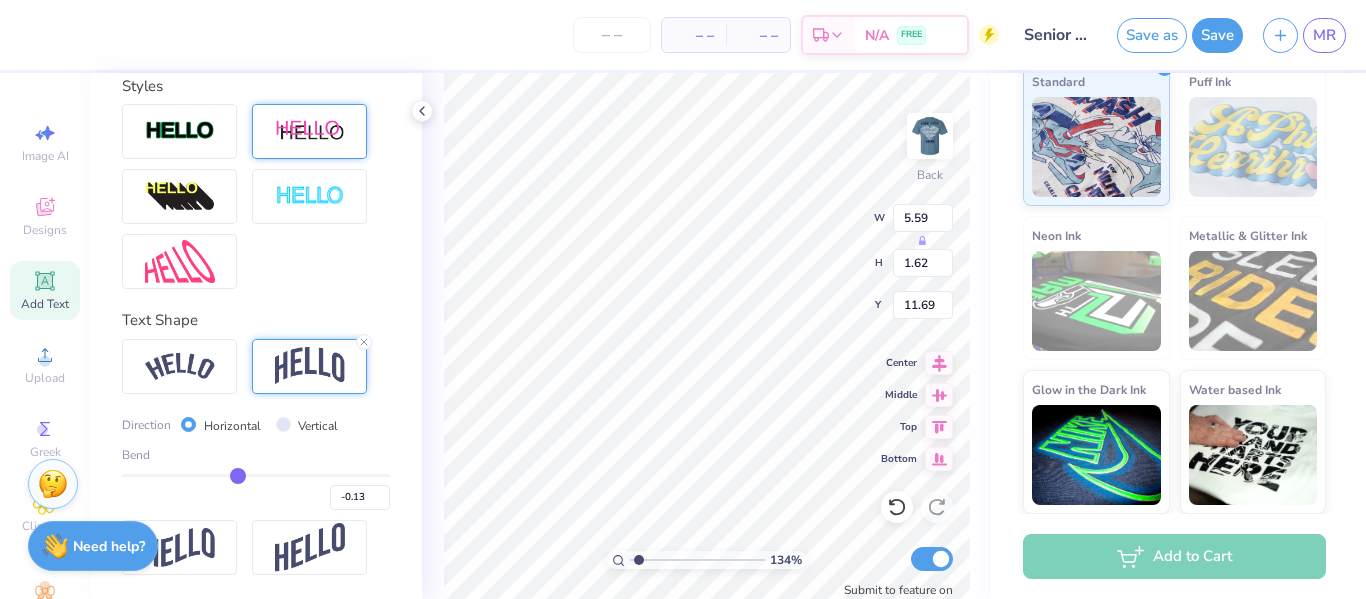 type on "-0.14" 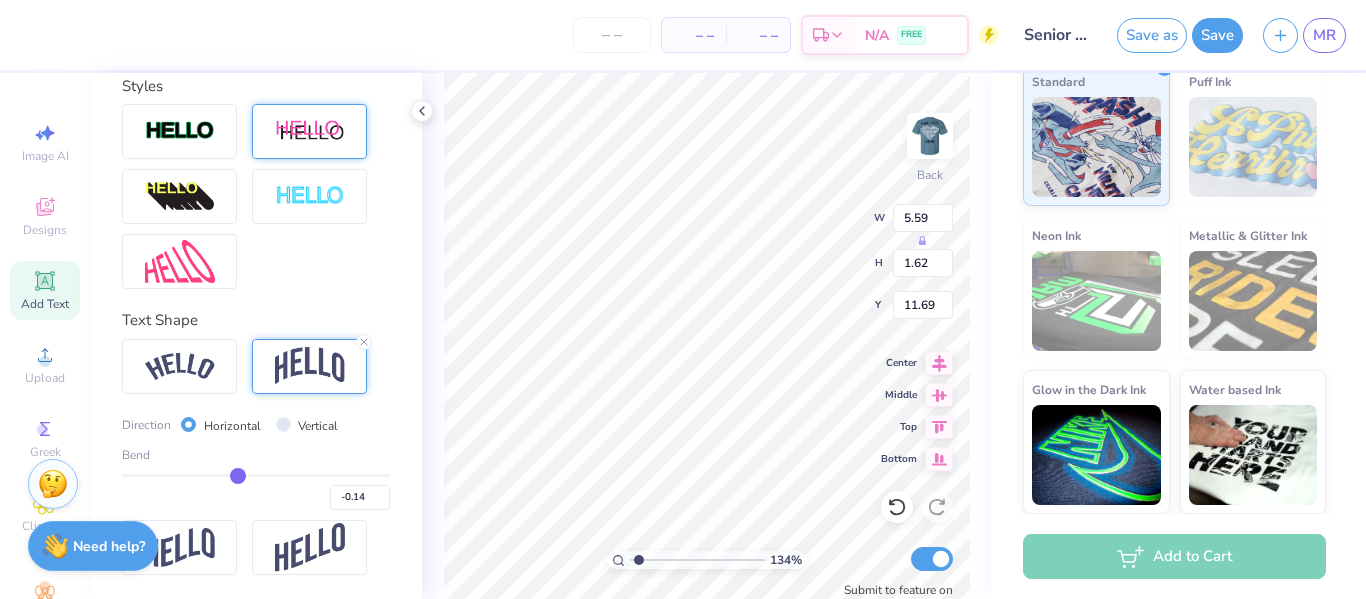 type on "-0.15" 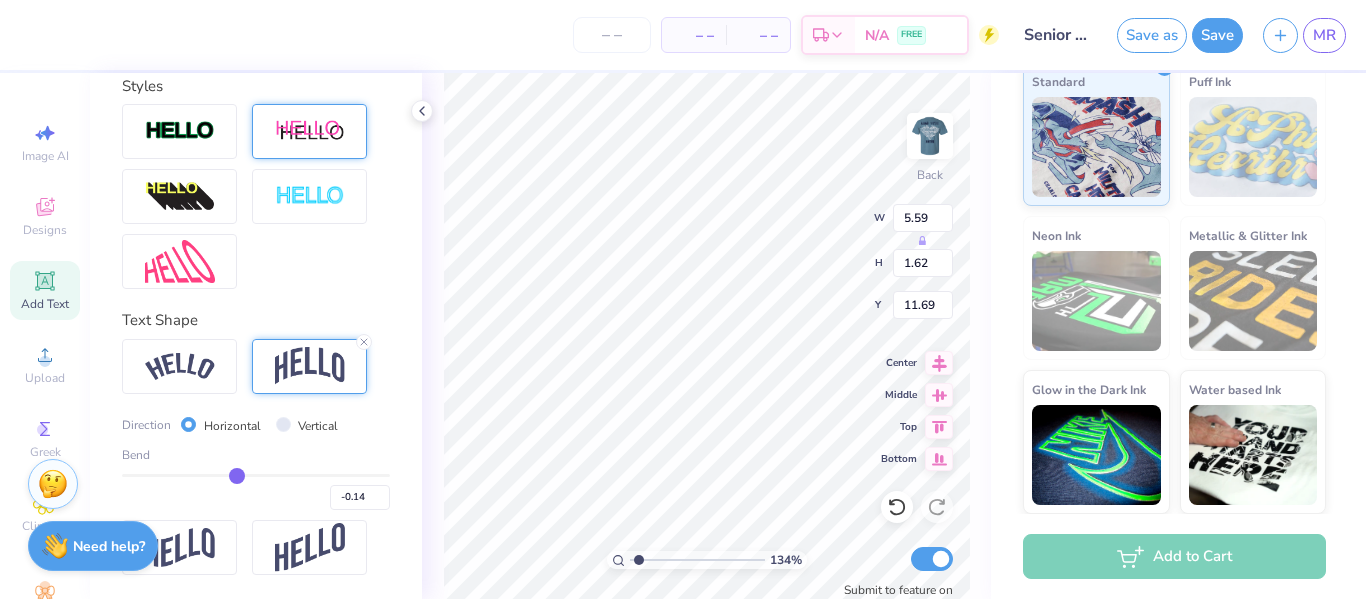 type on "-0.15" 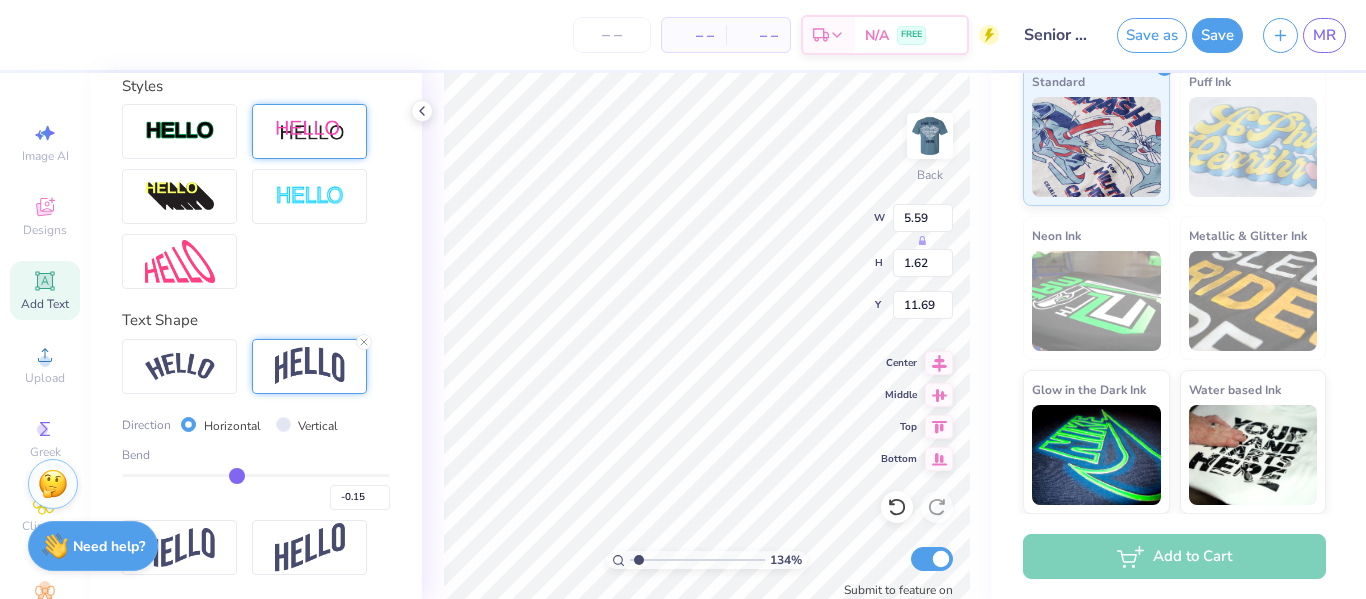 type on "-0.16" 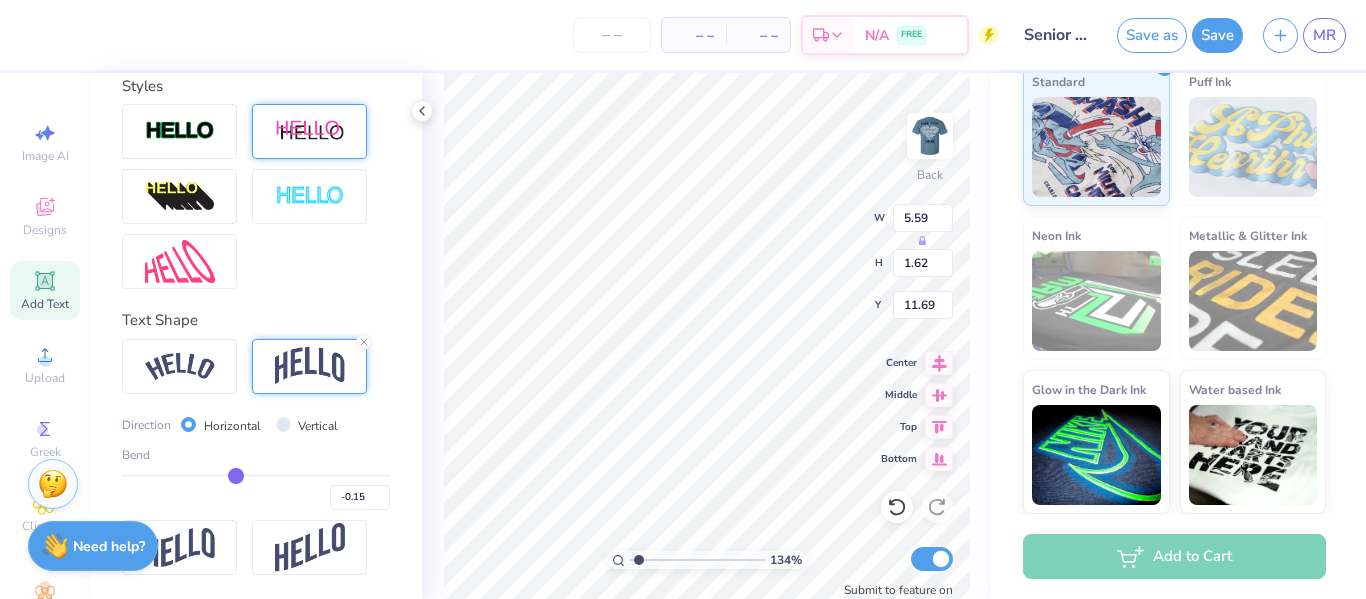 type on "-0.16" 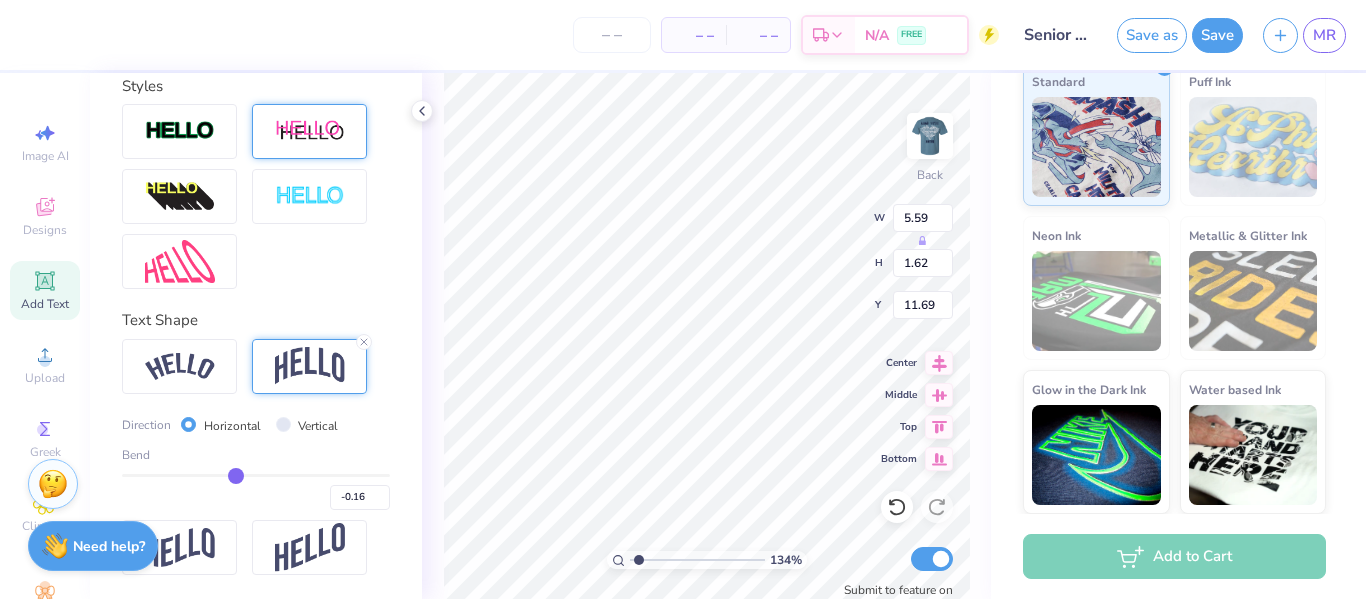 type on "-0.17" 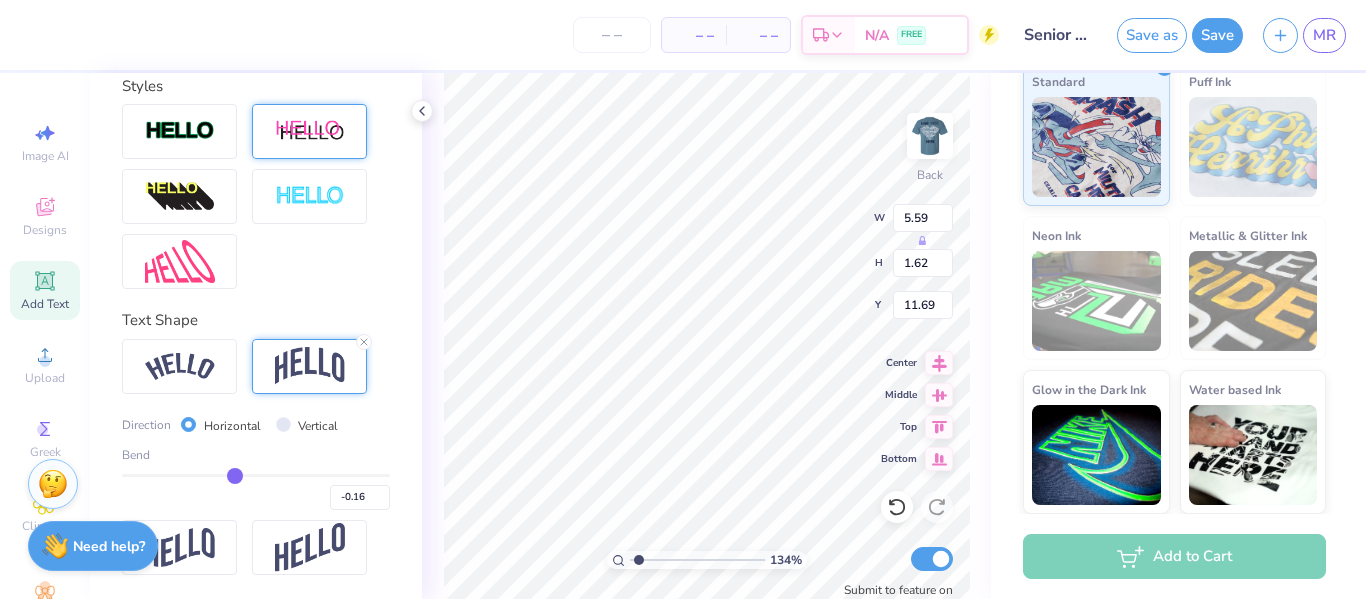 type on "-0.17" 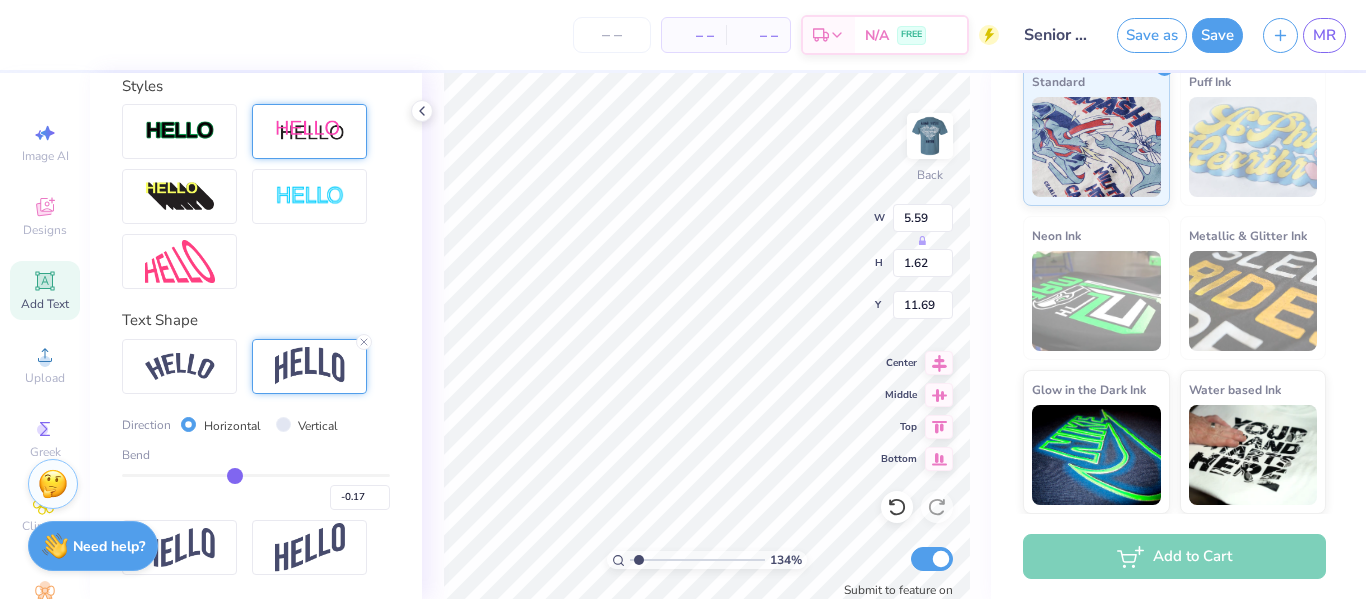 type on "-0.19" 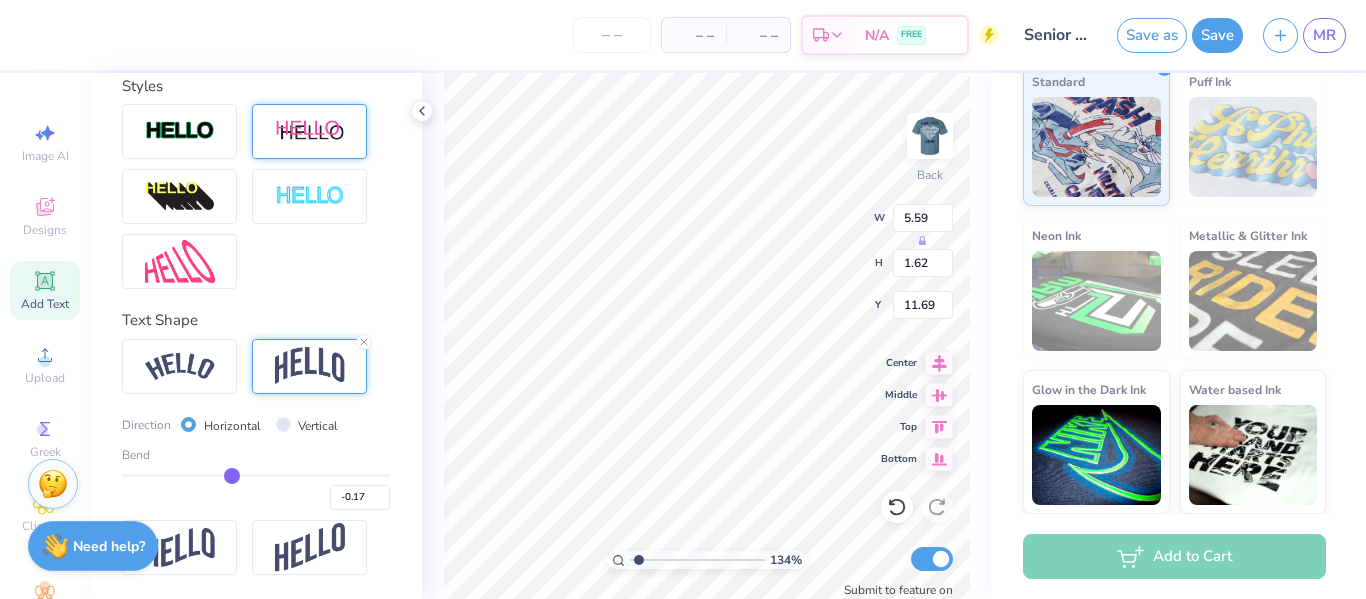 type on "-0.19" 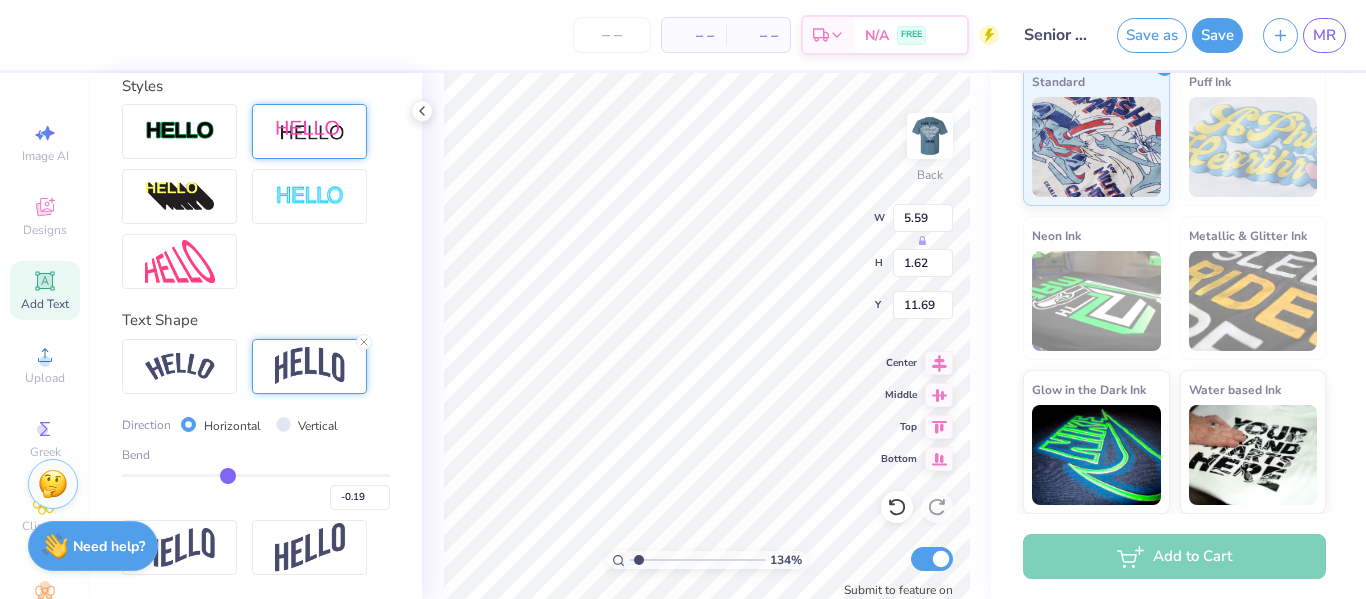 type on "-0.24" 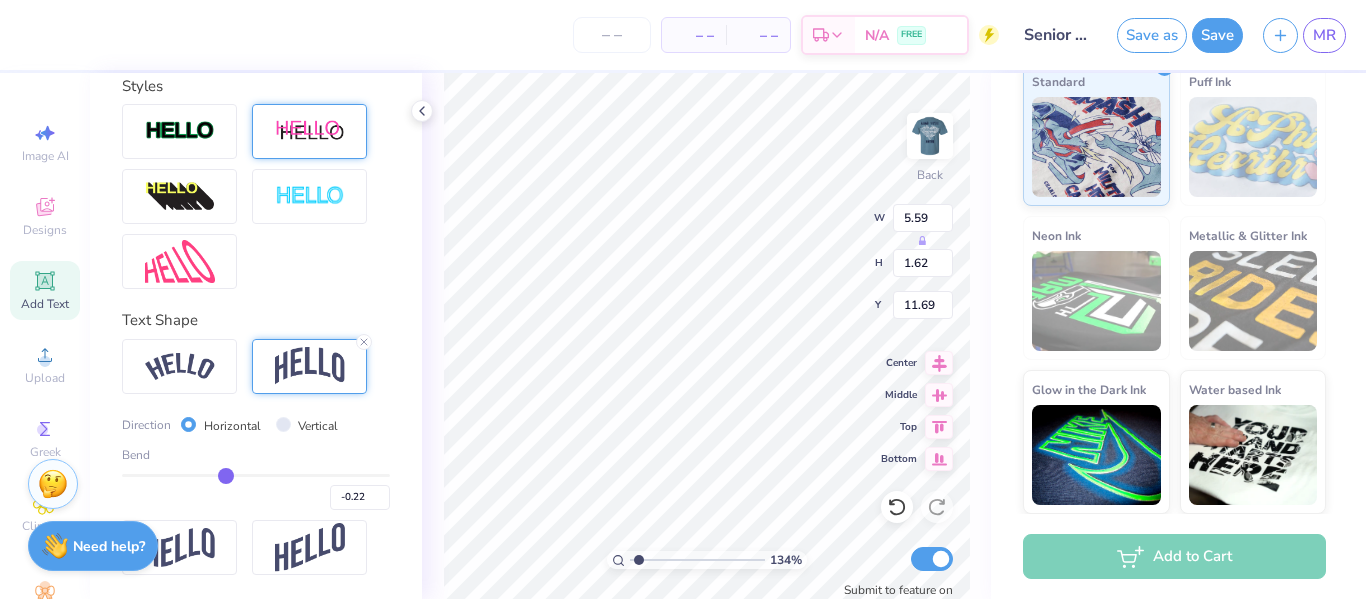 type on "-0.24" 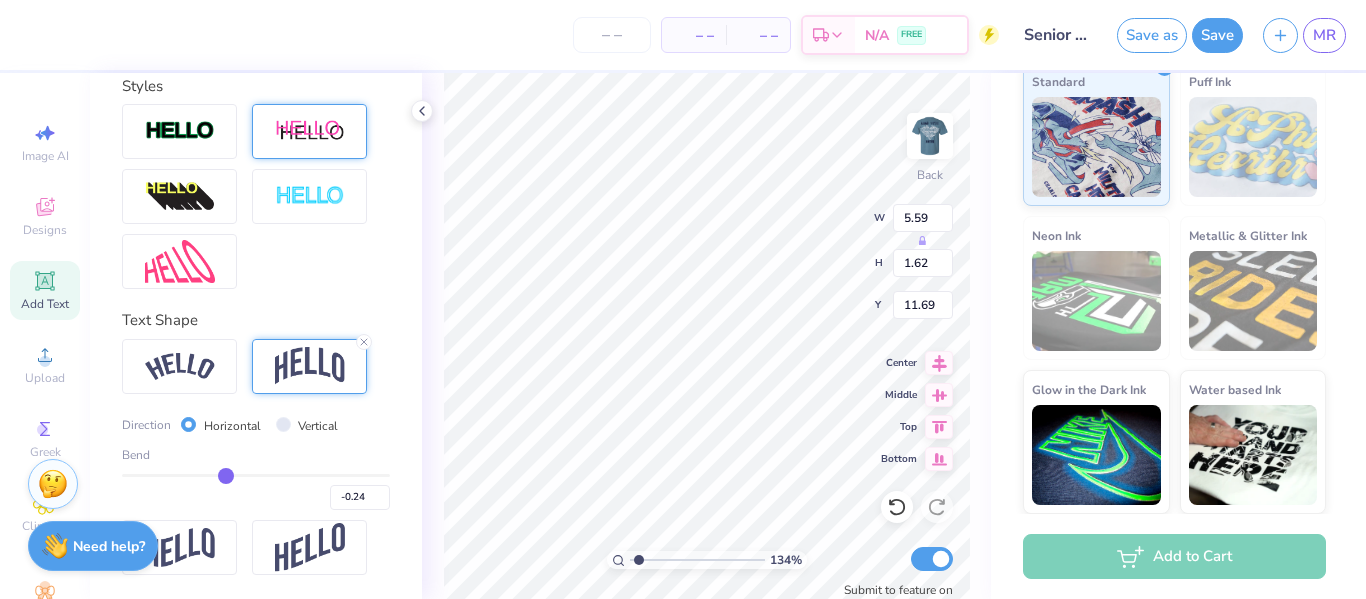 type on "-0.25" 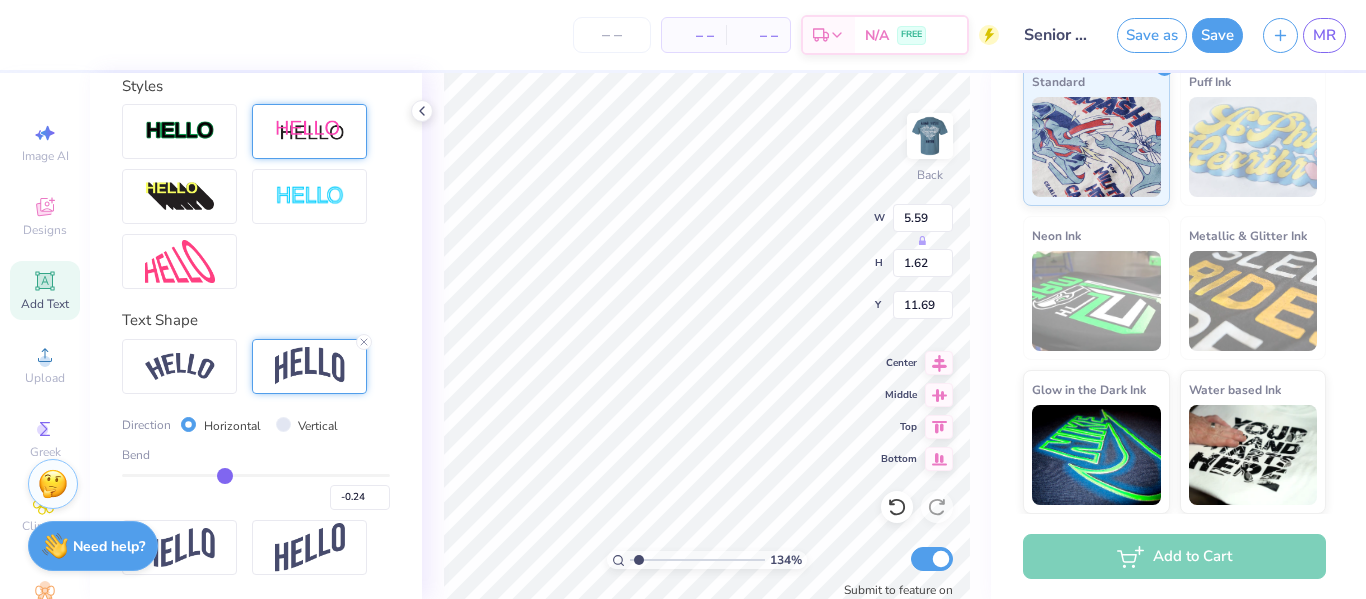 type on "-0.25" 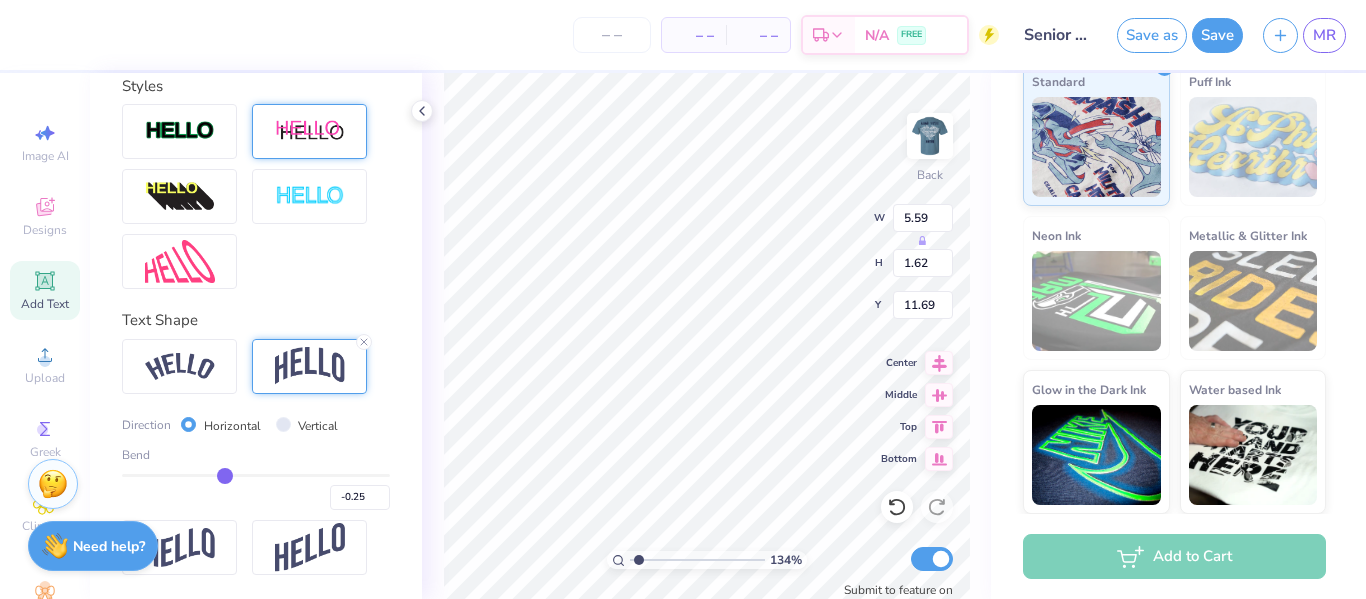 type on "-0.26" 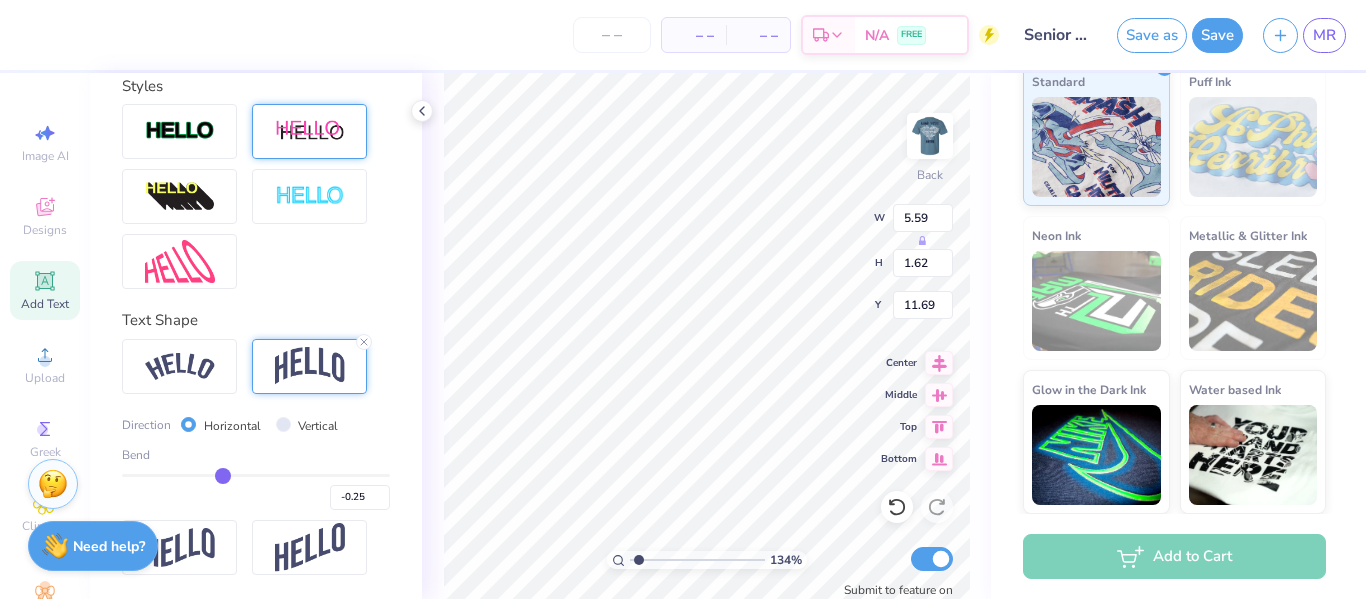 type on "-0.26" 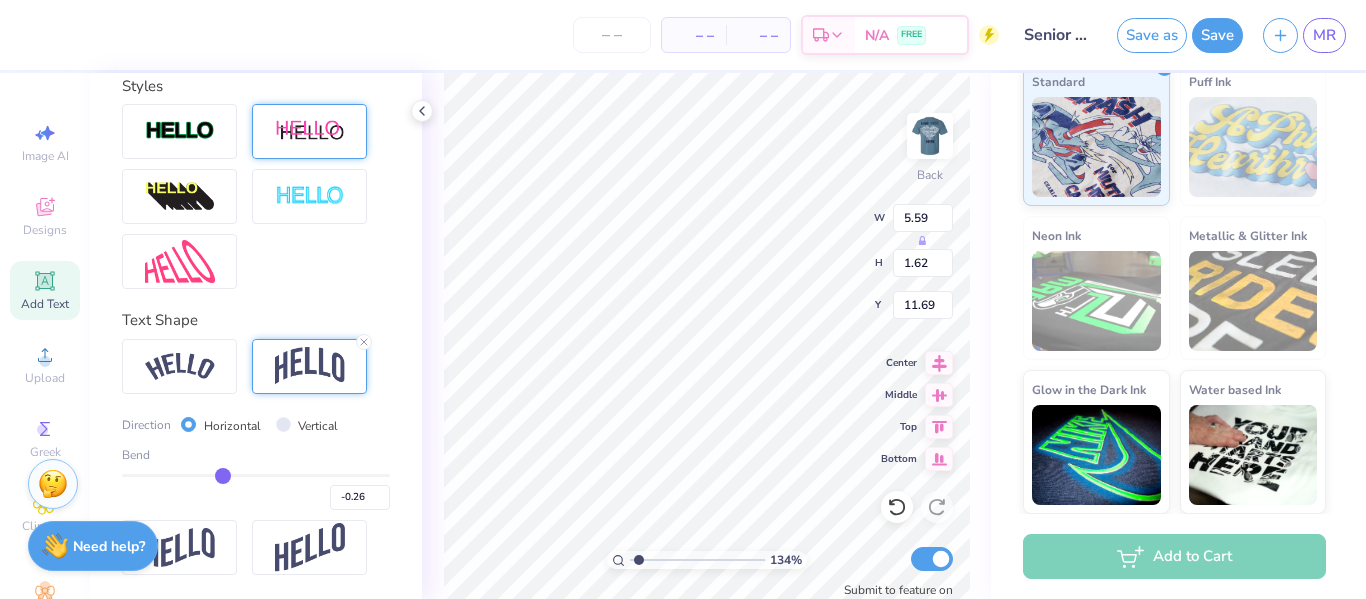 type on "-0.27" 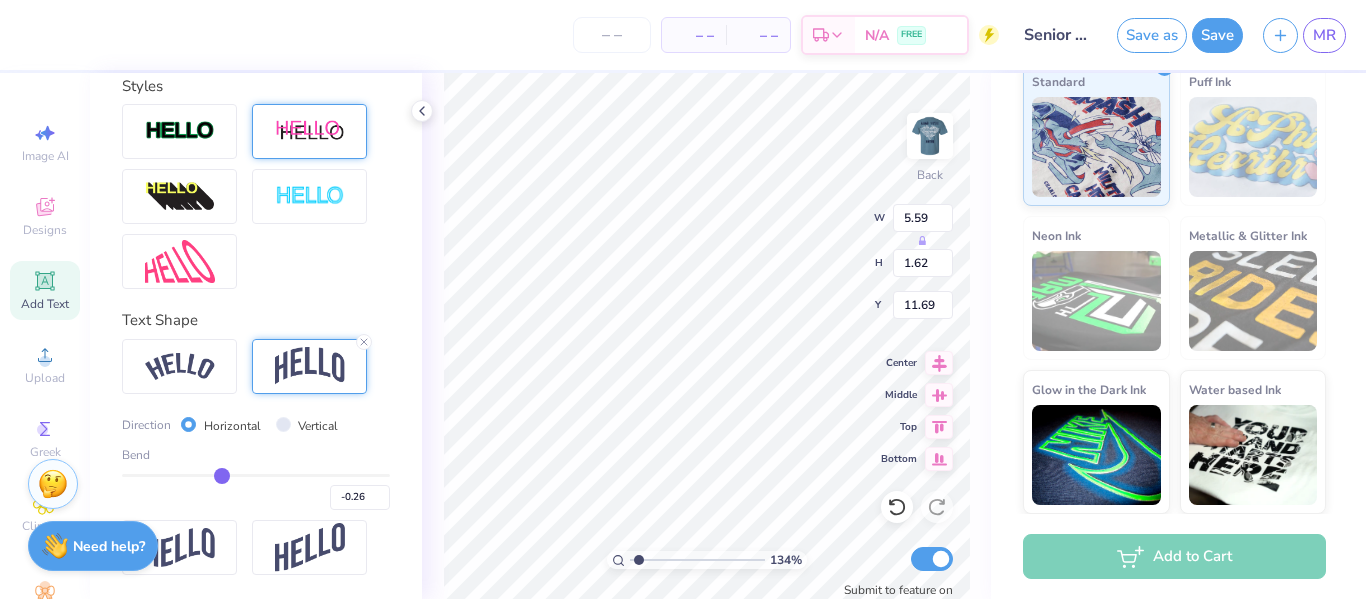 type on "-0.27" 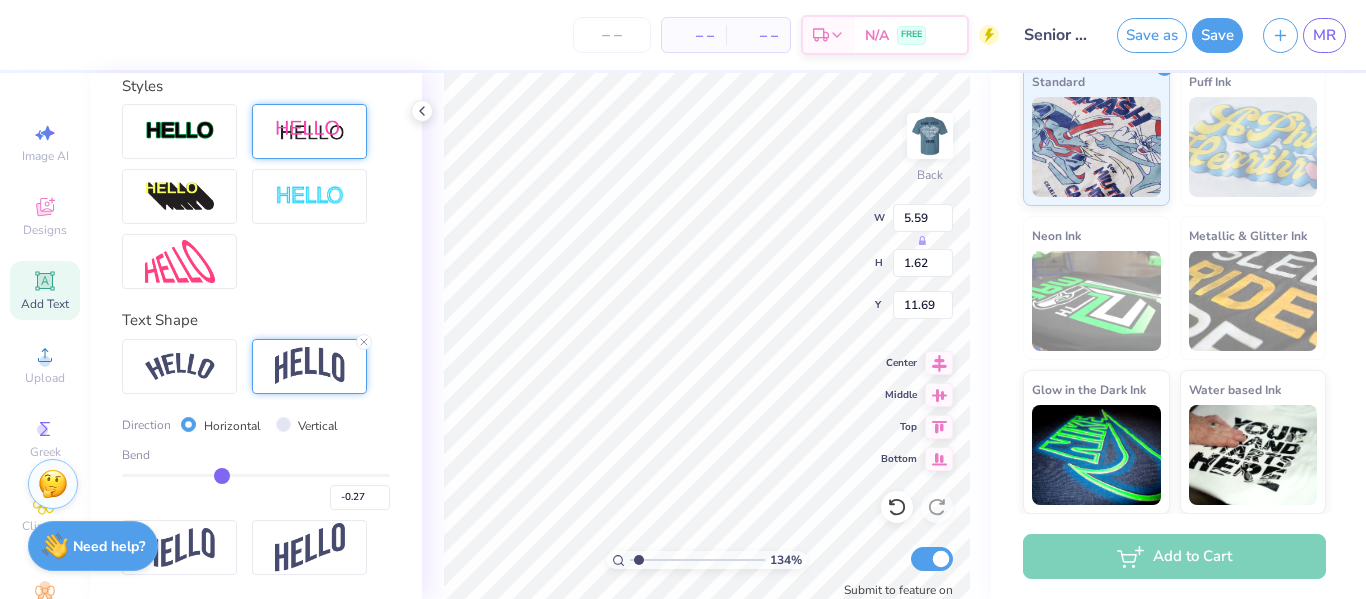 type on "-0.28" 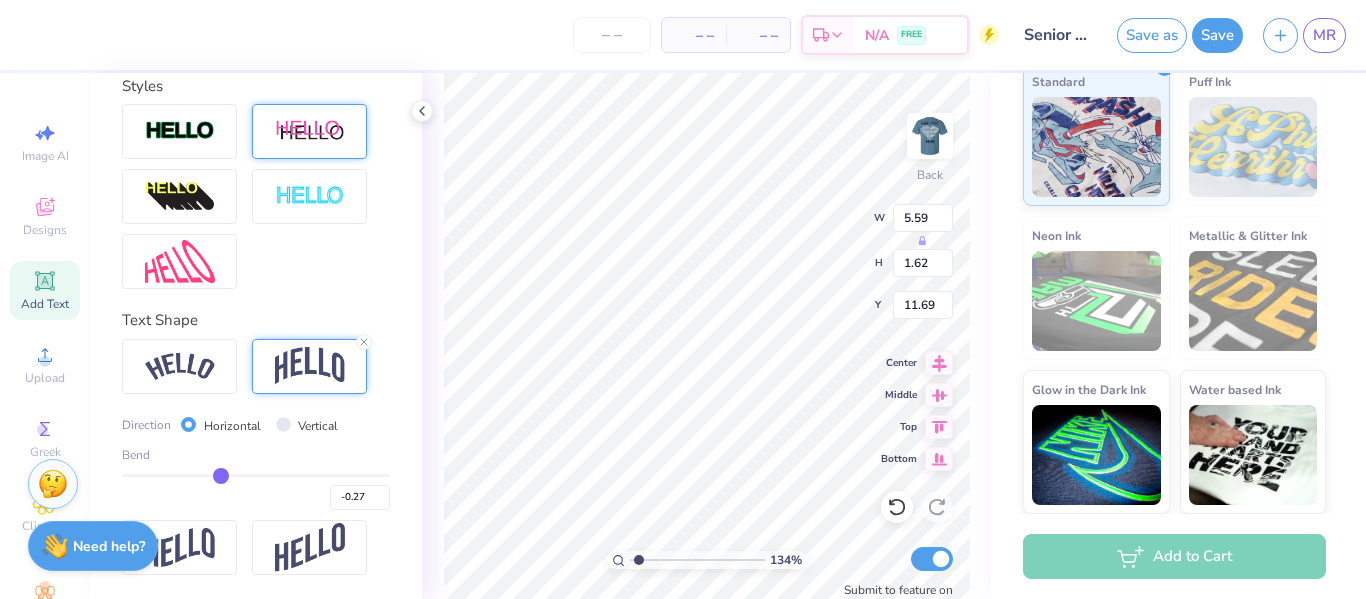 type on "-0.28" 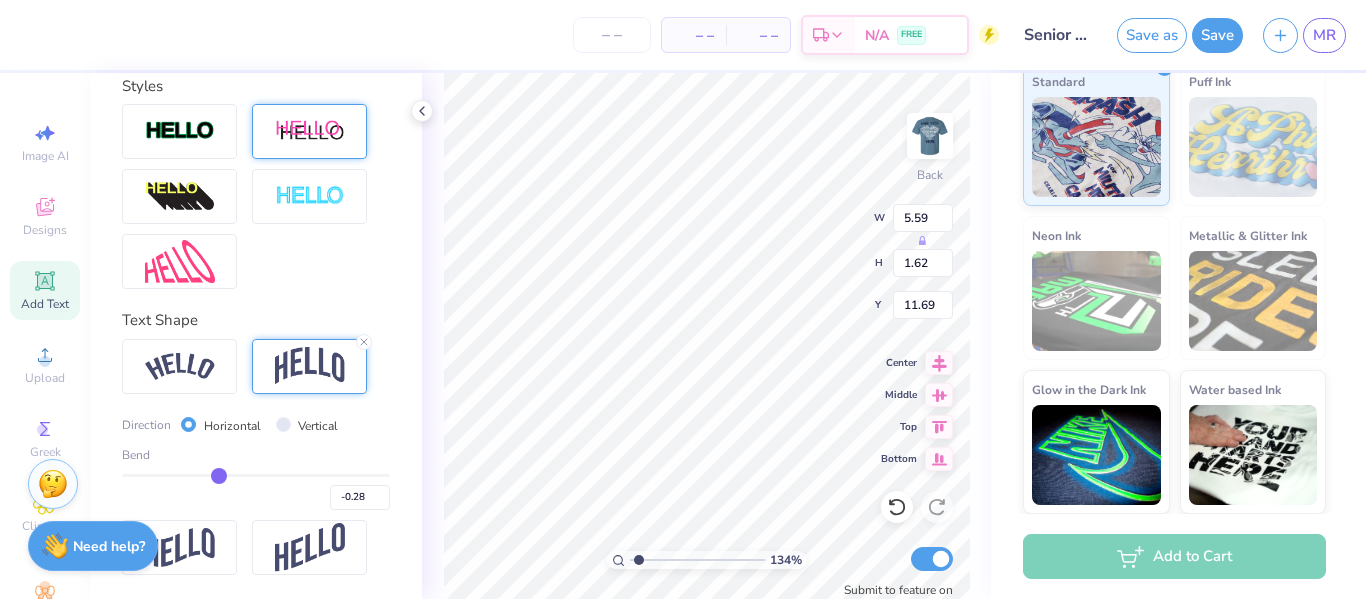 type on "-0.3" 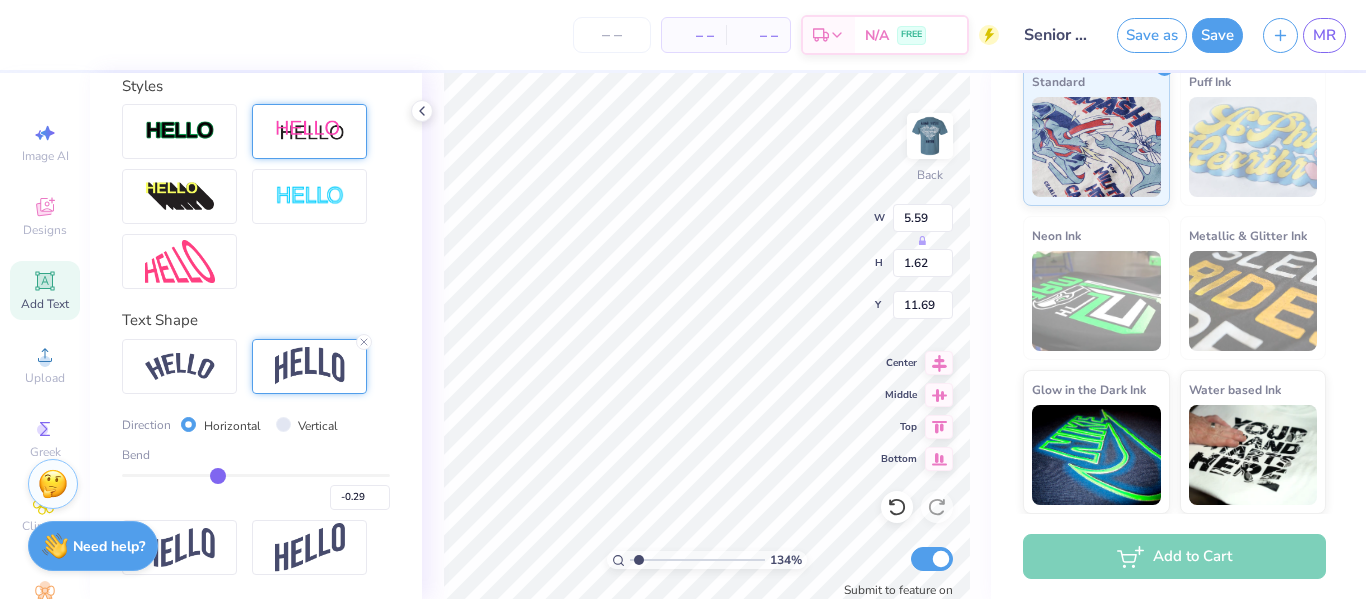 type on "-0.30" 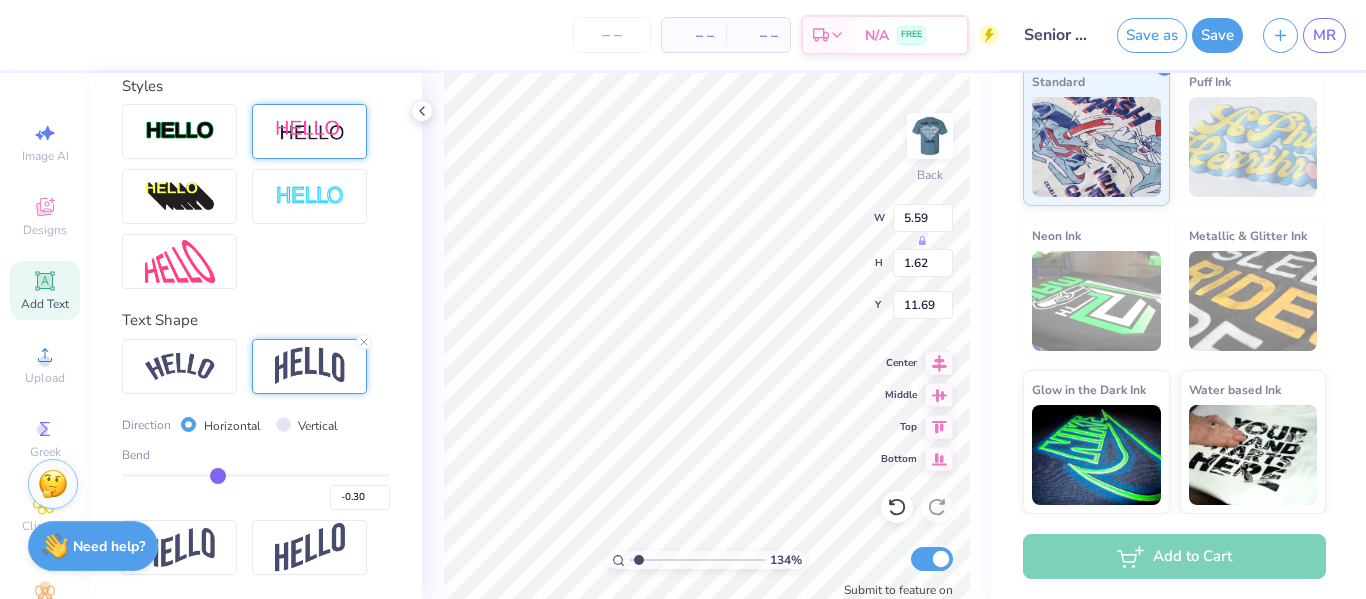 type on "-0.31" 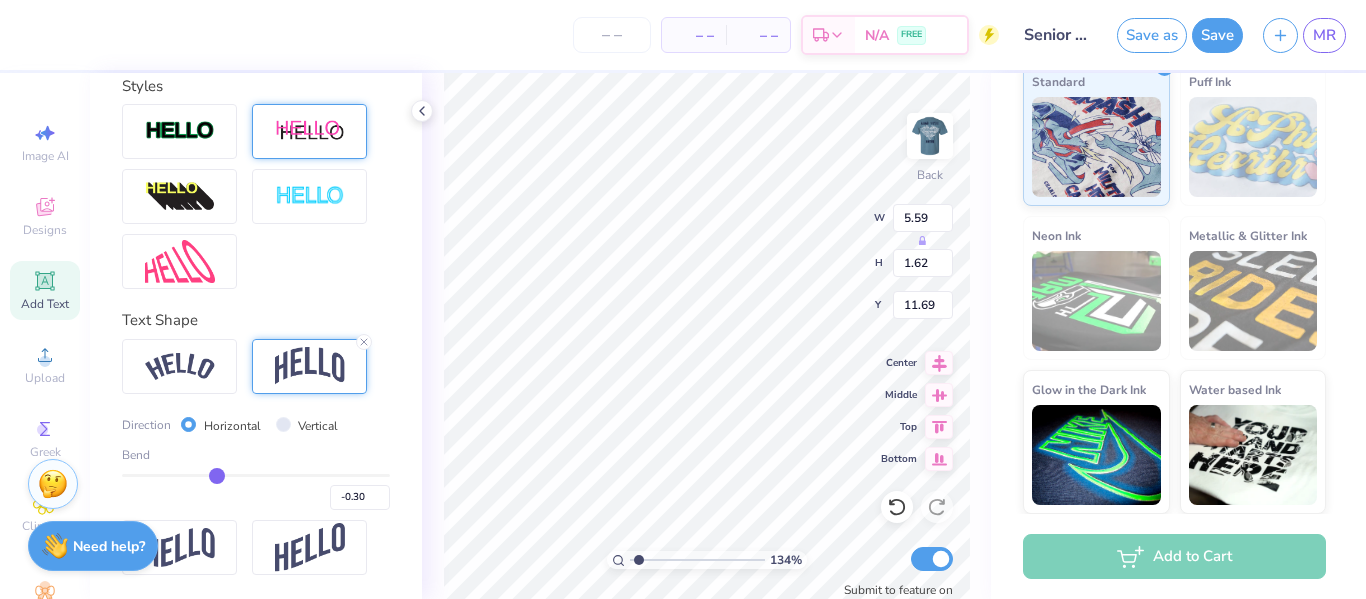 type on "-0.31" 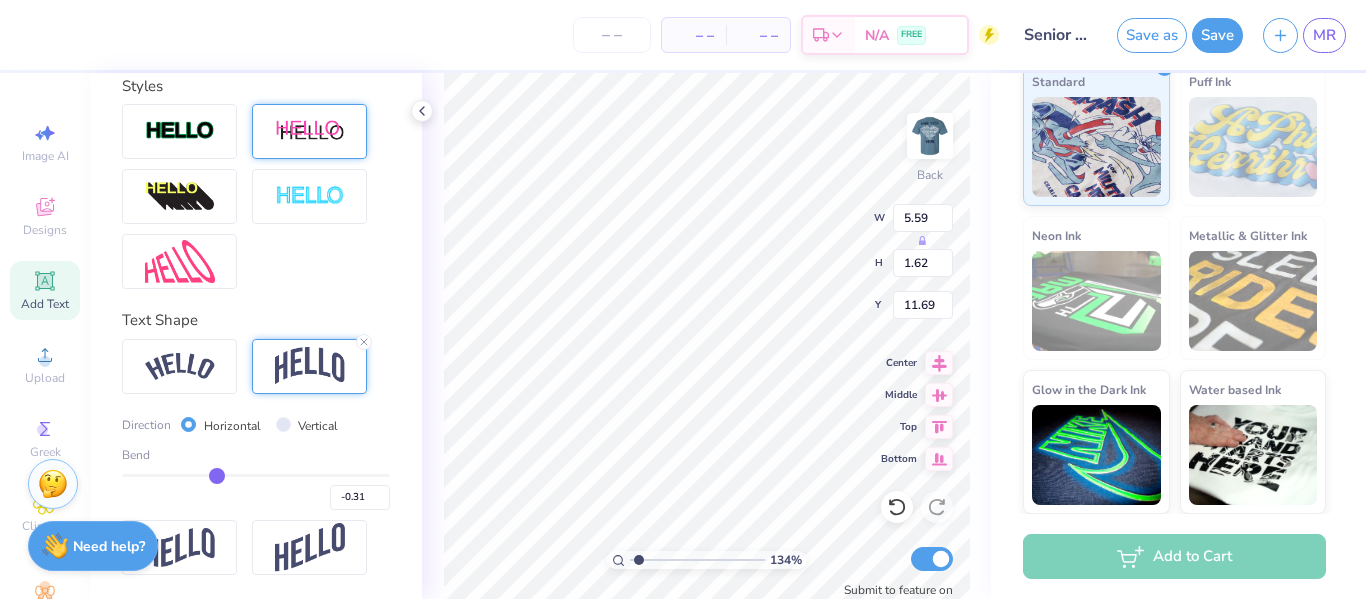 type on "-0.32" 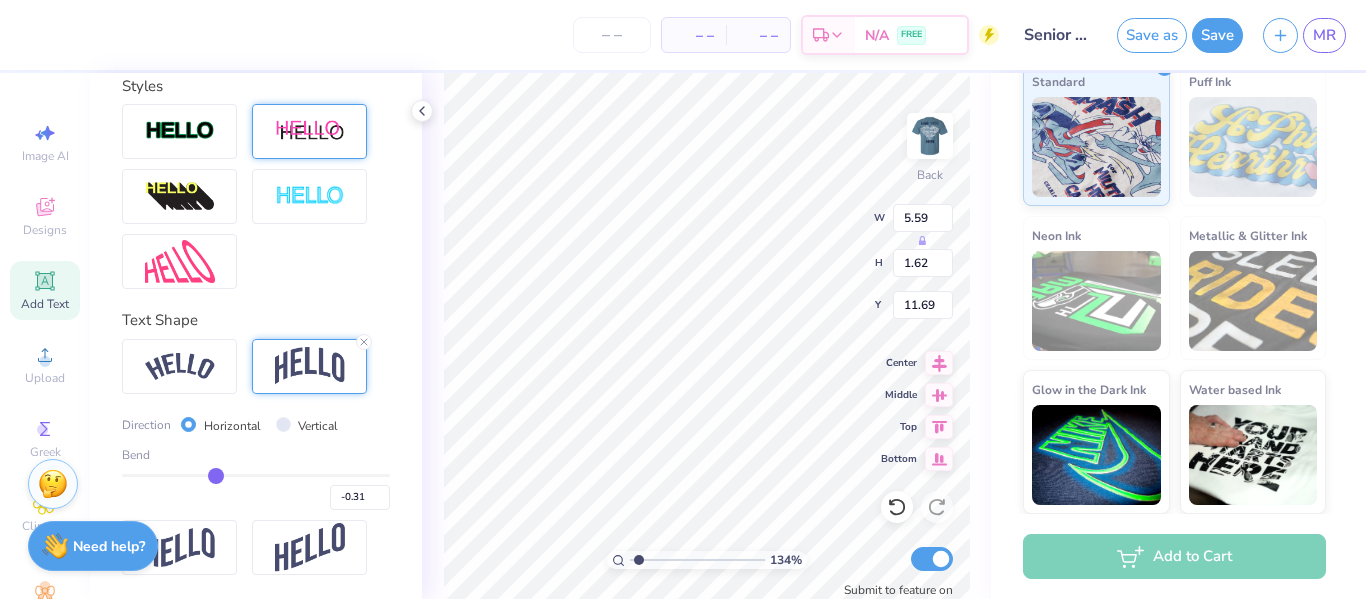 type on "-0.32" 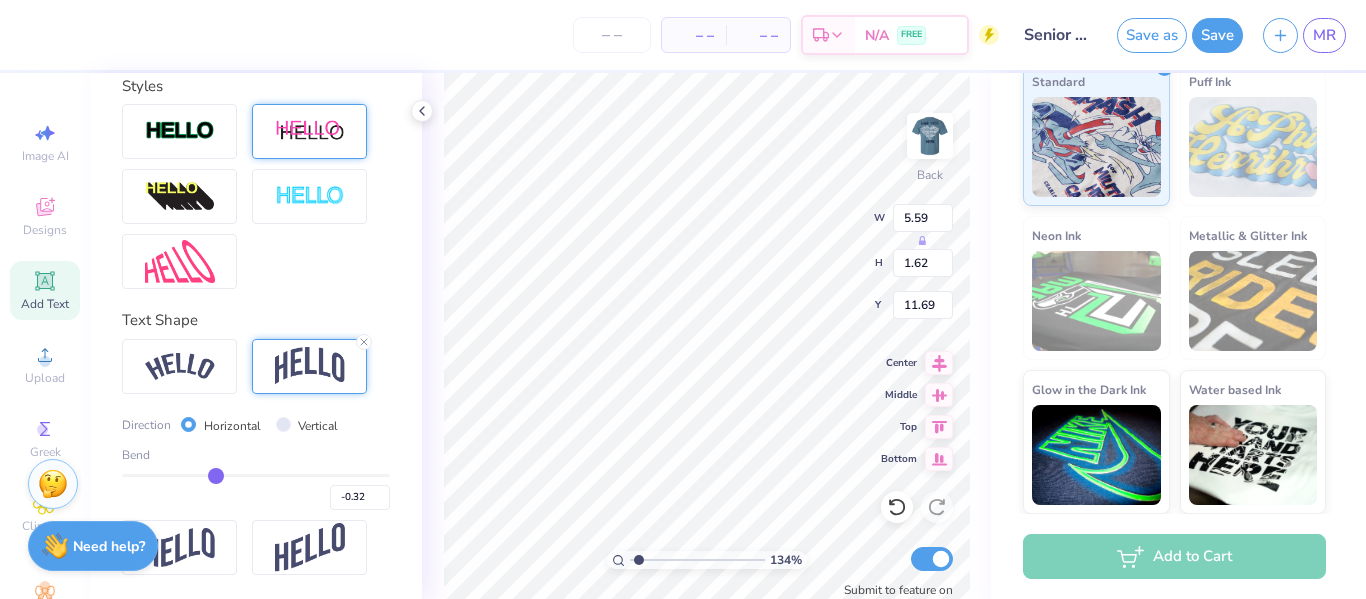 type on "-0.33" 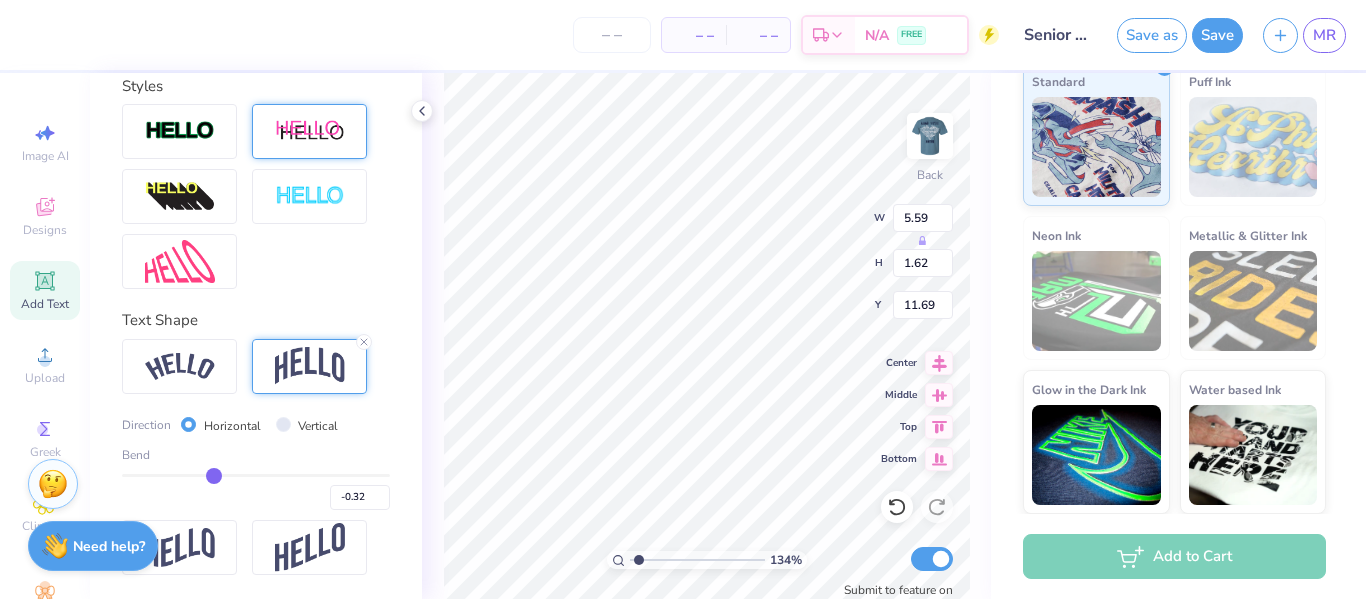 type on "-0.33" 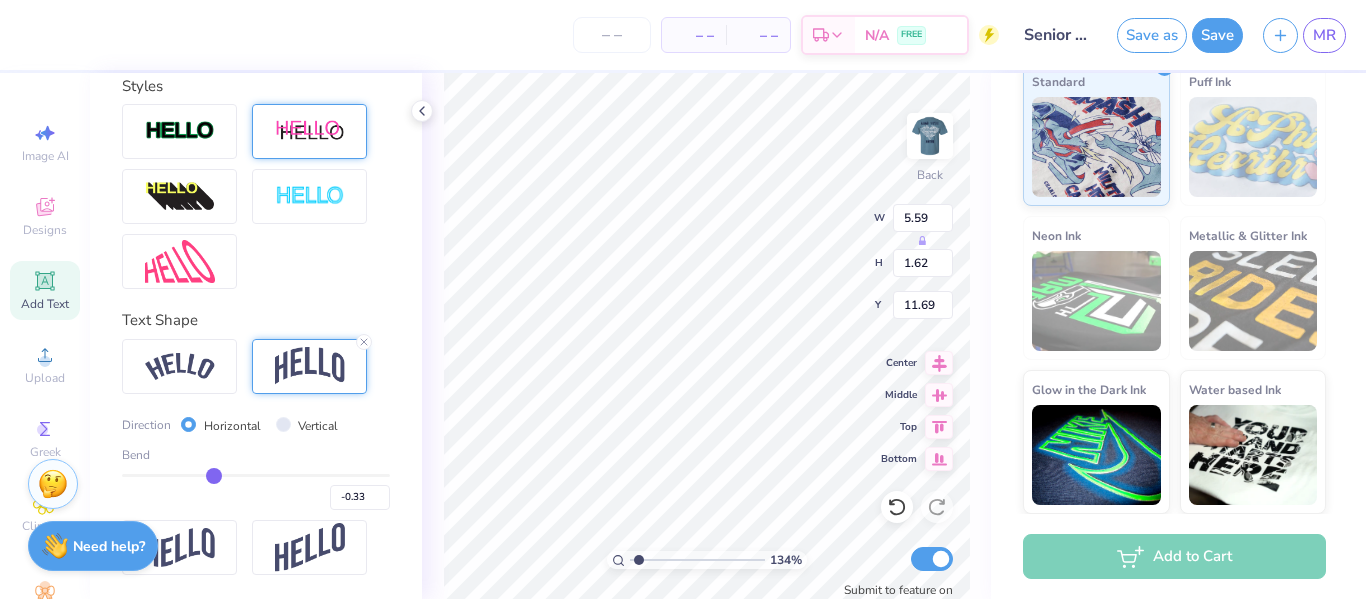 type on "-0.34" 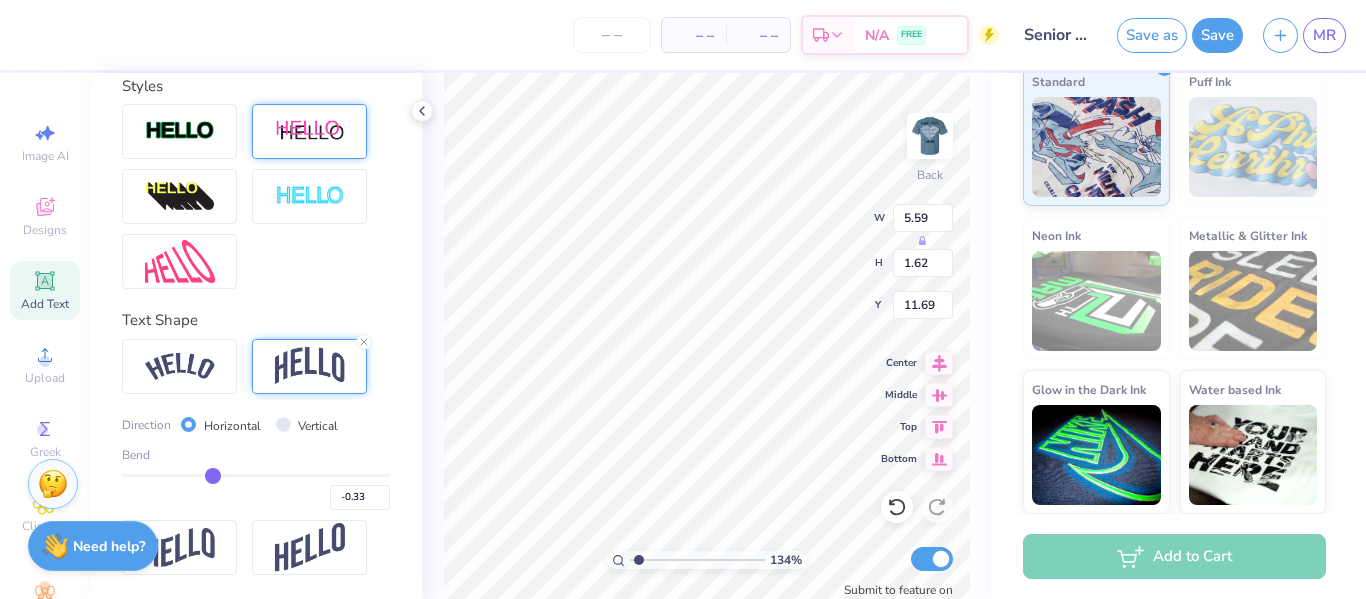 type on "-0.34" 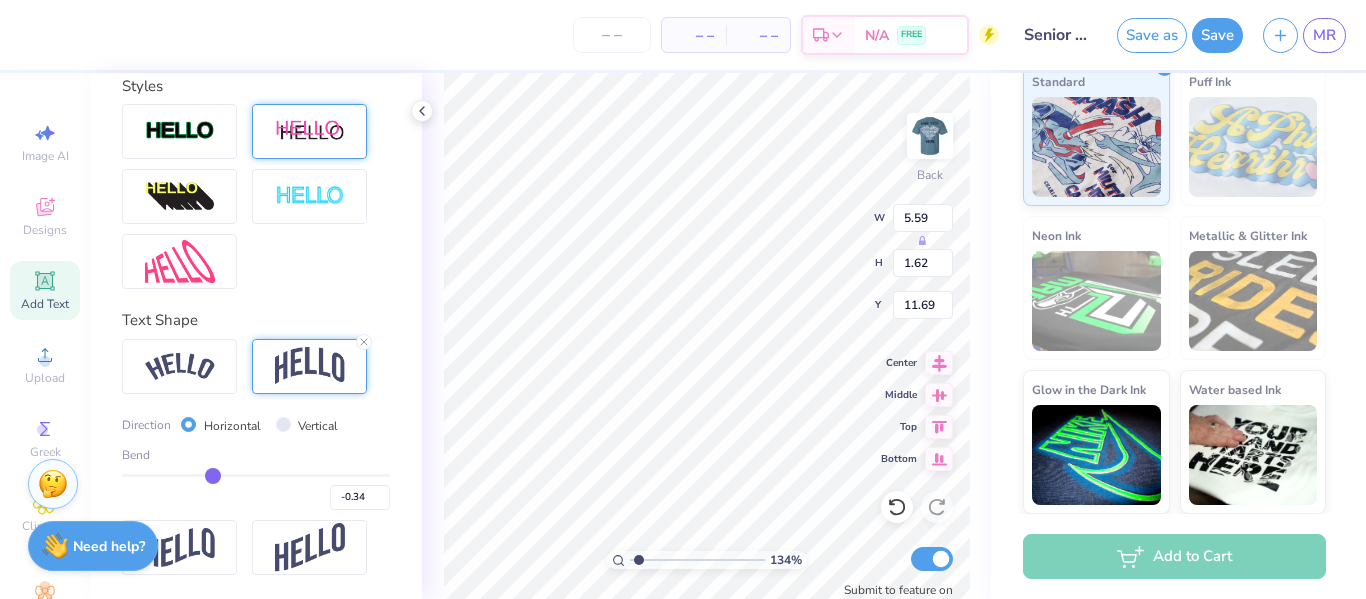 type on "-0.35" 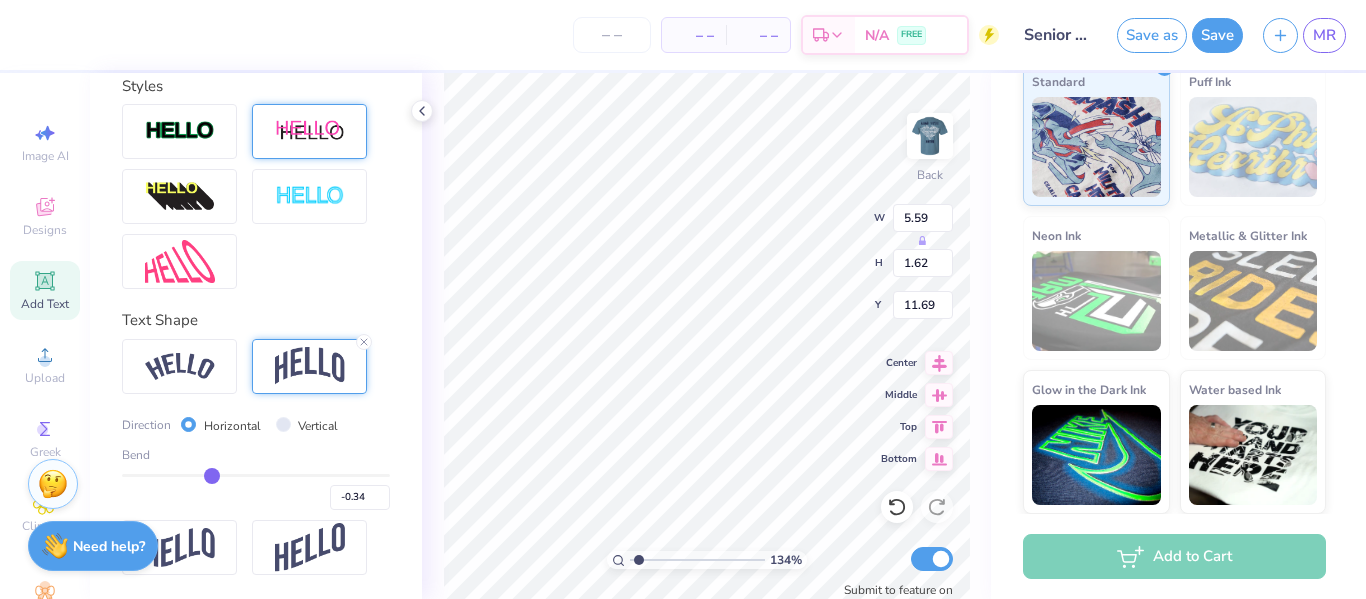 type on "-0.35" 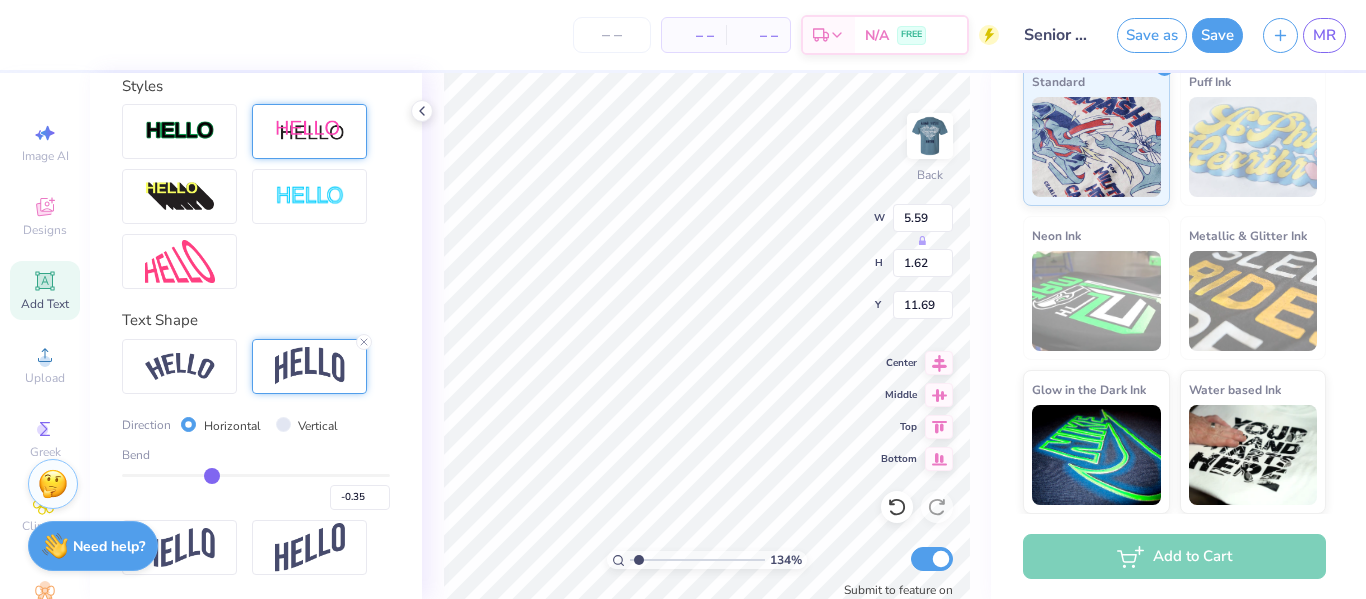 type on "-0.36" 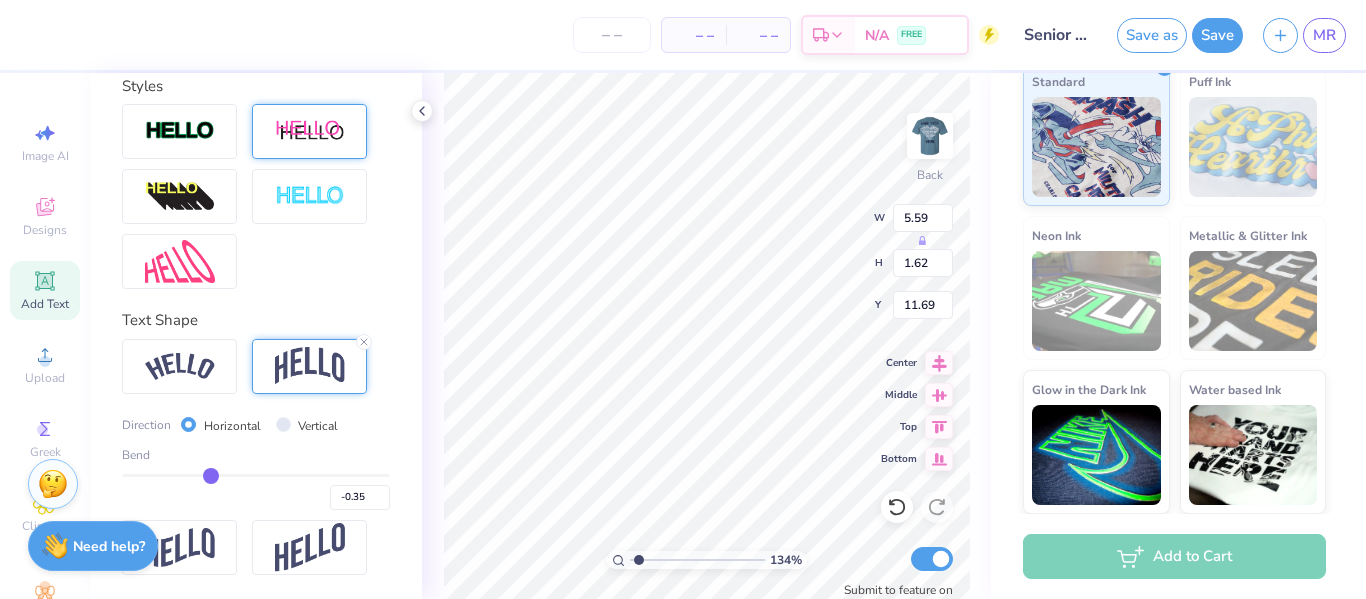 type on "-0.36" 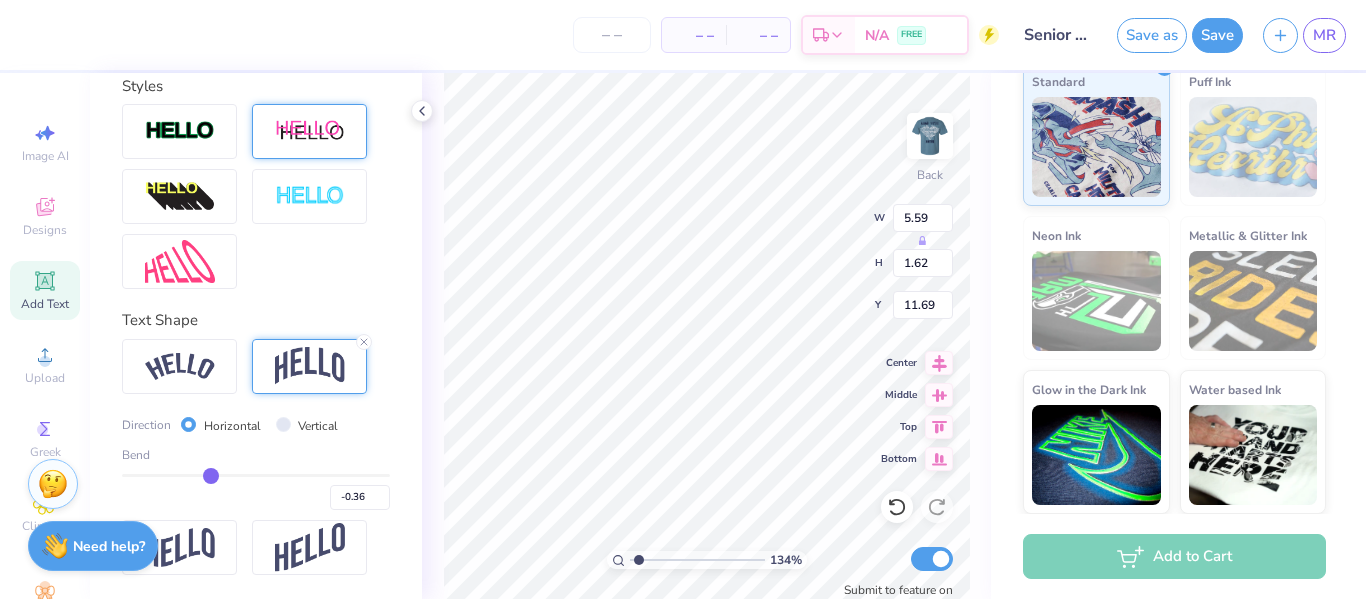 type on "-0.37" 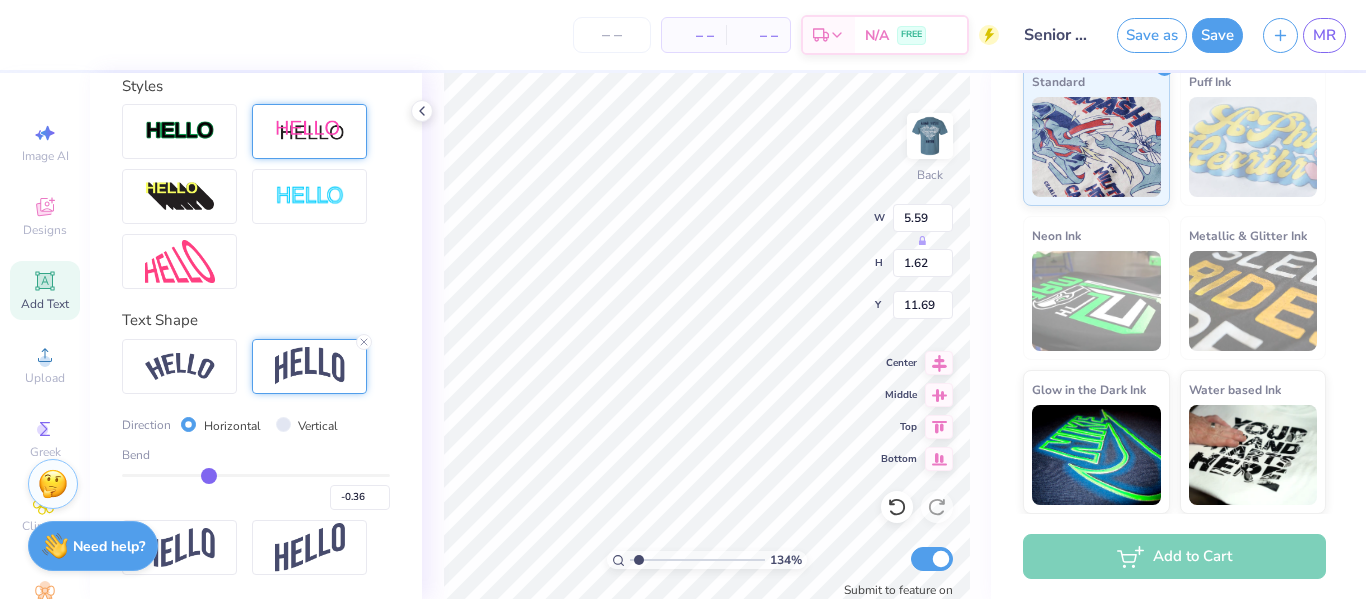 type on "-0.37" 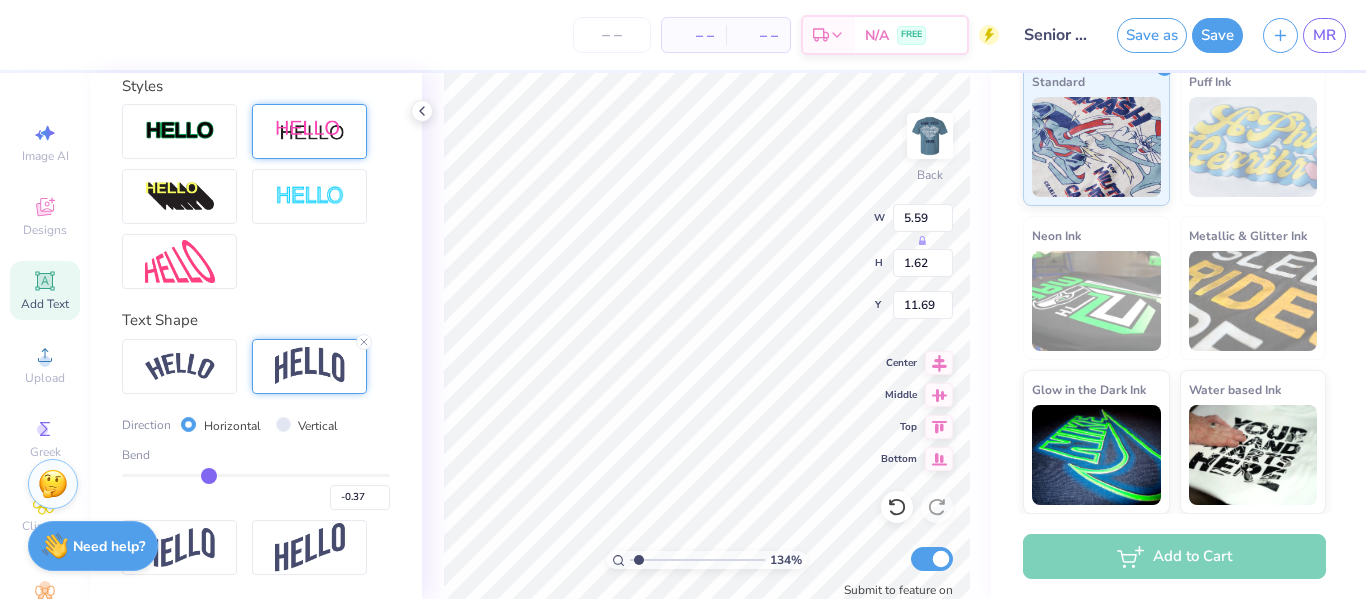 type on "-0.38" 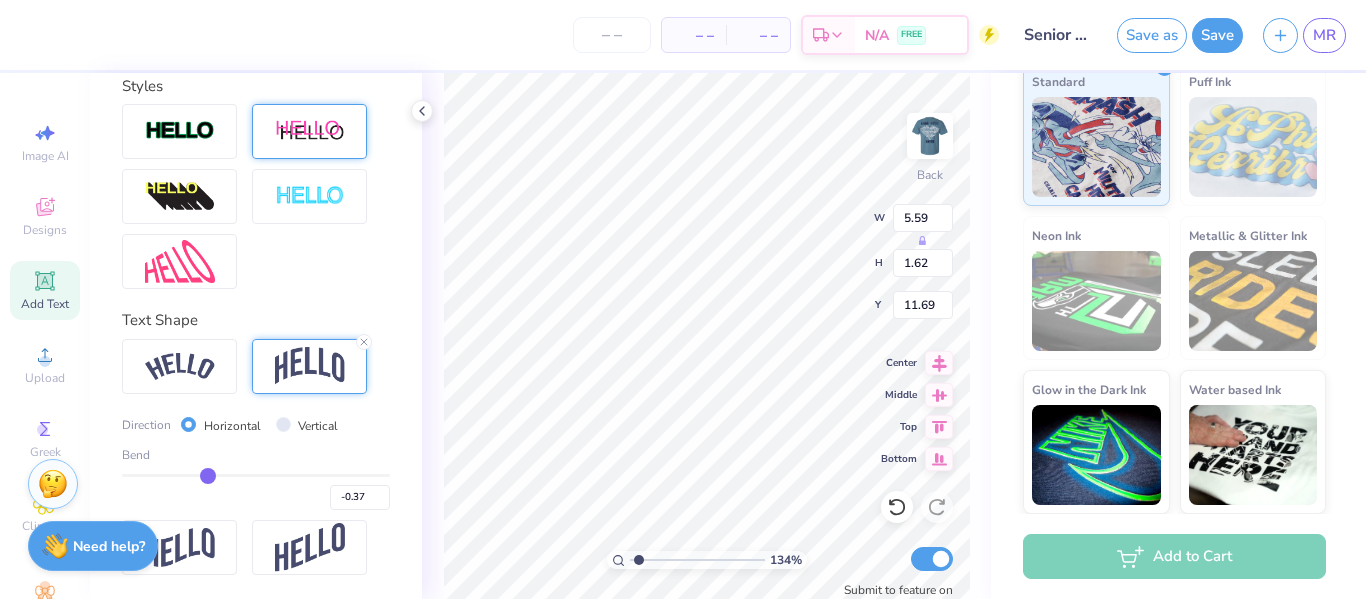 type on "-0.38" 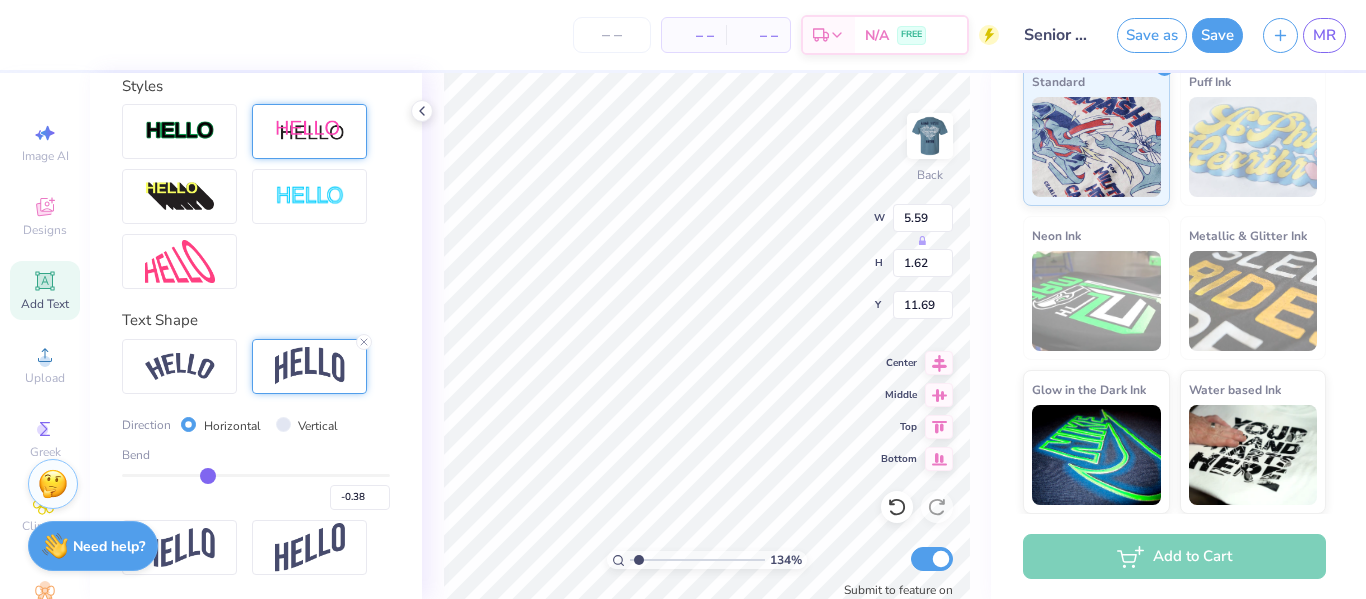 type on "-0.39" 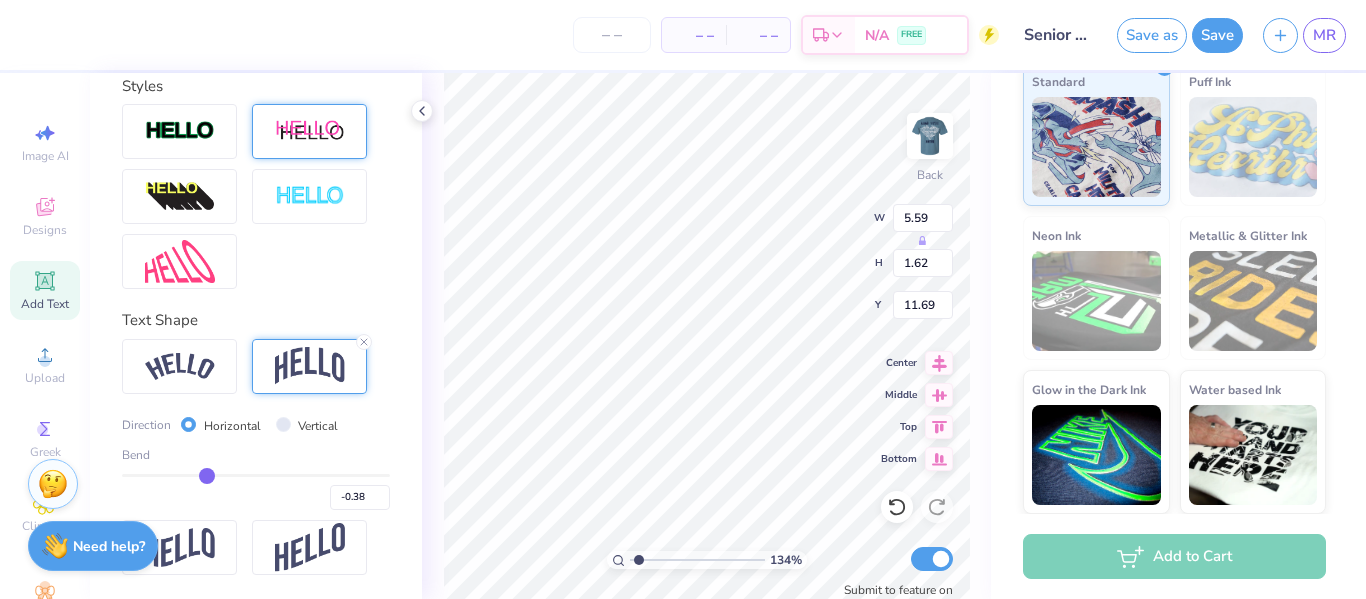 type on "-0.39" 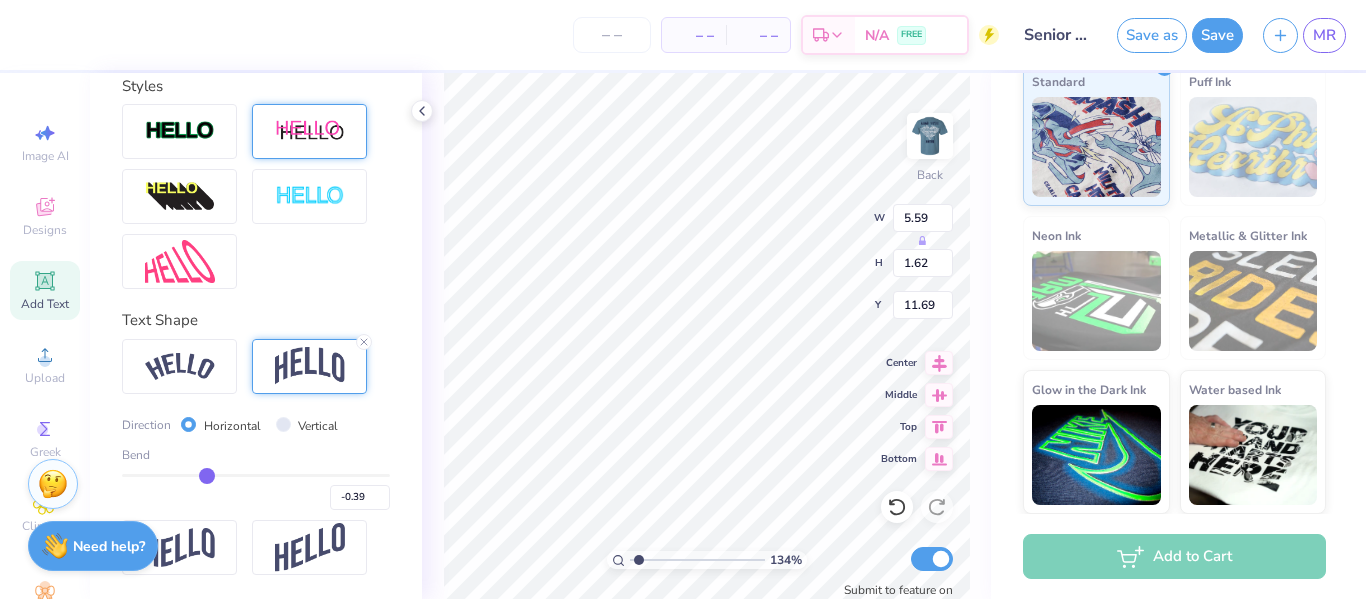 type on "-0.4" 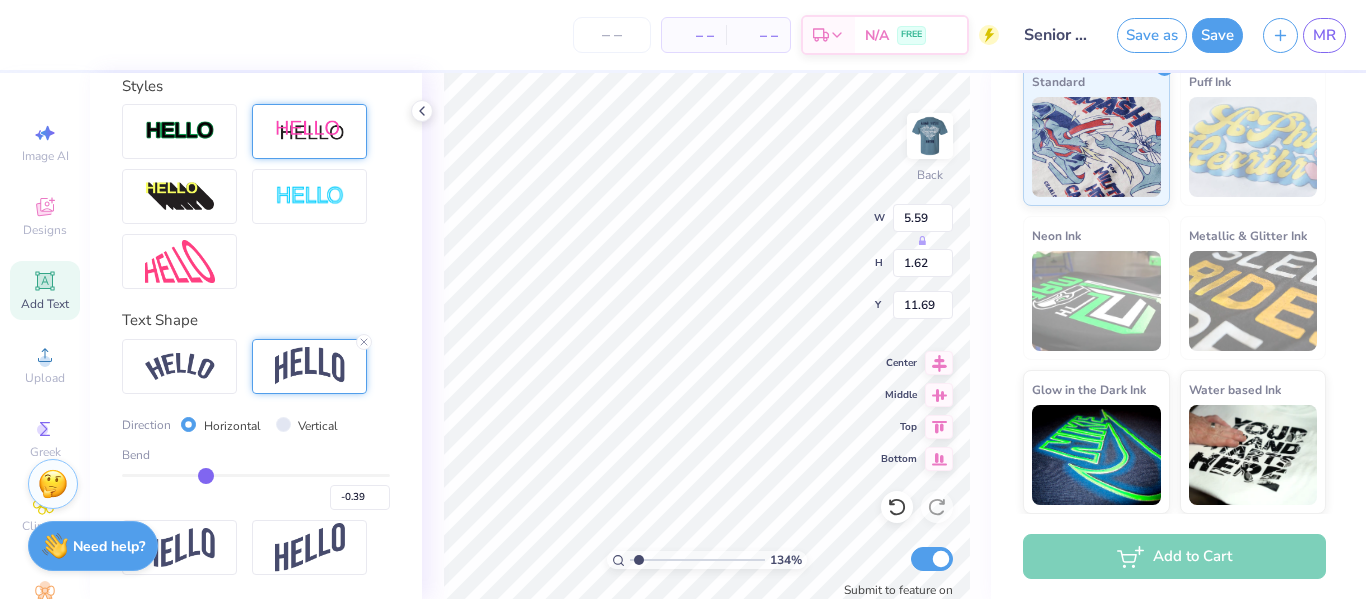 type on "-0.40" 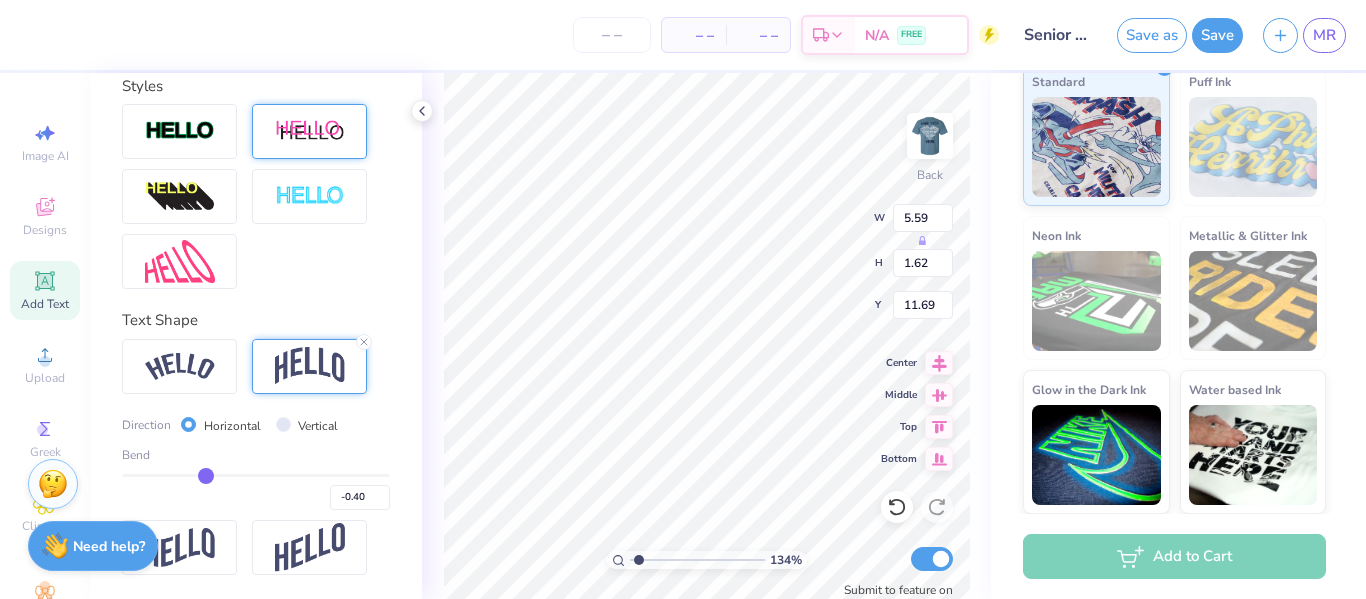 type on "-0.41" 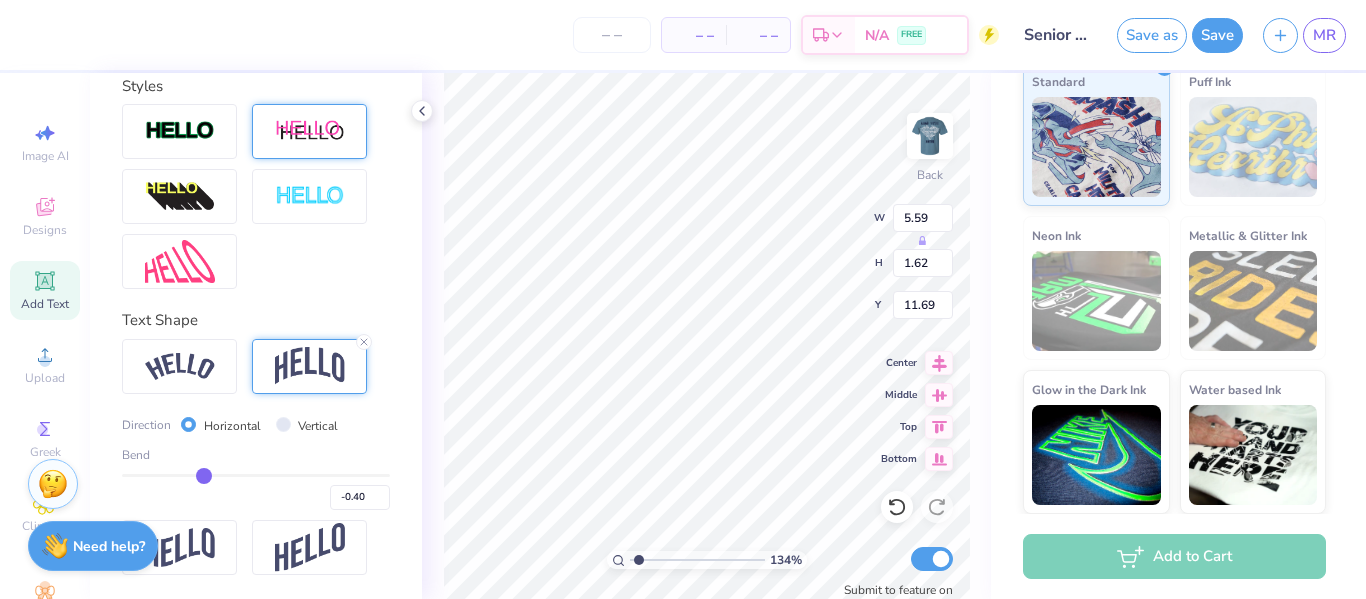 type on "-0.41" 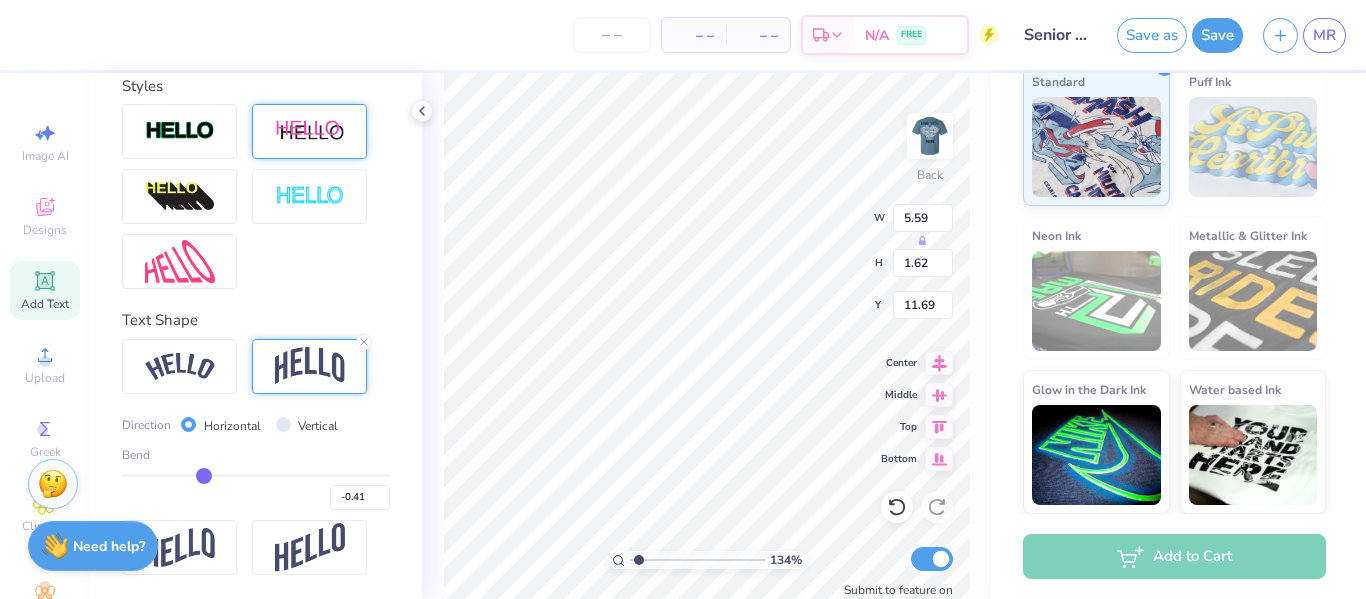 type on "-0.42" 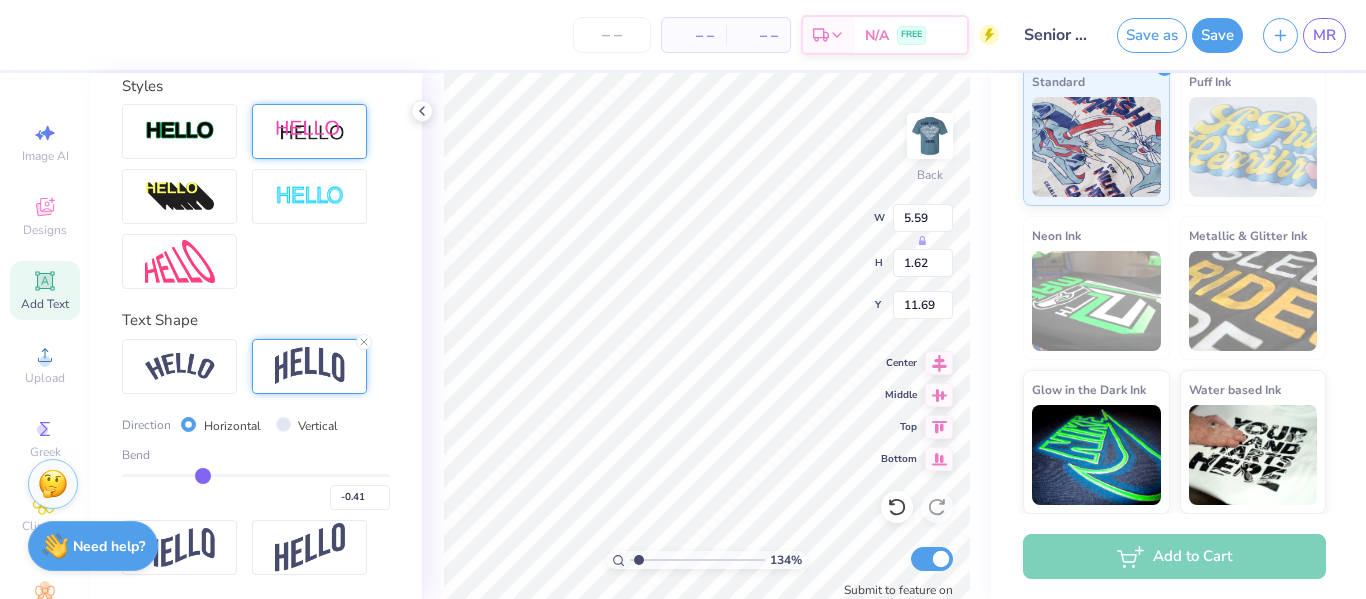 type 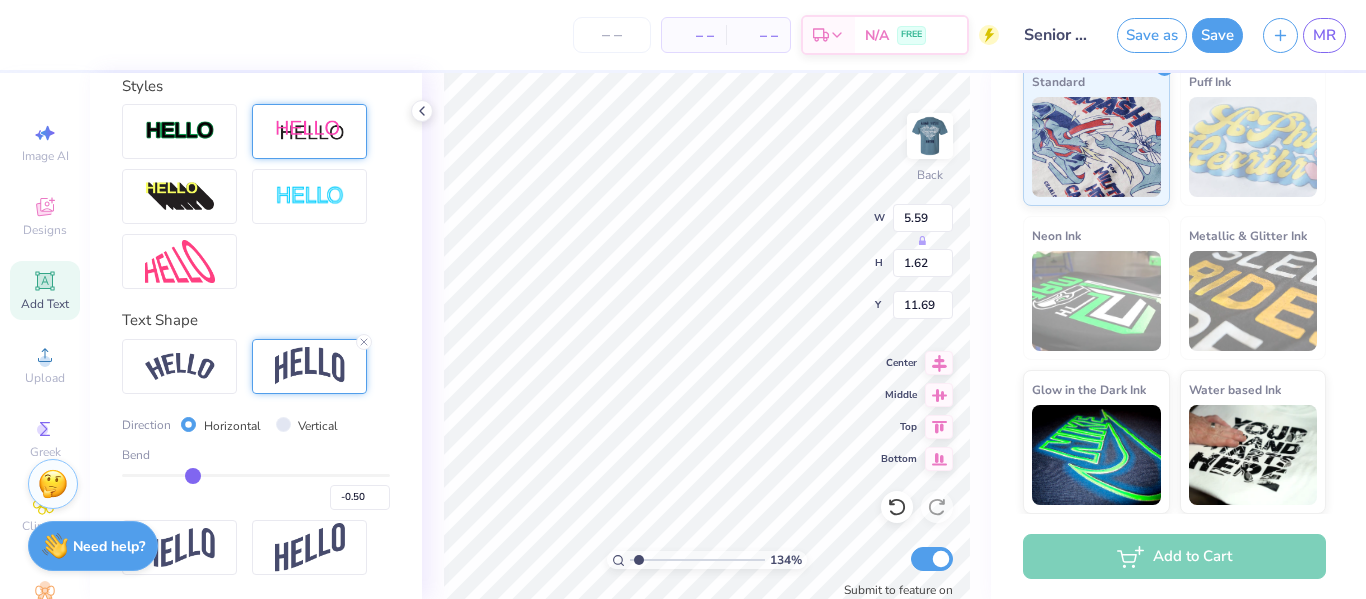 drag, startPoint x: 321, startPoint y: 476, endPoint x: 192, endPoint y: 483, distance: 129.18979 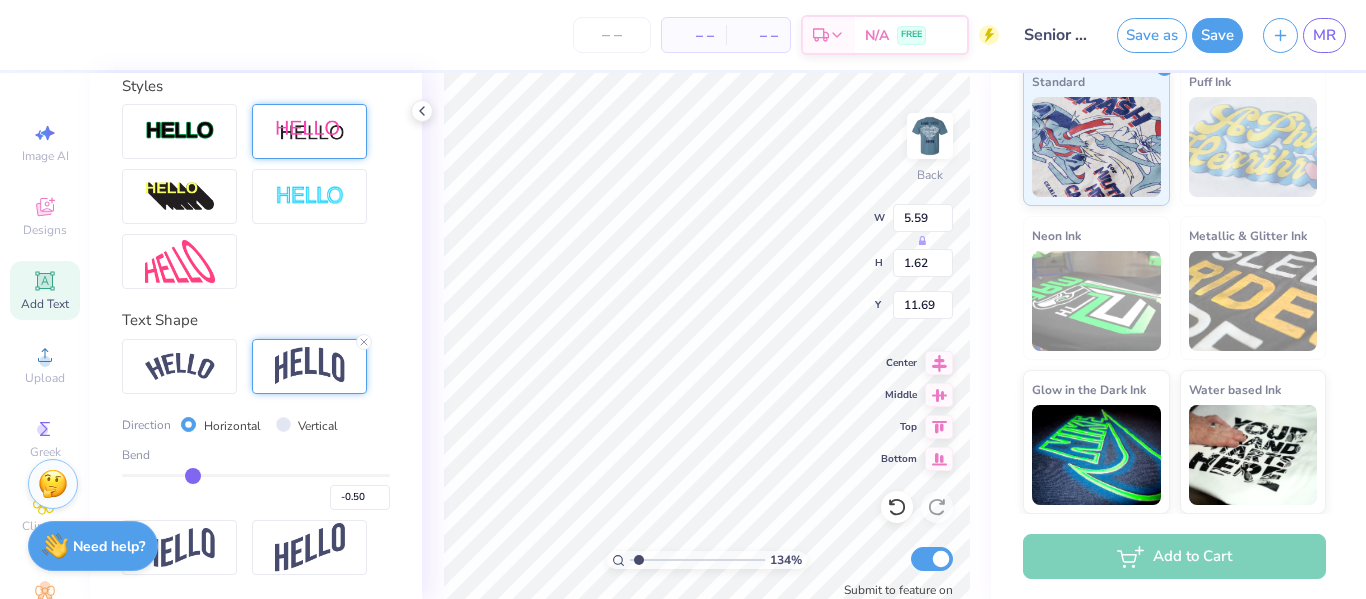 scroll, scrollTop: 0, scrollLeft: 2, axis: horizontal 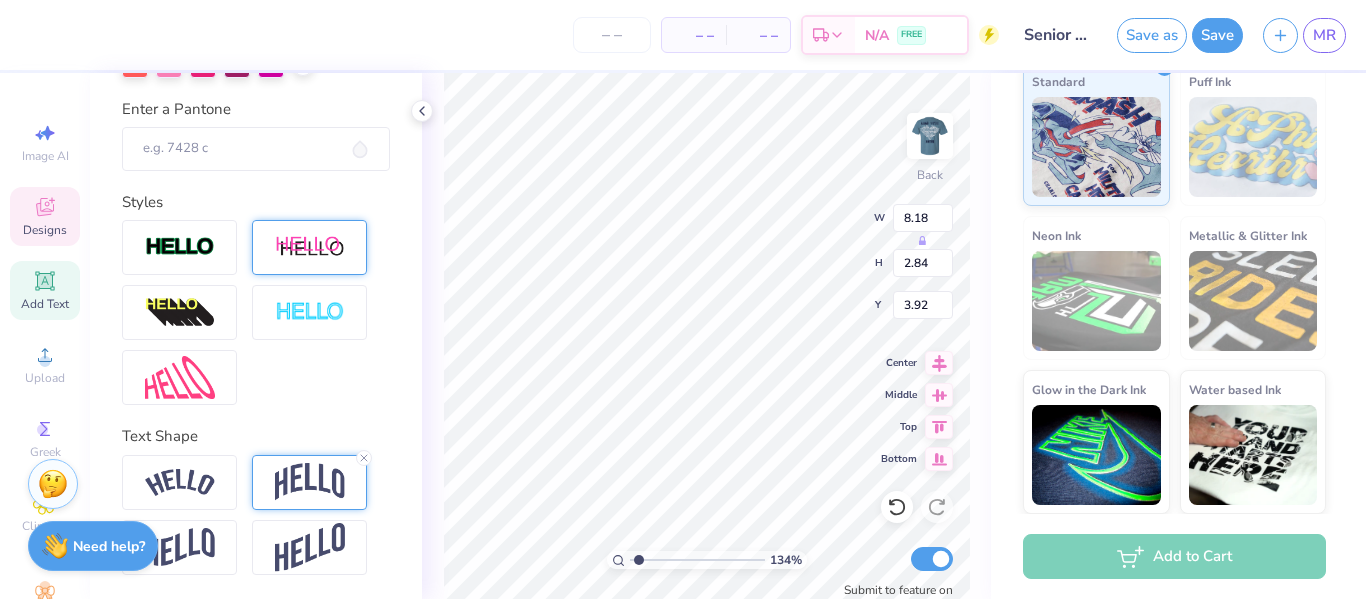 click at bounding box center [310, 482] 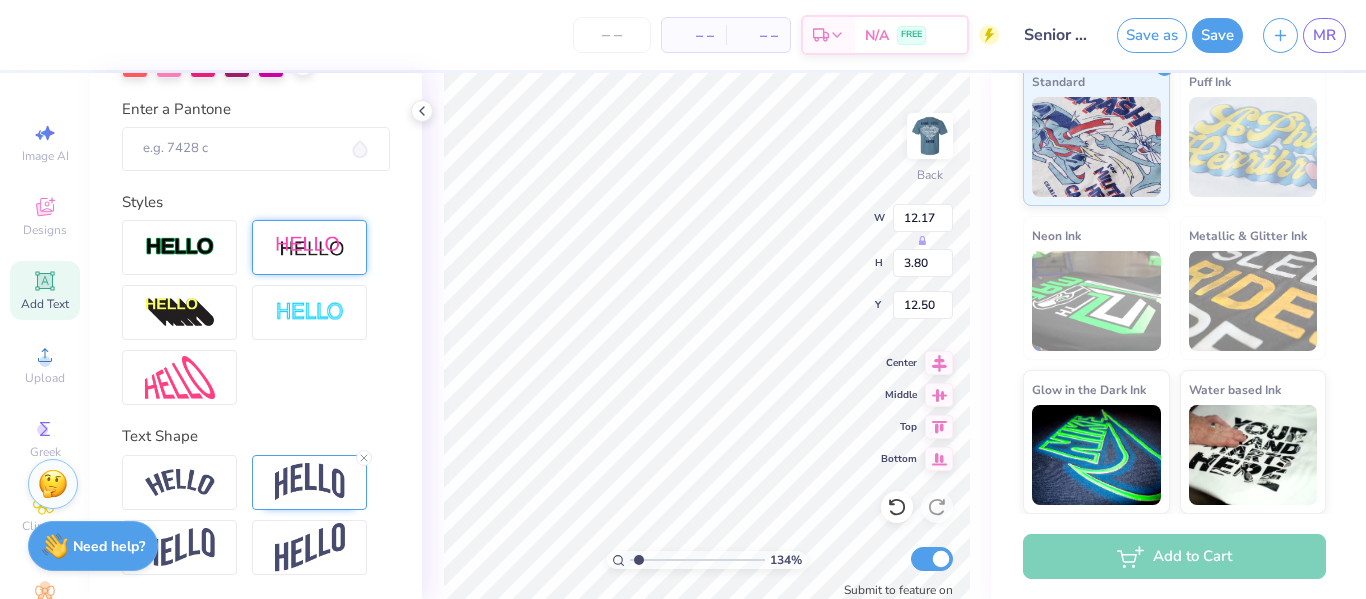 scroll, scrollTop: 803, scrollLeft: 0, axis: vertical 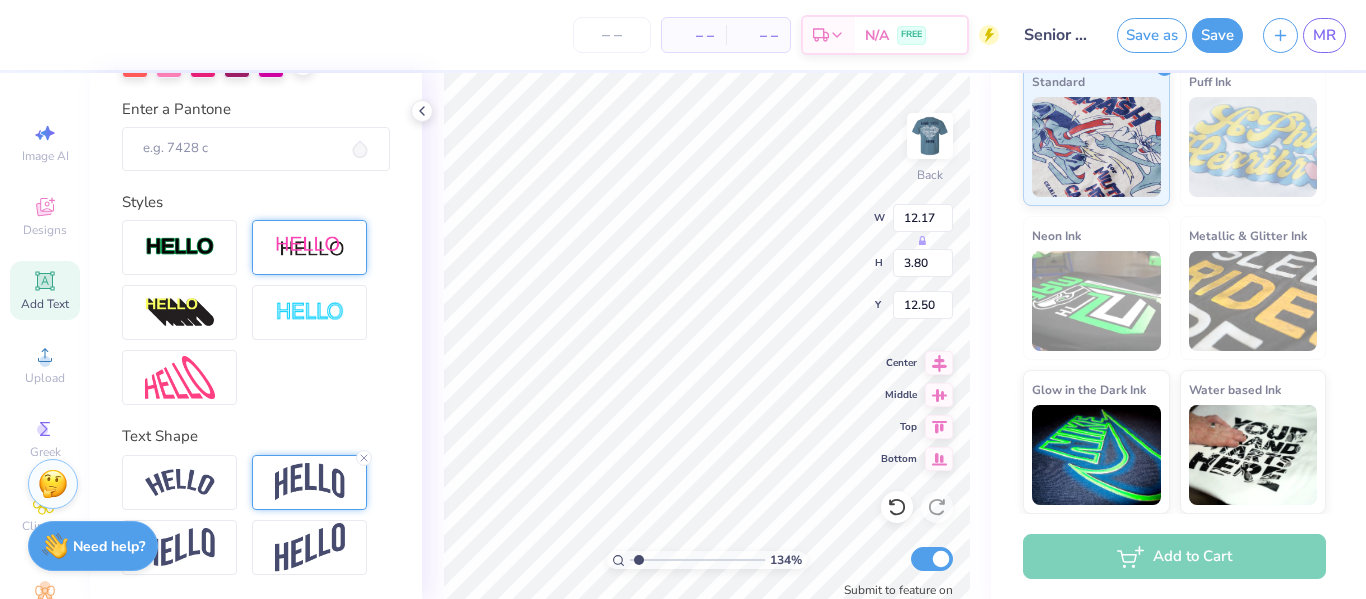 click at bounding box center [309, 482] 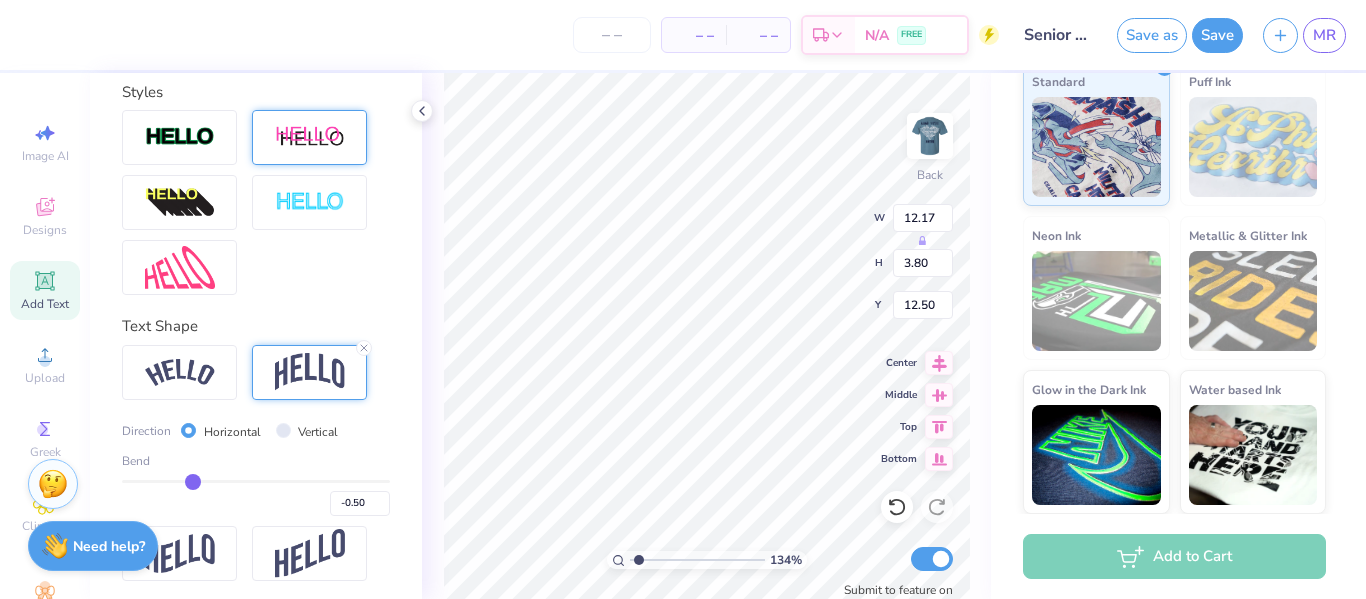 scroll, scrollTop: 919, scrollLeft: 0, axis: vertical 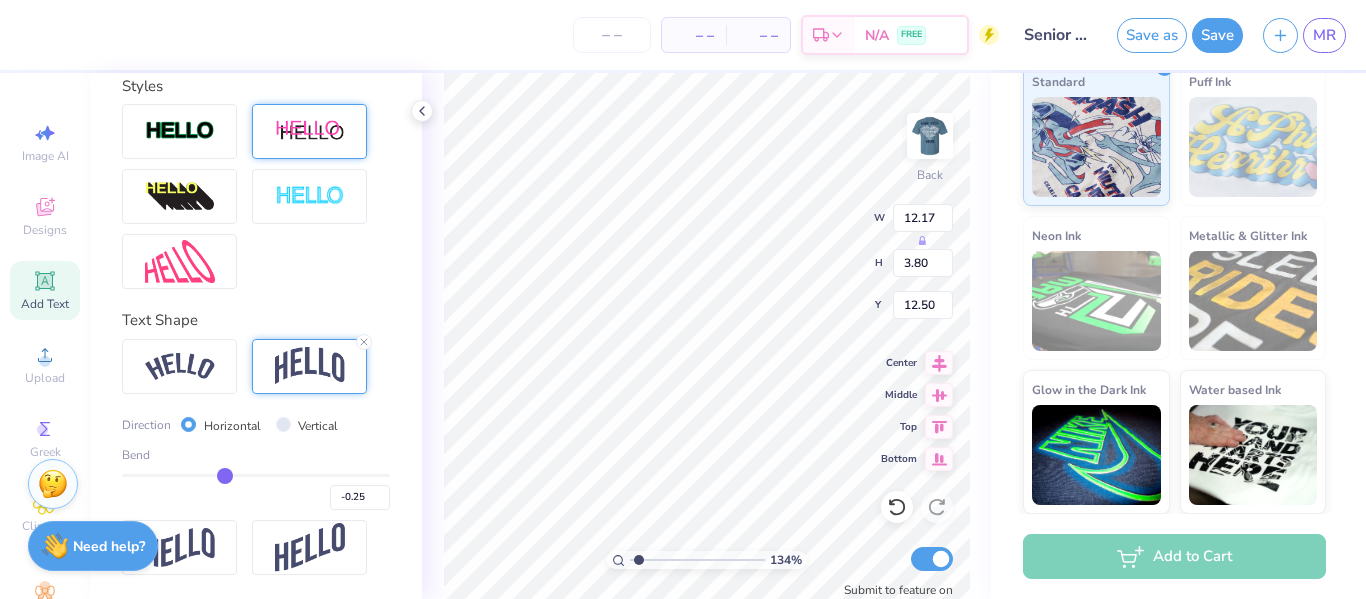 drag, startPoint x: 197, startPoint y: 481, endPoint x: 224, endPoint y: 478, distance: 27.166155 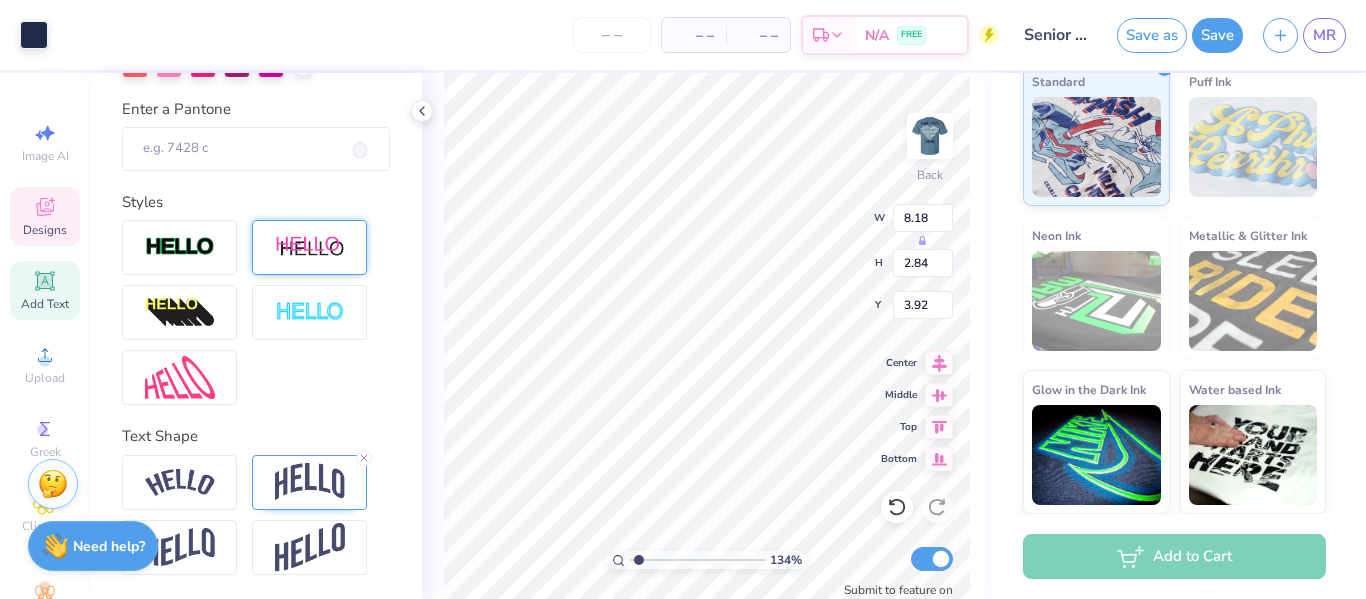 scroll, scrollTop: 803, scrollLeft: 0, axis: vertical 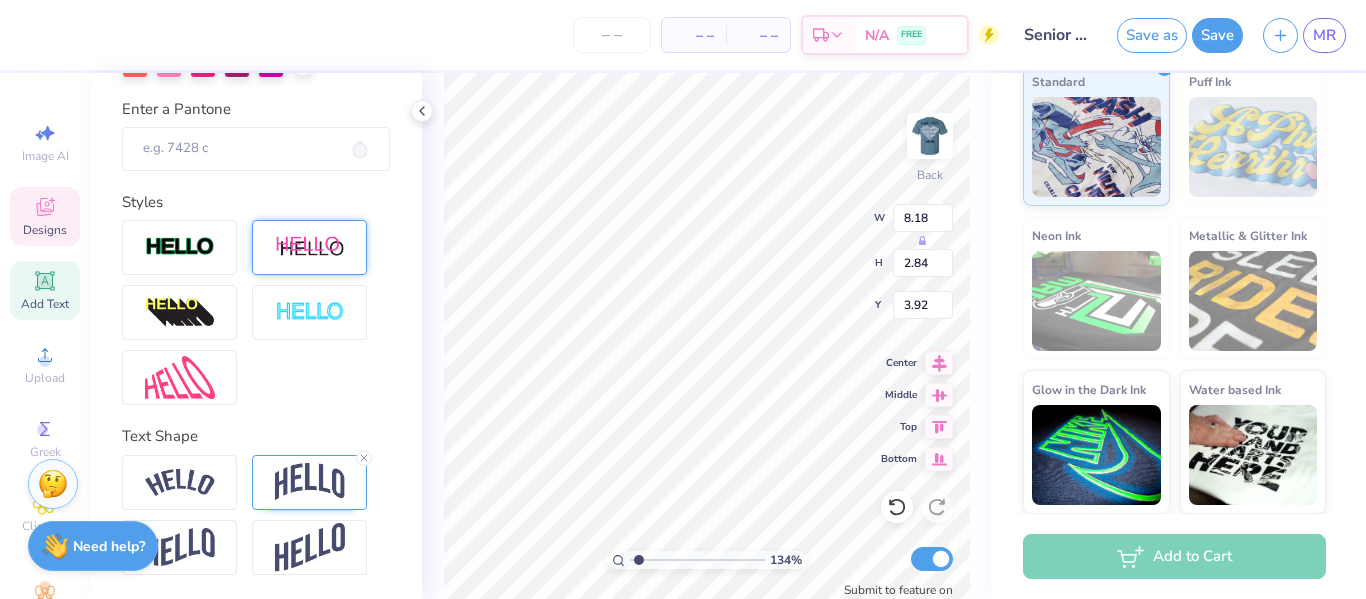 click on "Add Text" at bounding box center (45, 304) 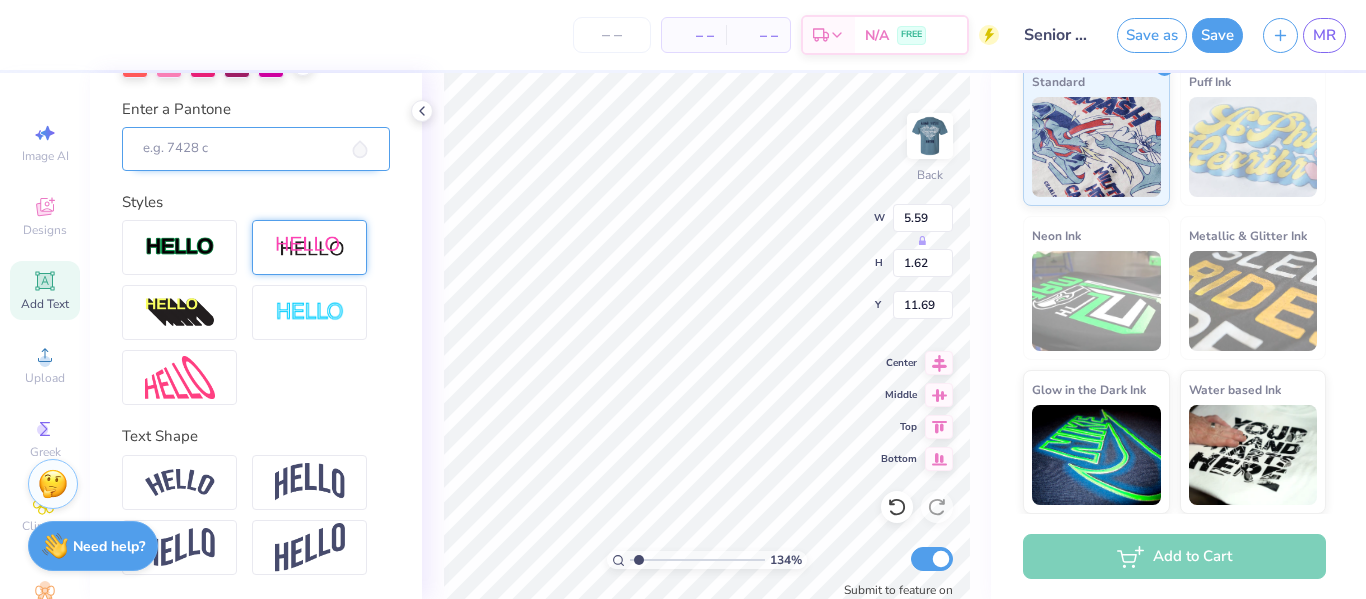 scroll, scrollTop: 0, scrollLeft: 0, axis: both 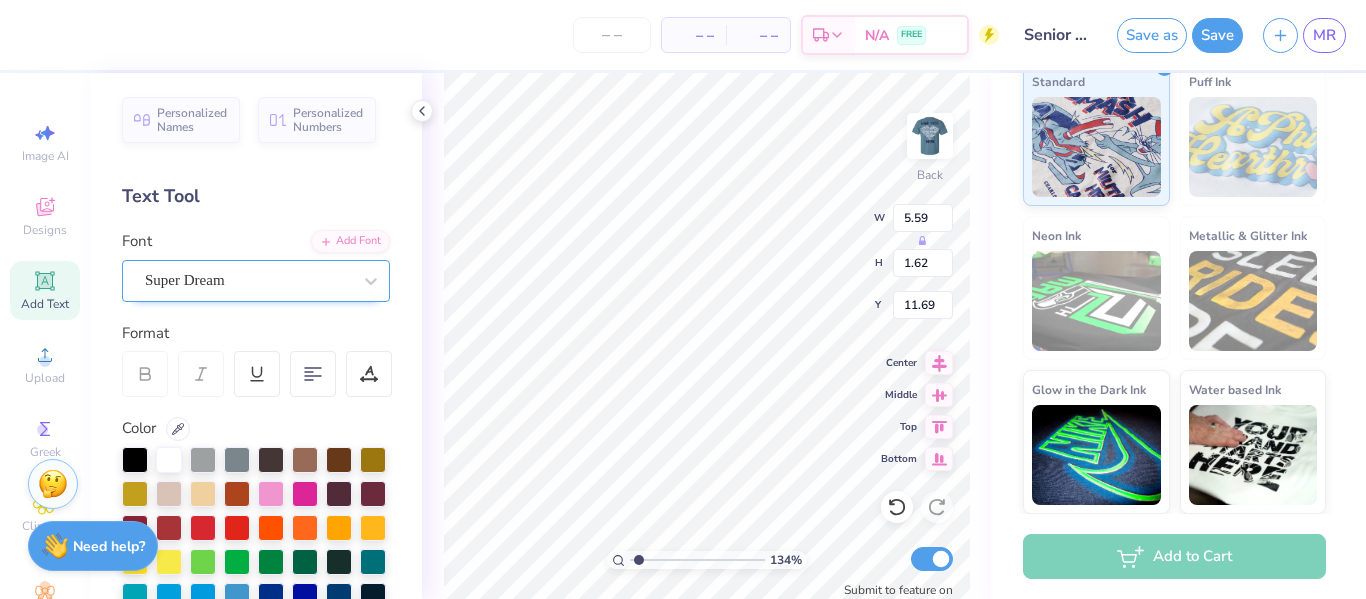 click on "Super Dream" at bounding box center (248, 280) 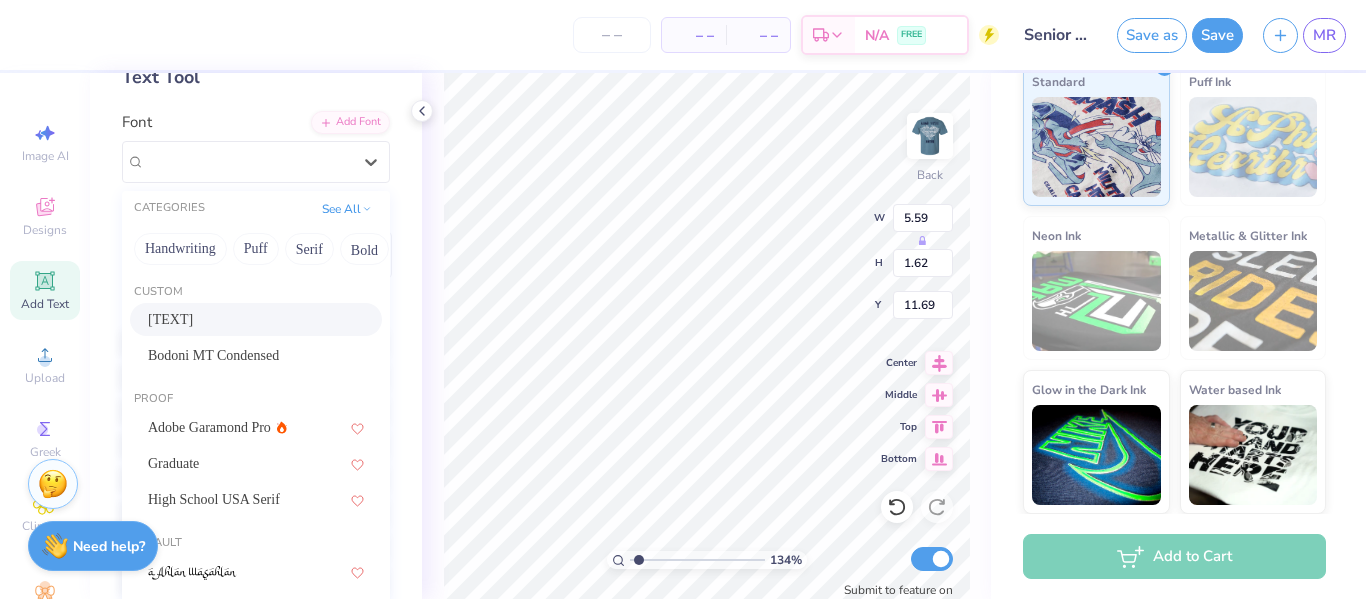 scroll, scrollTop: 137, scrollLeft: 0, axis: vertical 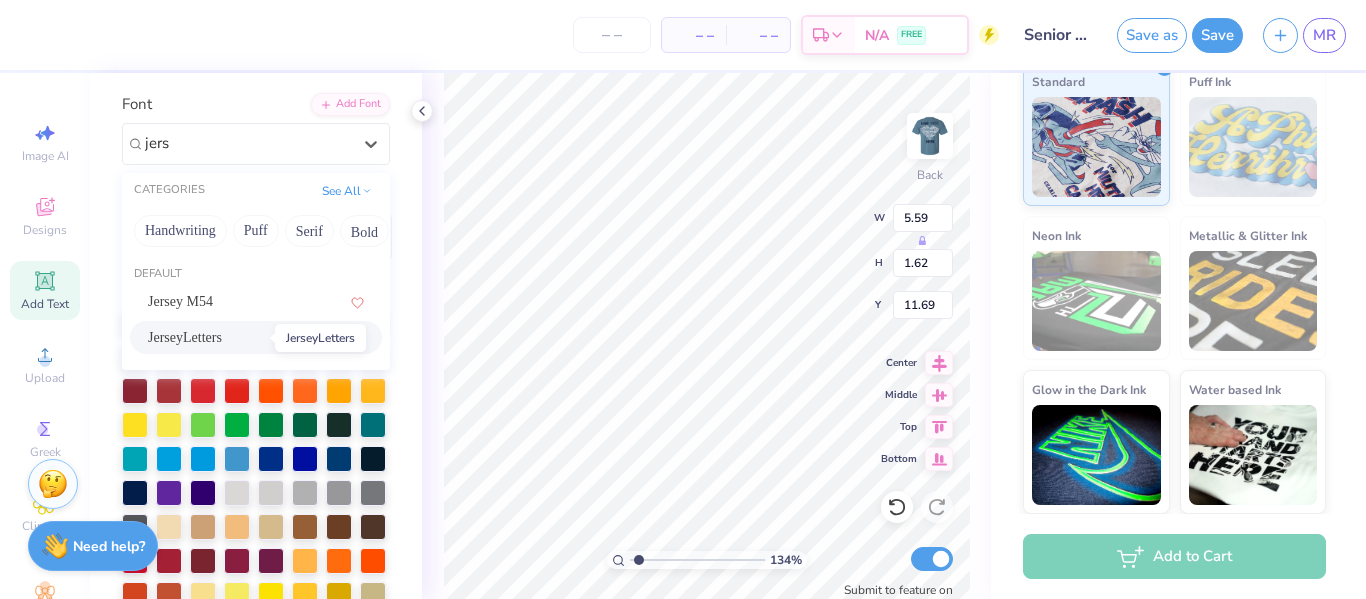 click on "JerseyLetters" at bounding box center [185, 337] 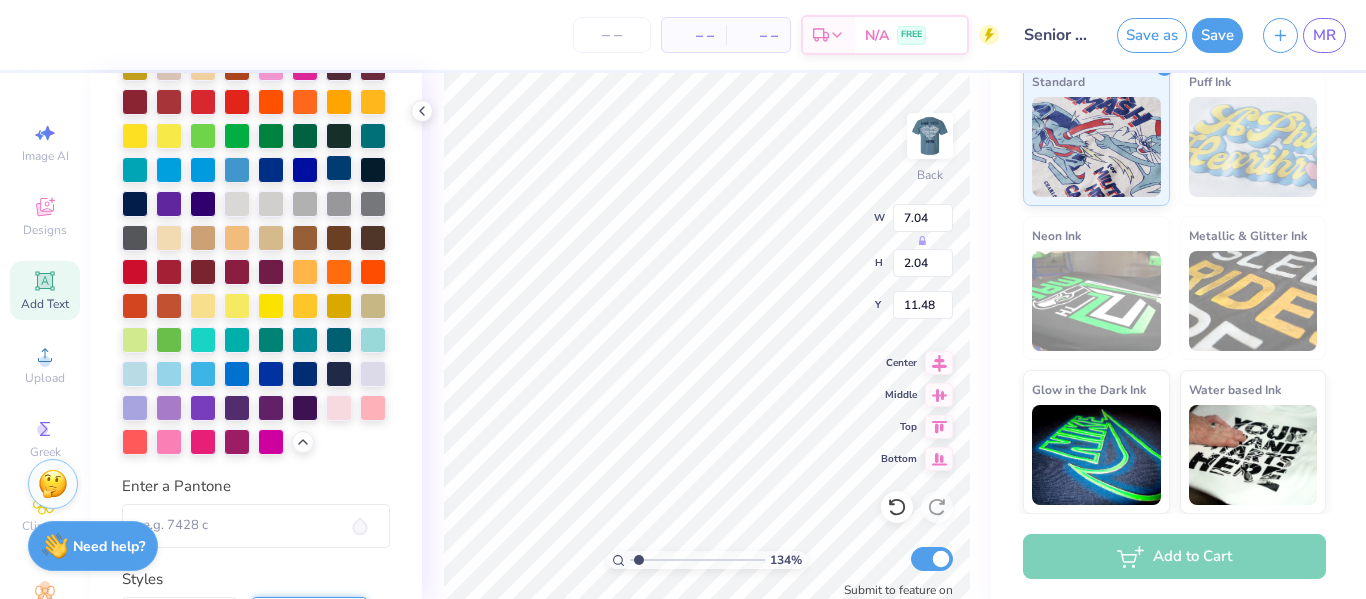 scroll, scrollTop: 572, scrollLeft: 0, axis: vertical 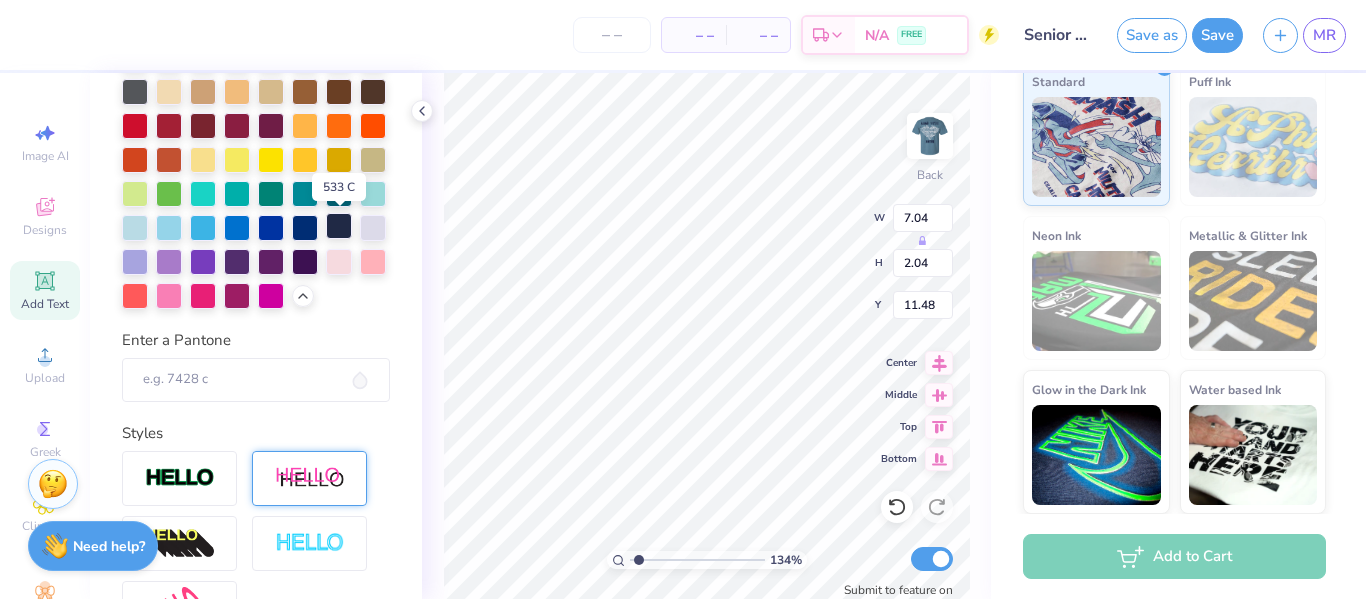 click at bounding box center (339, 226) 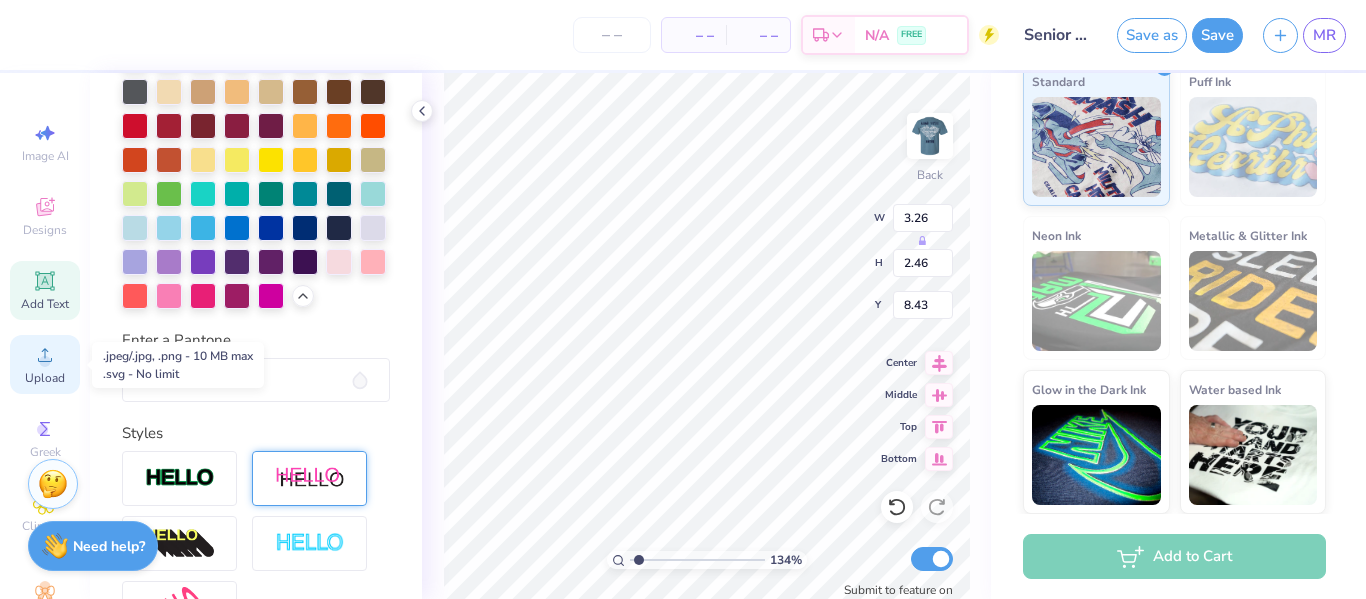 click 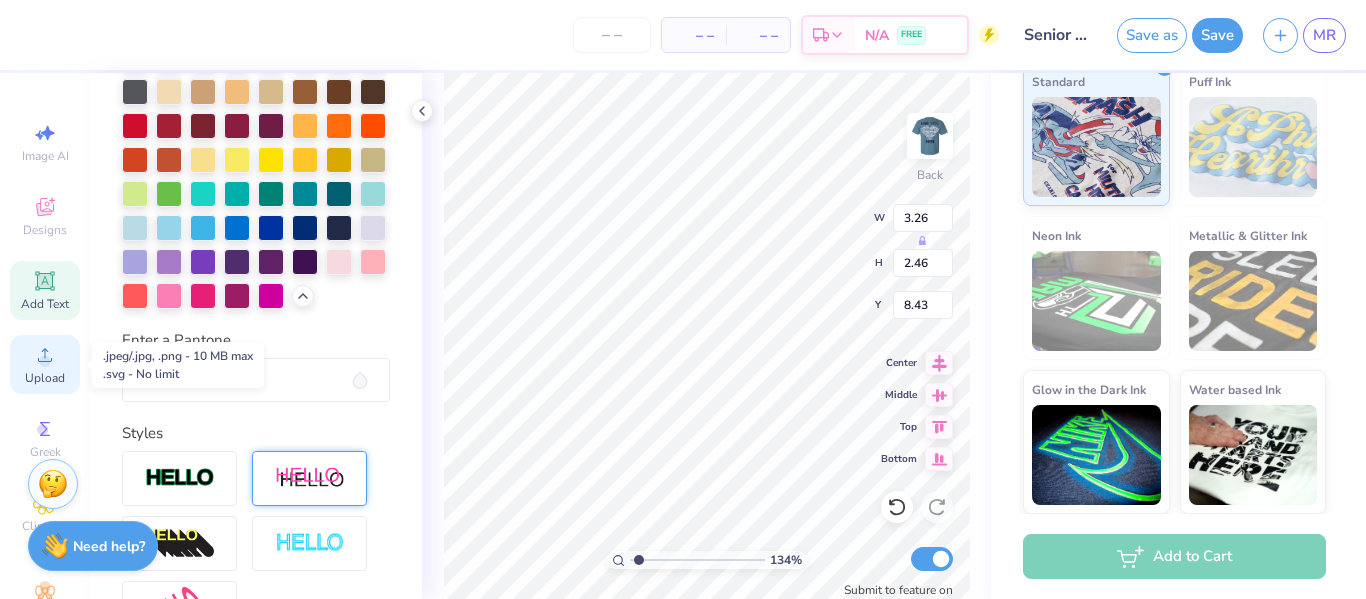 click on "Upload" at bounding box center (45, 378) 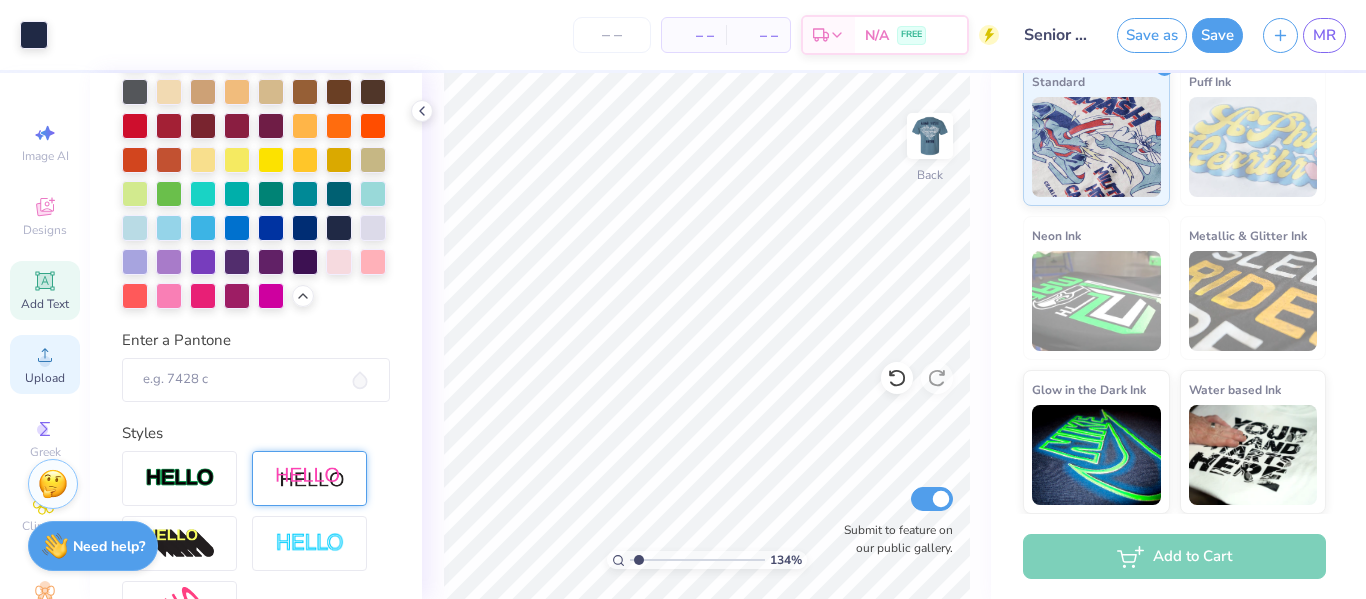 click on "Upload" at bounding box center [45, 364] 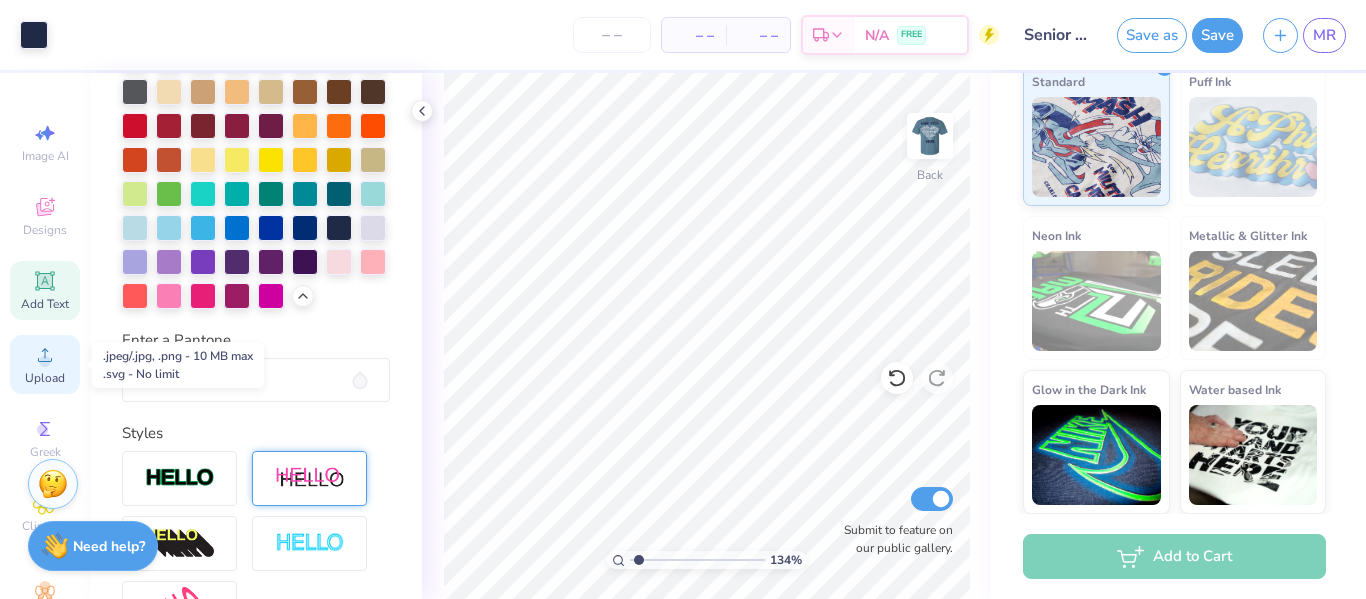 click on "Upload" at bounding box center (45, 378) 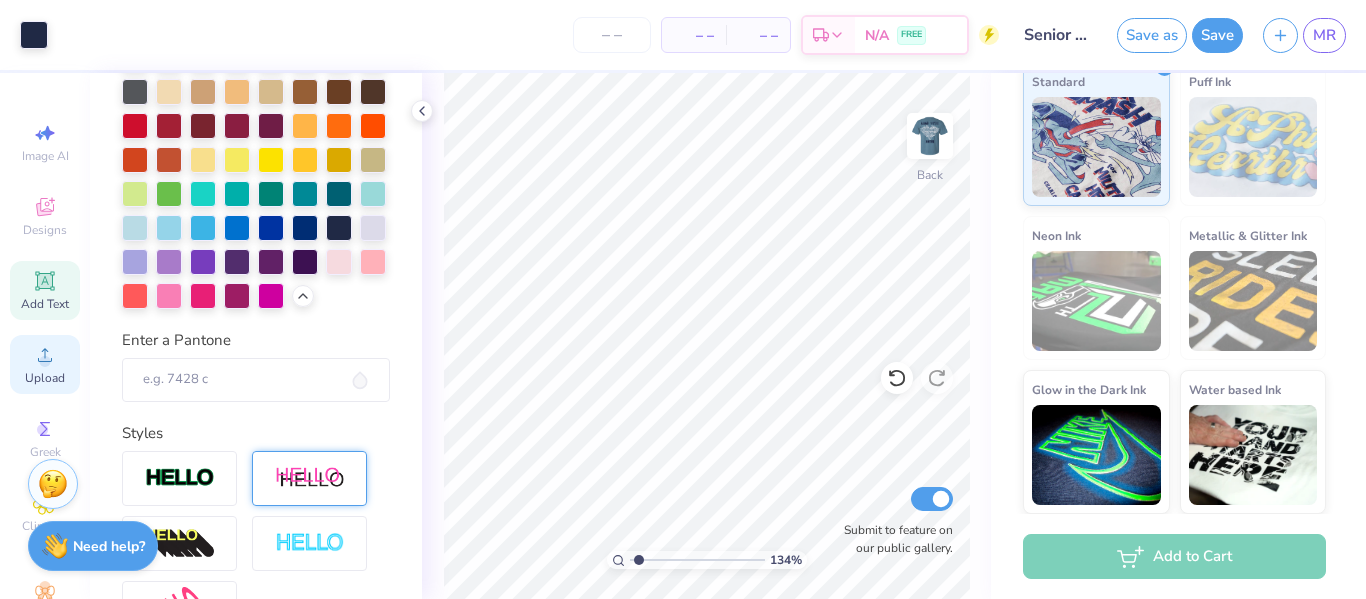 click on "Upload" at bounding box center [45, 378] 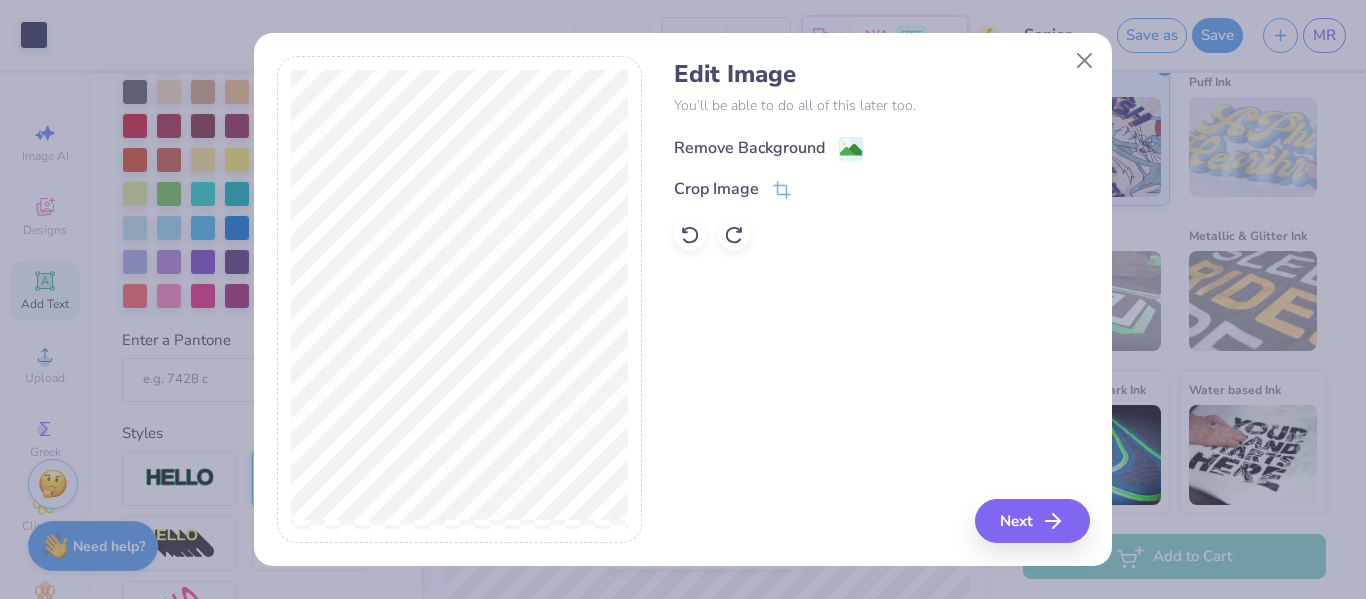 click on "Remove Background" at bounding box center [749, 148] 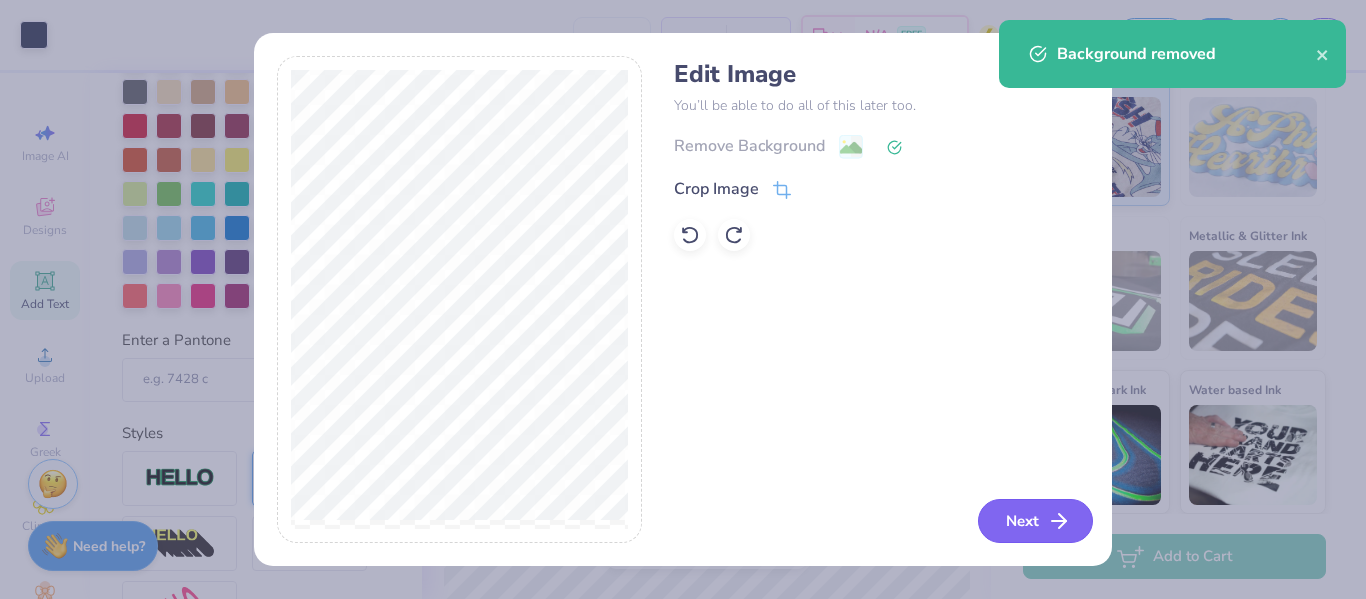 click on "Next" at bounding box center (1035, 521) 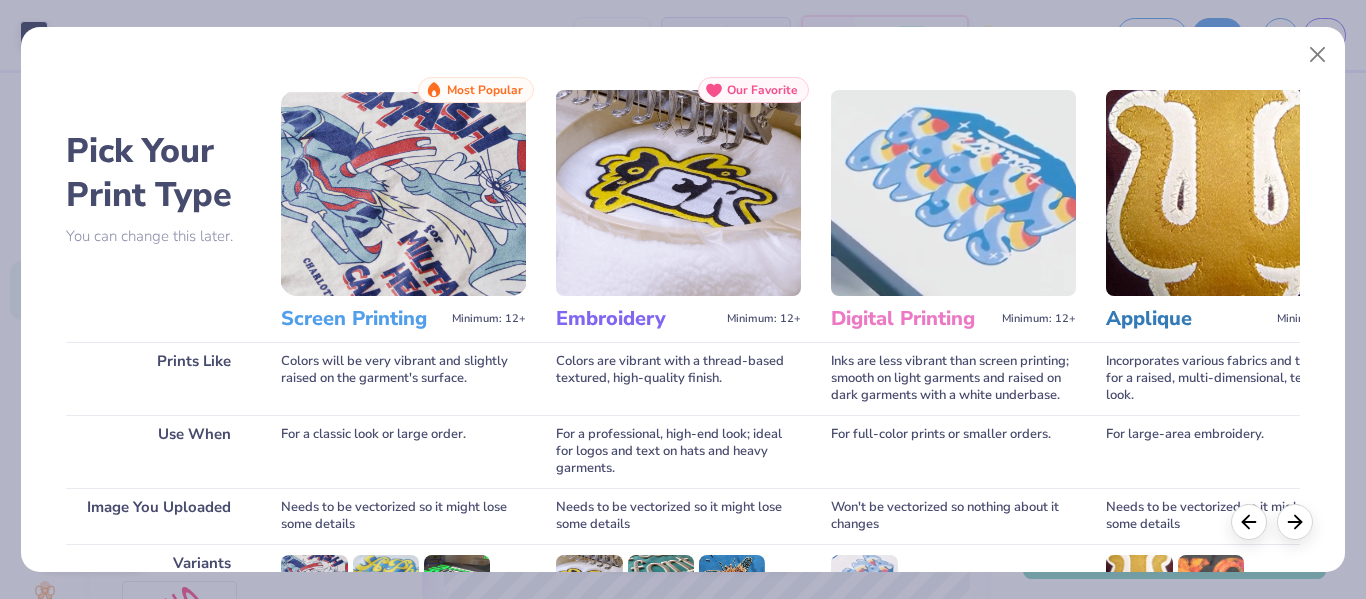 scroll, scrollTop: 298, scrollLeft: 0, axis: vertical 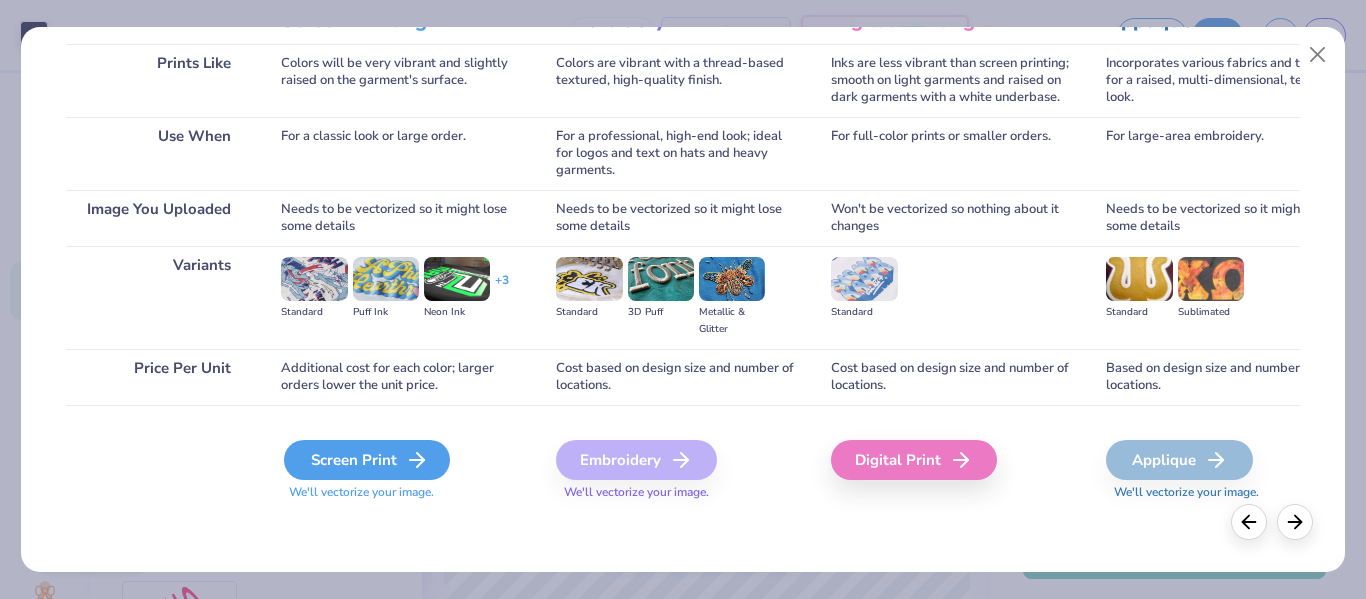 click on "Screen Print" at bounding box center (367, 460) 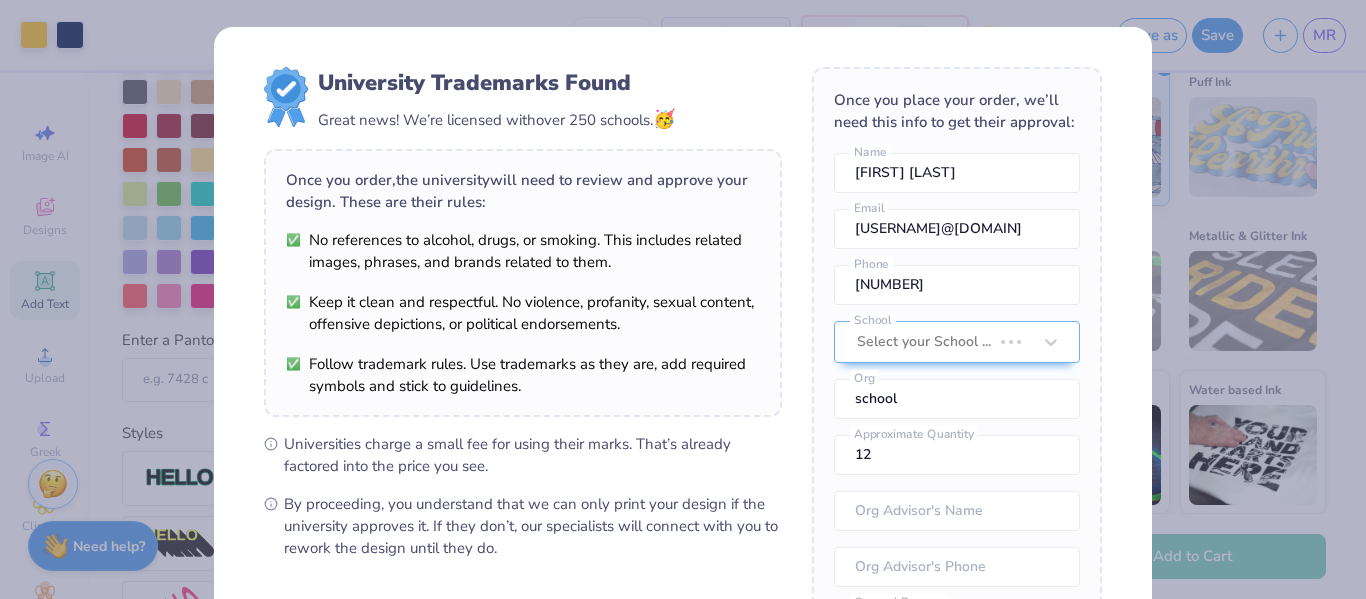 click on "Art colors – – Per Item – – Total Est. Delivery N/A FREE Design Title Senior Shirts Save as Save MR Image AI Designs Add Text Upload Greek Clipart & logos Decorate Personalized Names Personalized Numbers Text Tool Add Font Font JerseyLetters Format Color Enter a Pantone Styles Text Shape 134 % Back W 14.17 H 9.50 Y 7.75 Center Middle Top Bottom Submit to feature on our public gallery. # [TEXT] Revision 3 Comfort Colors Adult Heavyweight T-Shirt Comfort Colors # [TEXT] Minimum Order: 24 + Fresh Prints Flash: This color can be expedited for 5 day delivery. Print Type Screen Print Embroidery Digital Print Applique Transfers Vinyl Foil Rhinestones Standard Puff Ink Neon Ink Metallic & Glitter Ink Glow in the Dark Ink Water based Ink Add to Cart Stuck? Our Art team will finish your design for free. Need help? Chat with us. Image uploaded
x
University Trademarks Found Great news! We’re licensed with over 250 schools. 🥳 Once you order, Org" at bounding box center (683, 299) 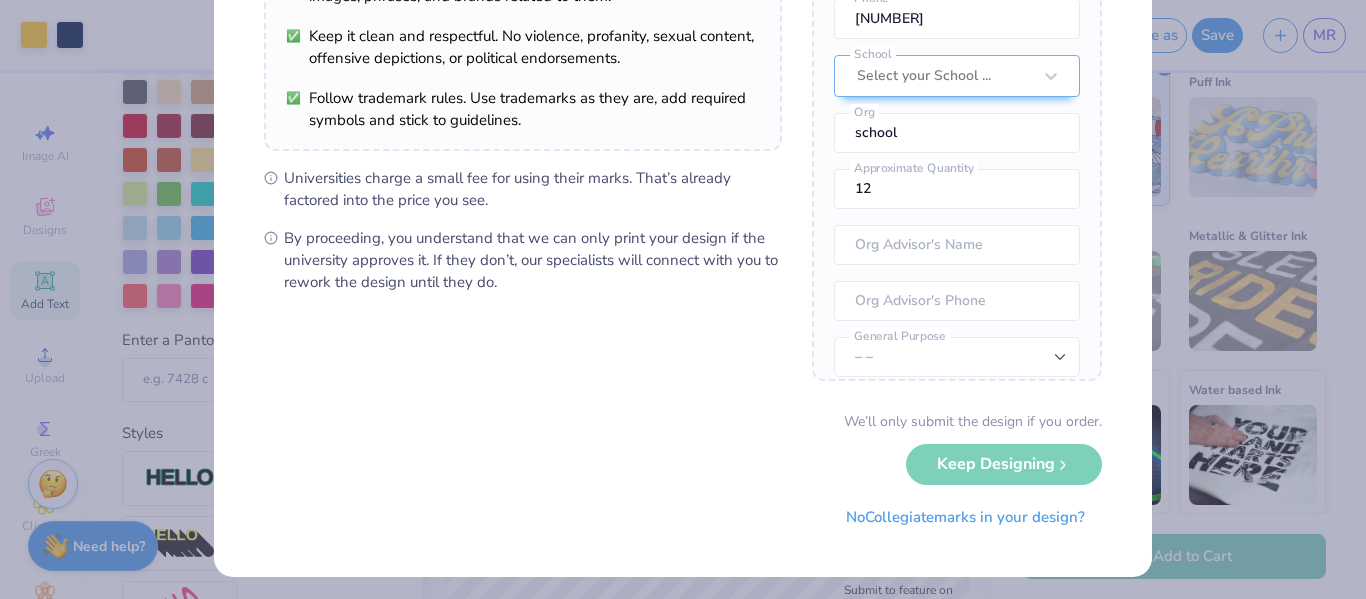 scroll, scrollTop: 272, scrollLeft: 0, axis: vertical 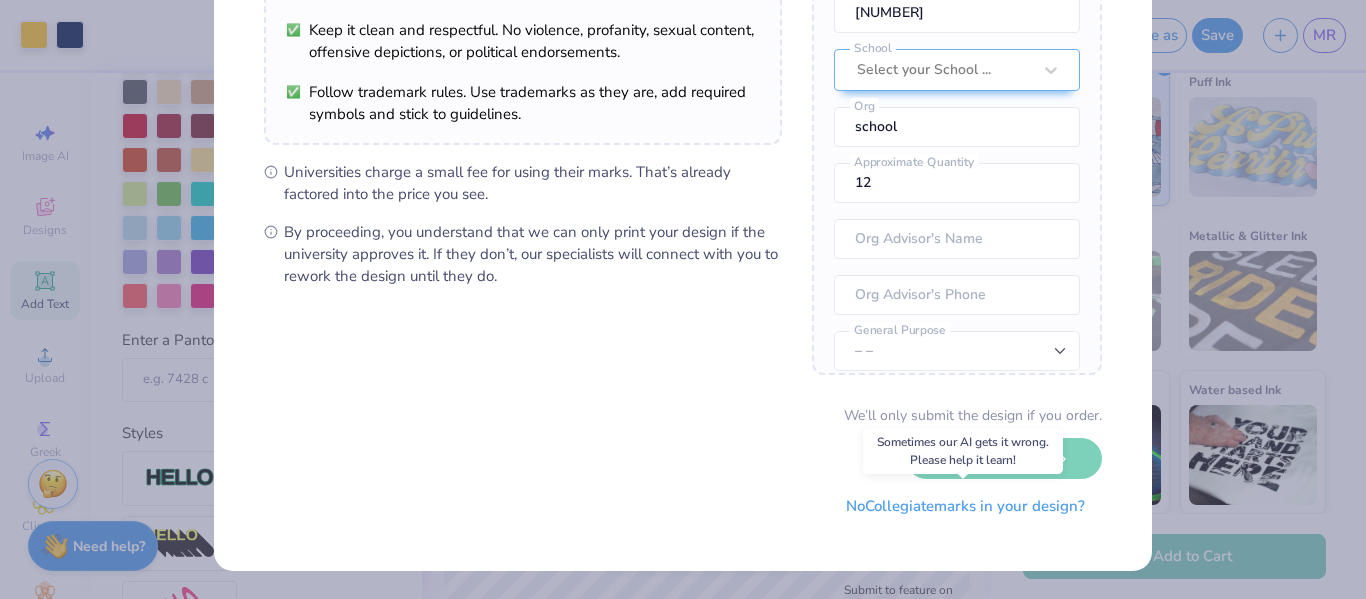 click on "No  Collegiate  marks in your design?" at bounding box center [965, 506] 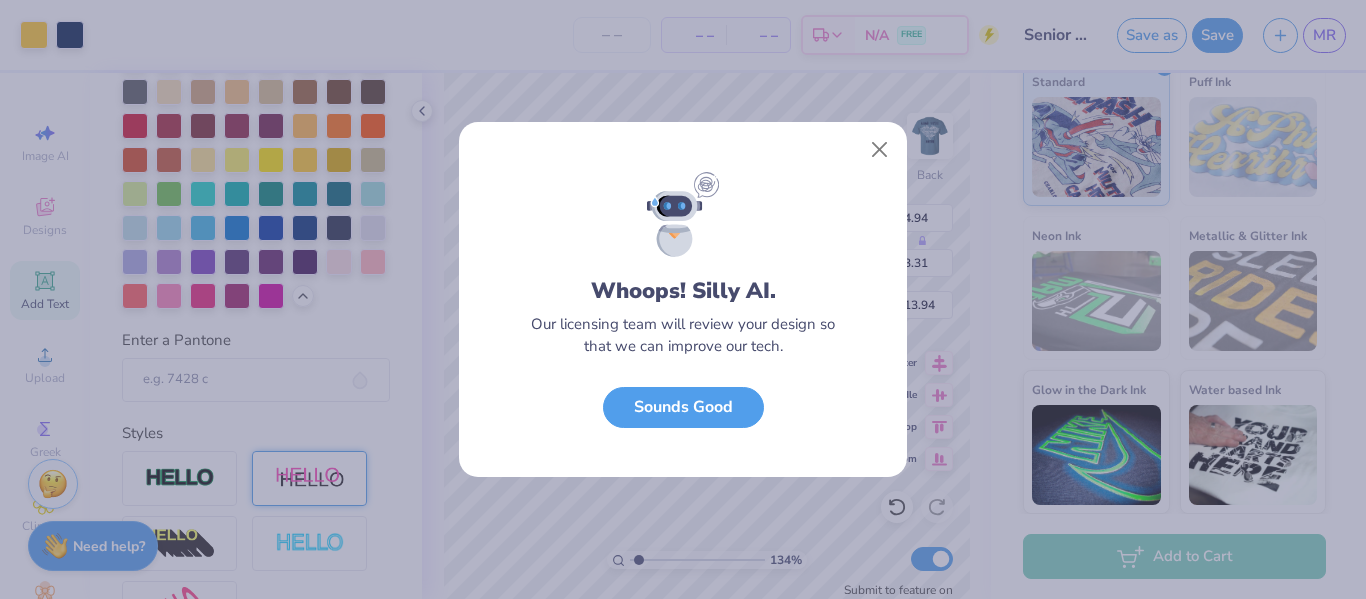 scroll, scrollTop: 0, scrollLeft: 0, axis: both 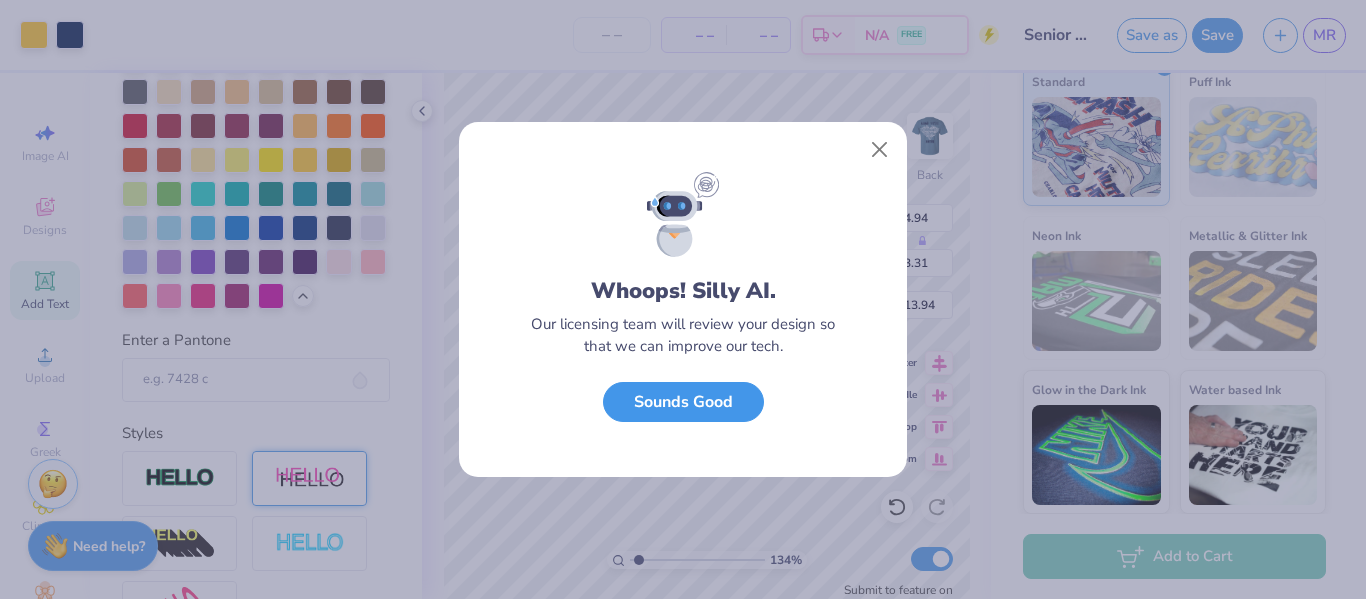 click on "Sounds Good" at bounding box center [683, 402] 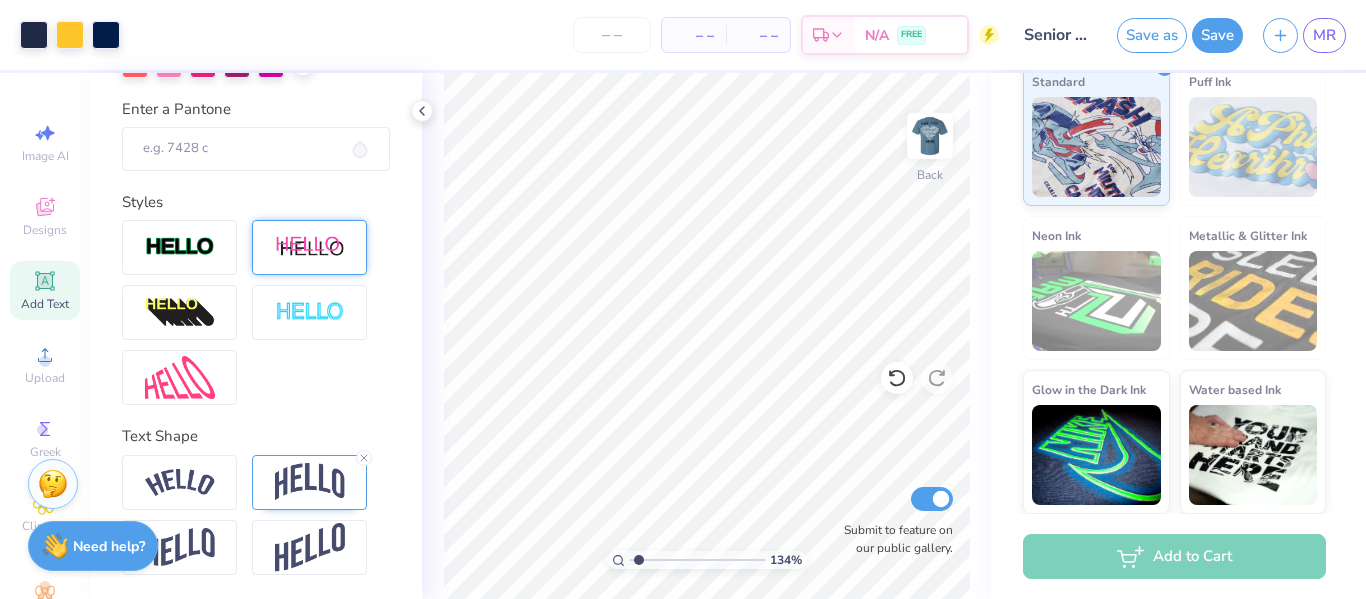 scroll, scrollTop: 0, scrollLeft: 0, axis: both 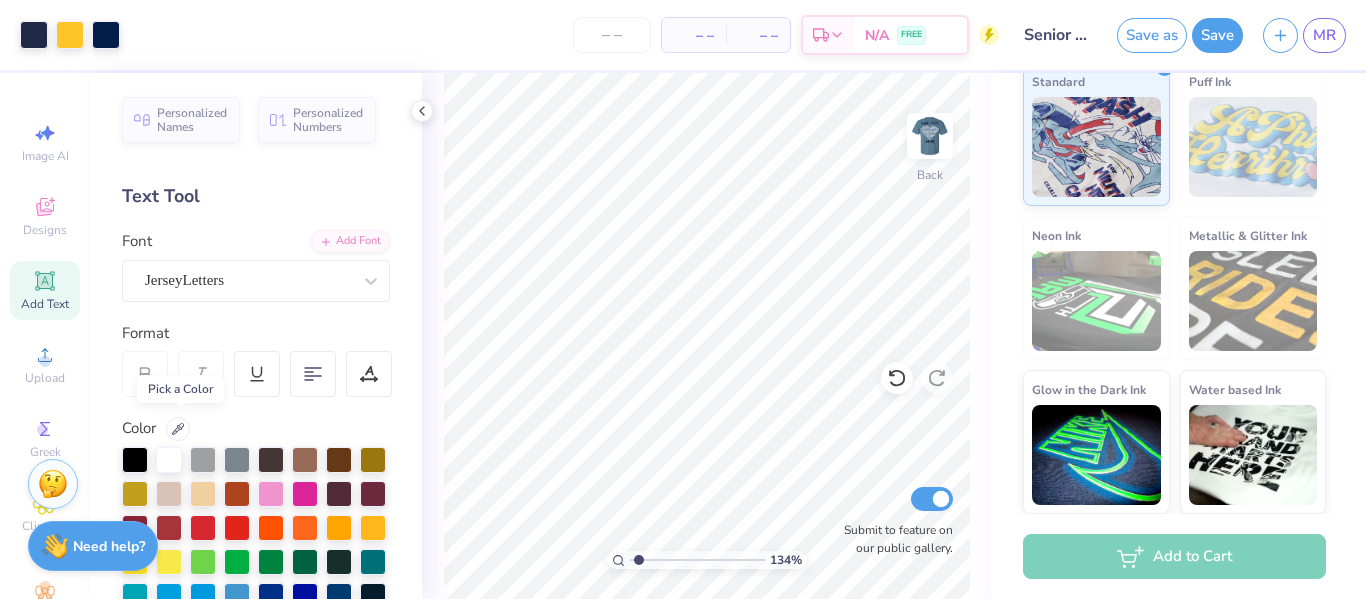 click 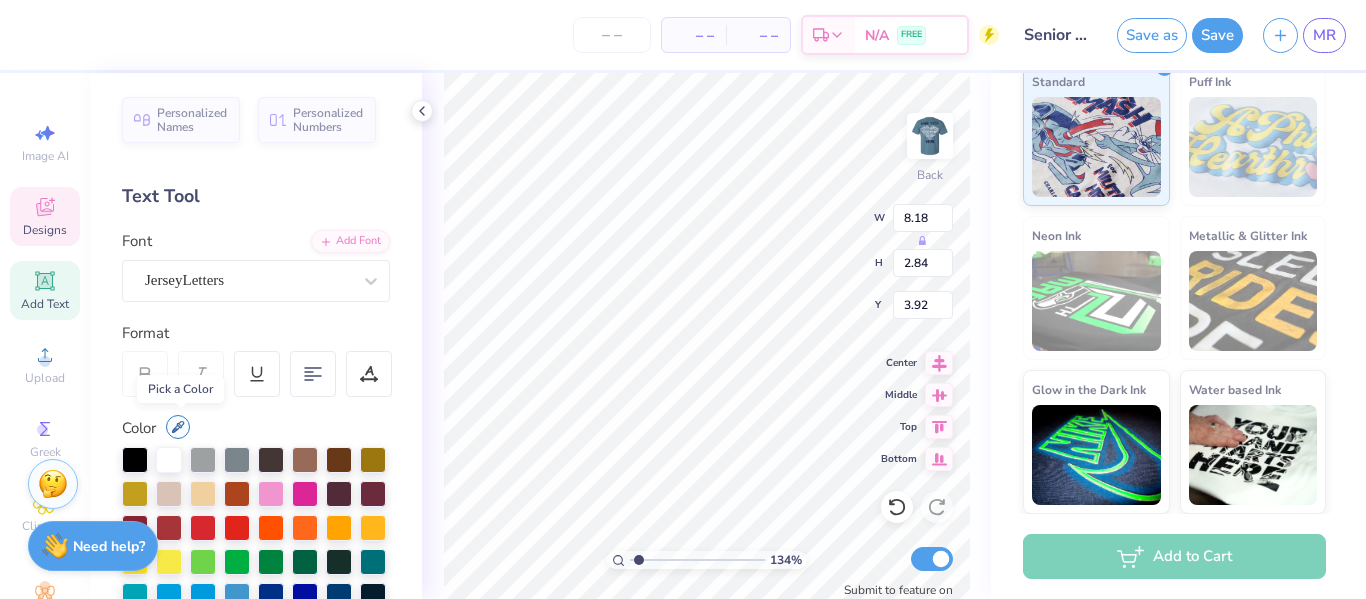 click 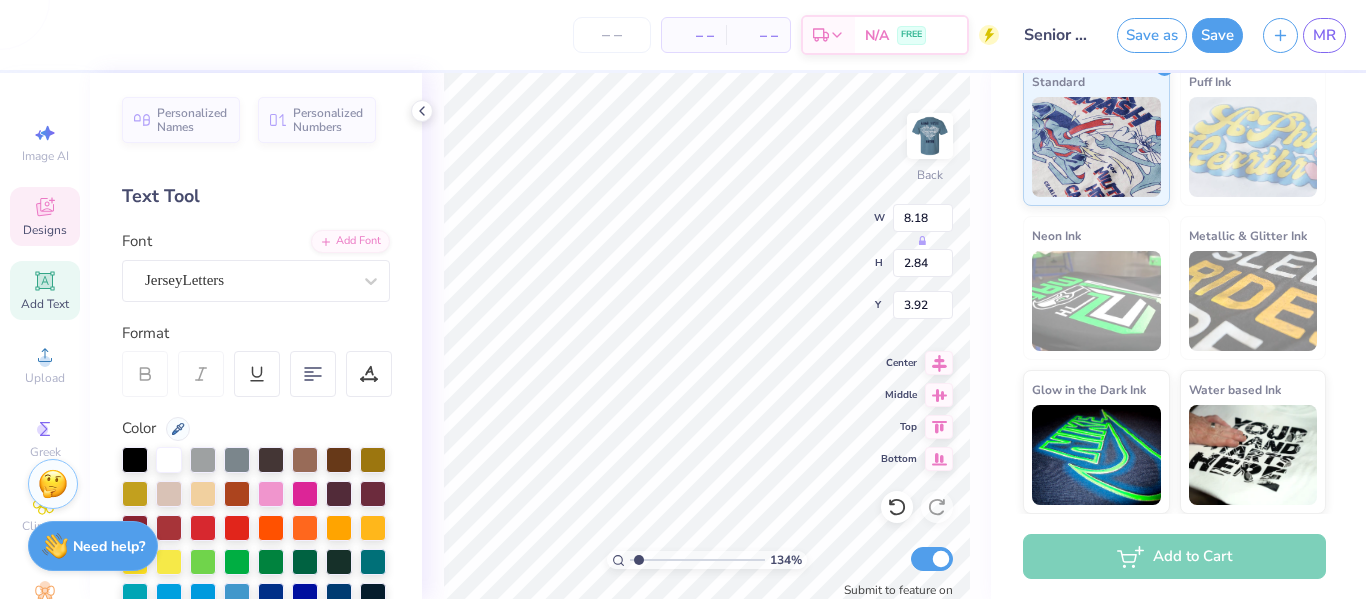 click 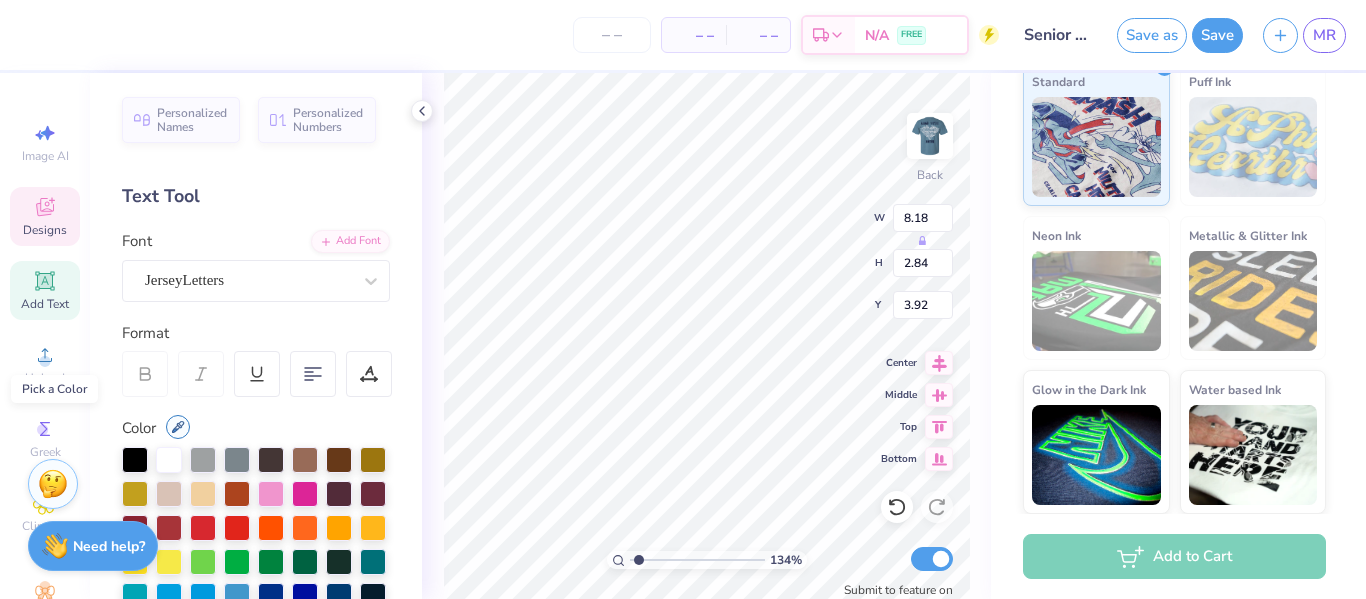 click 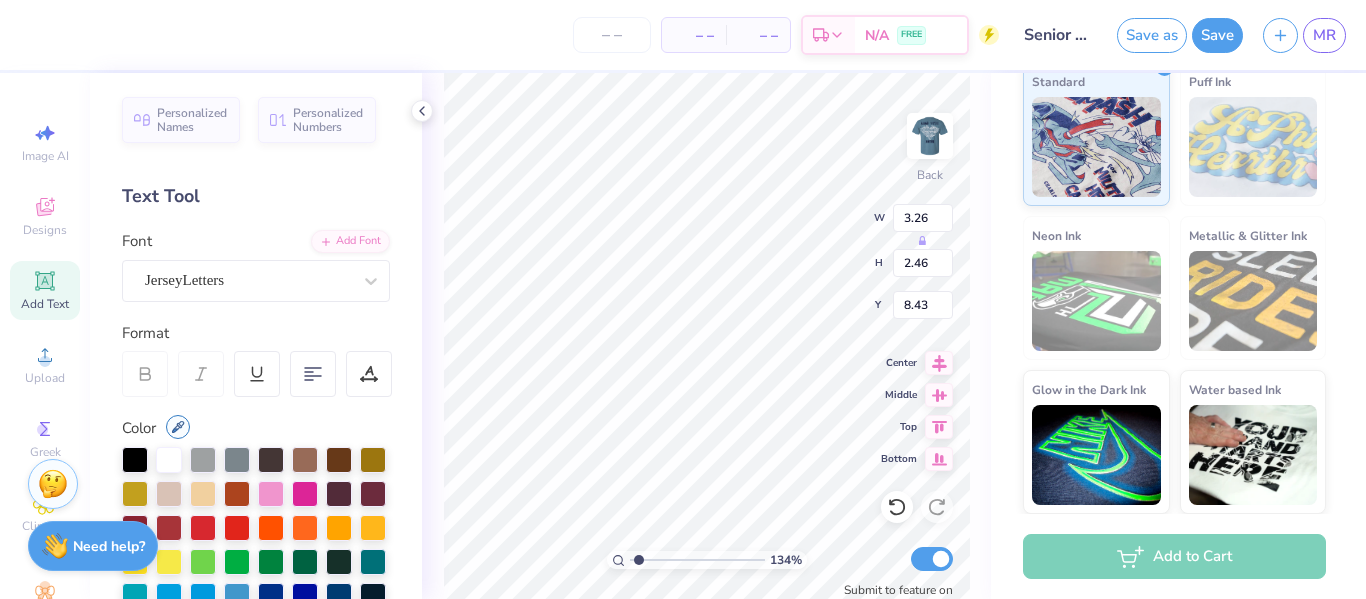 click 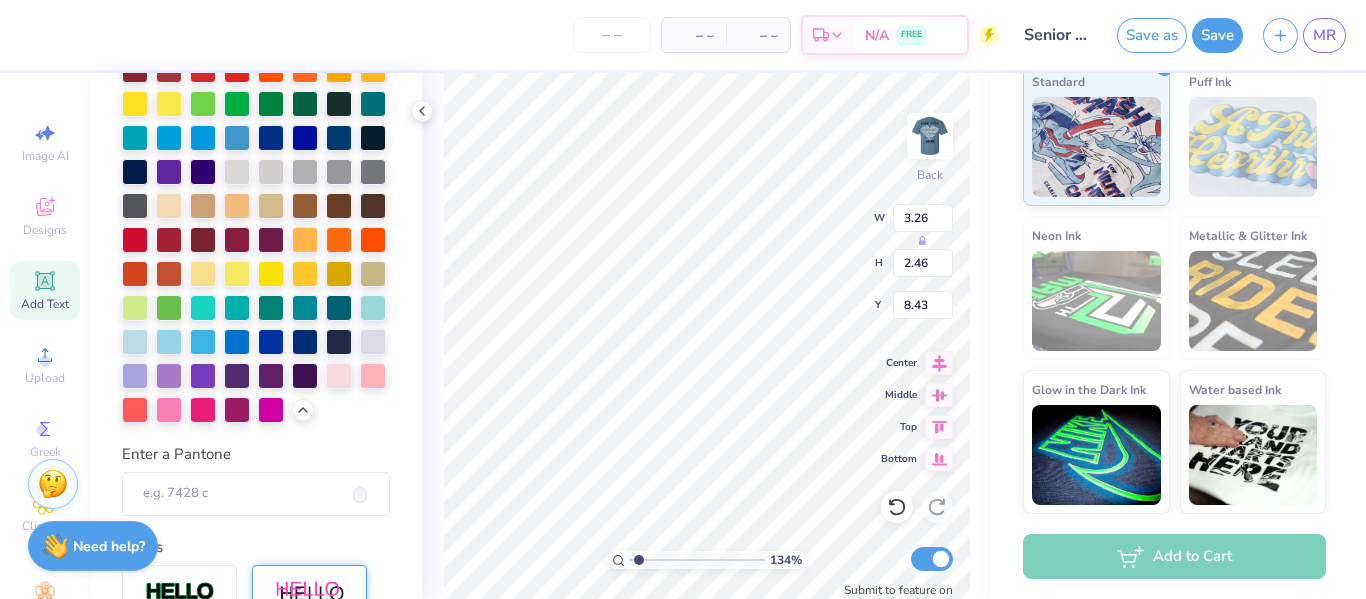 scroll, scrollTop: 0, scrollLeft: 0, axis: both 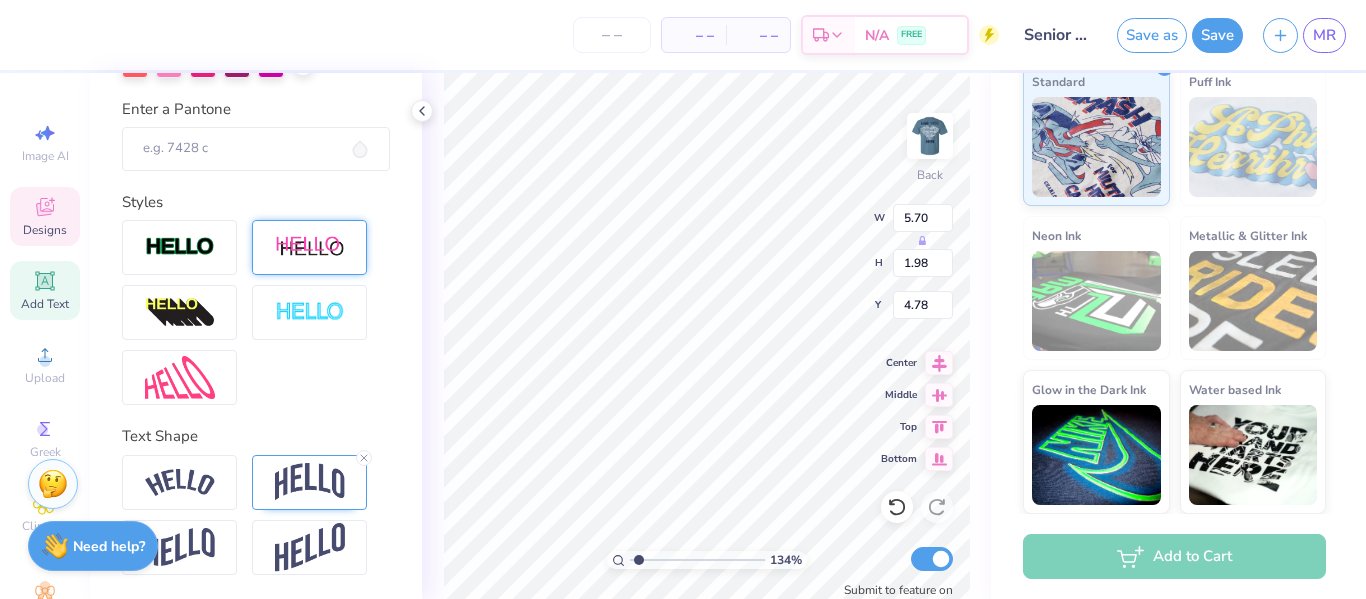 click 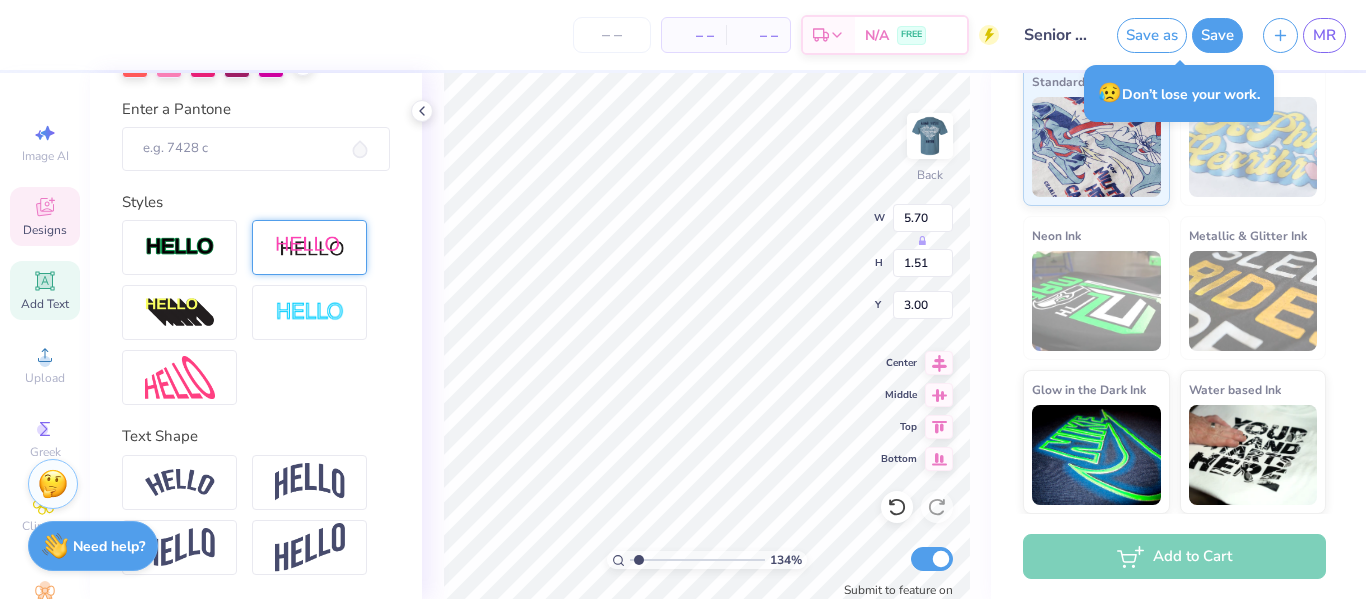 scroll, scrollTop: 0, scrollLeft: 1, axis: horizontal 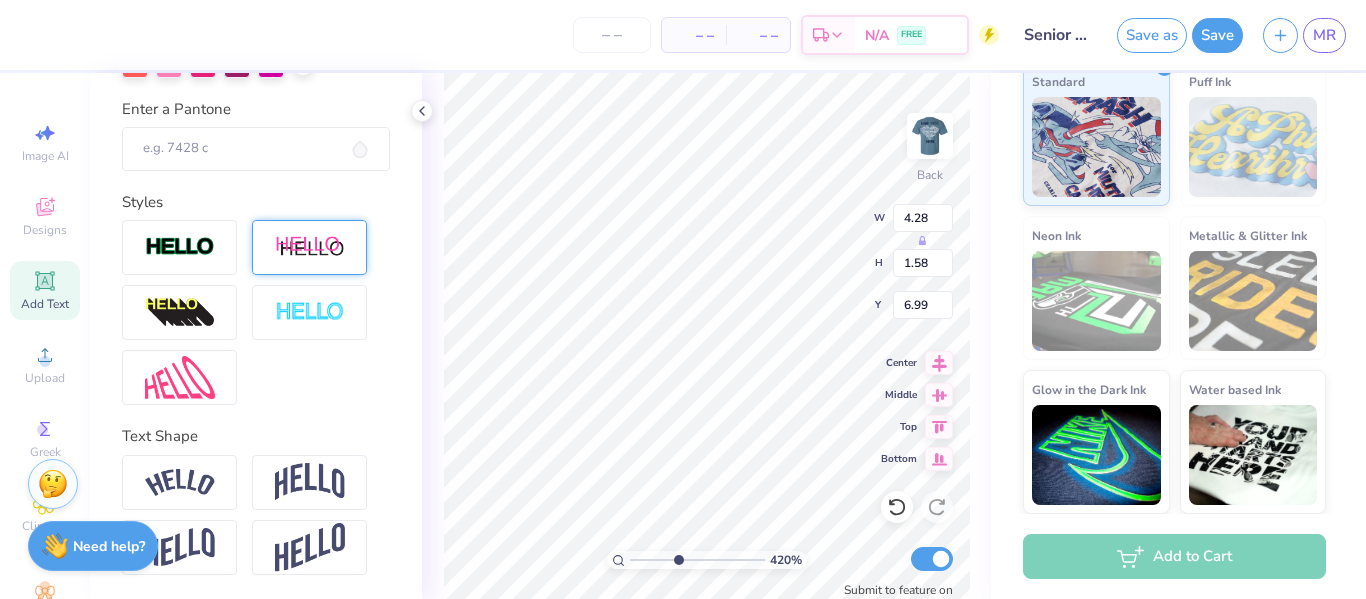 drag, startPoint x: 637, startPoint y: 558, endPoint x: 677, endPoint y: 558, distance: 40 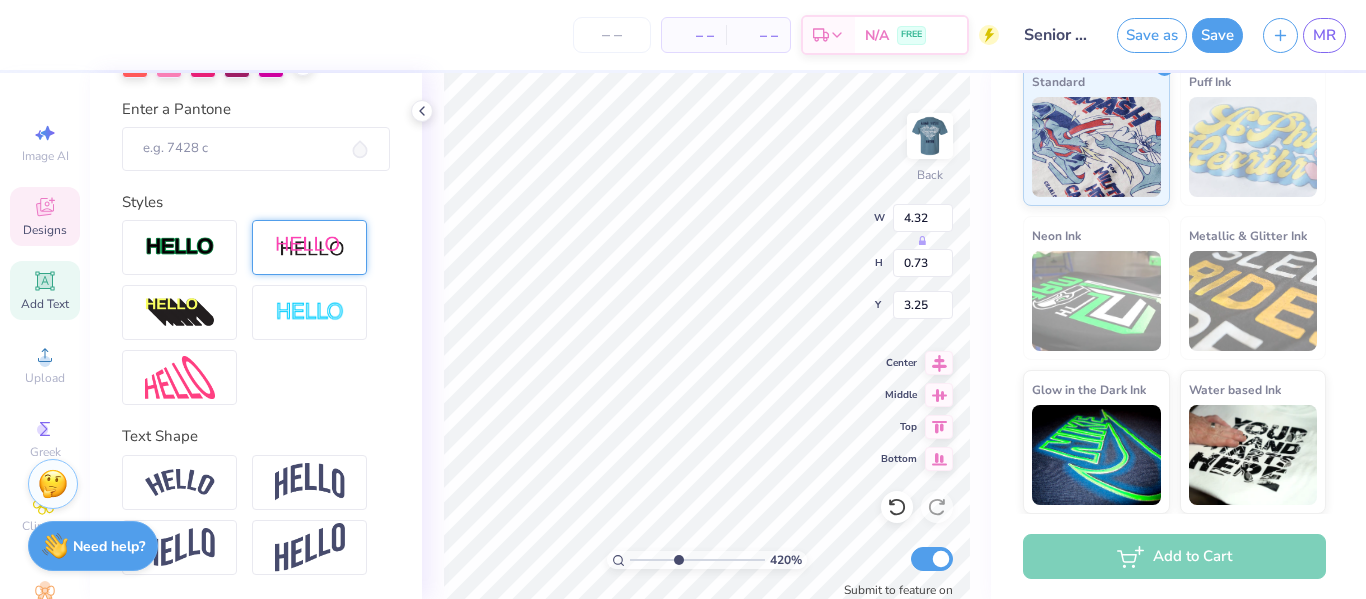 click on "Add Text" at bounding box center [45, 304] 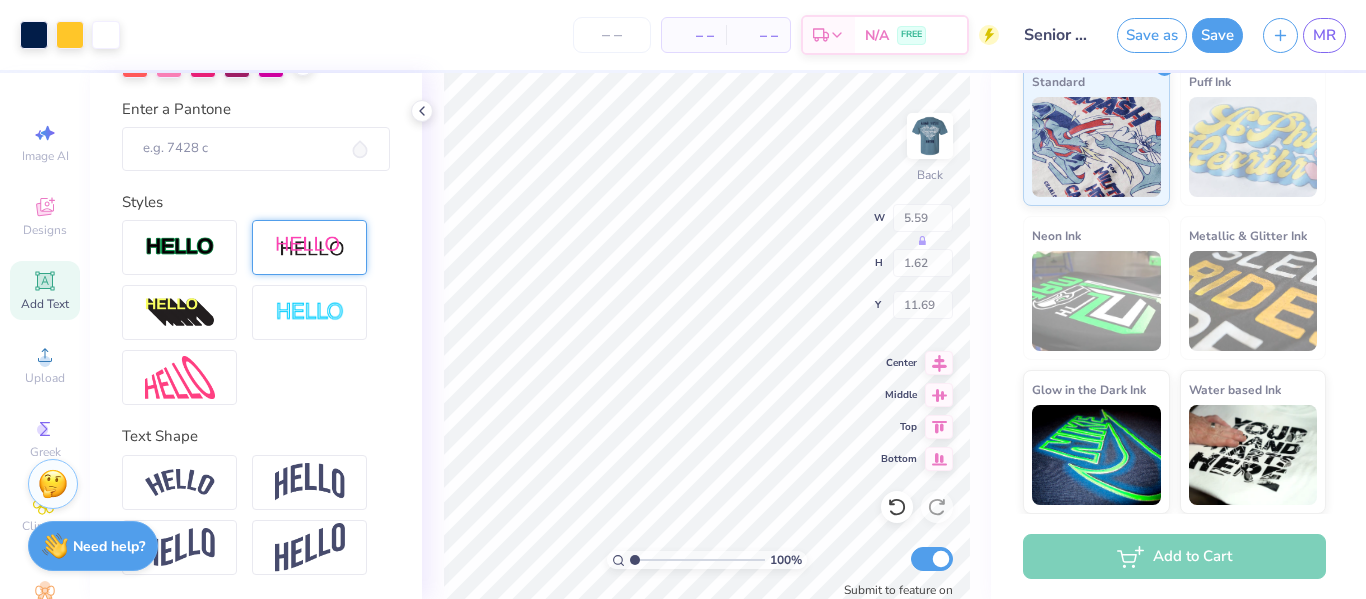 scroll, scrollTop: 53, scrollLeft: 0, axis: vertical 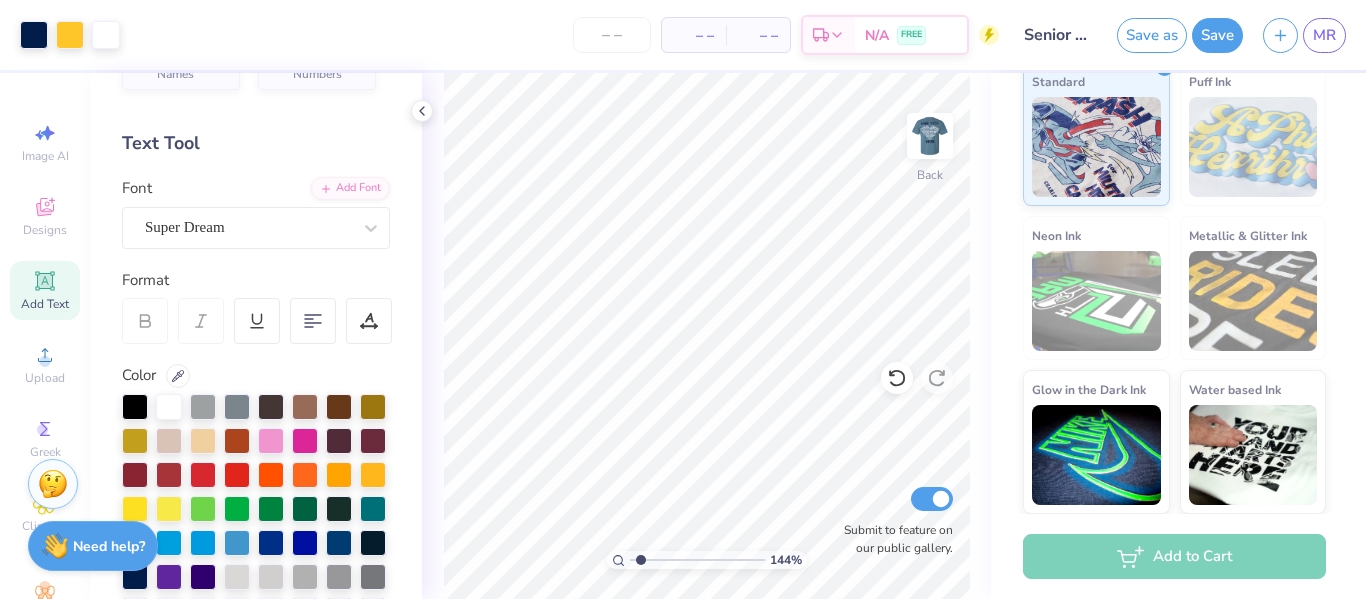 drag, startPoint x: 674, startPoint y: 560, endPoint x: 641, endPoint y: 563, distance: 33.13608 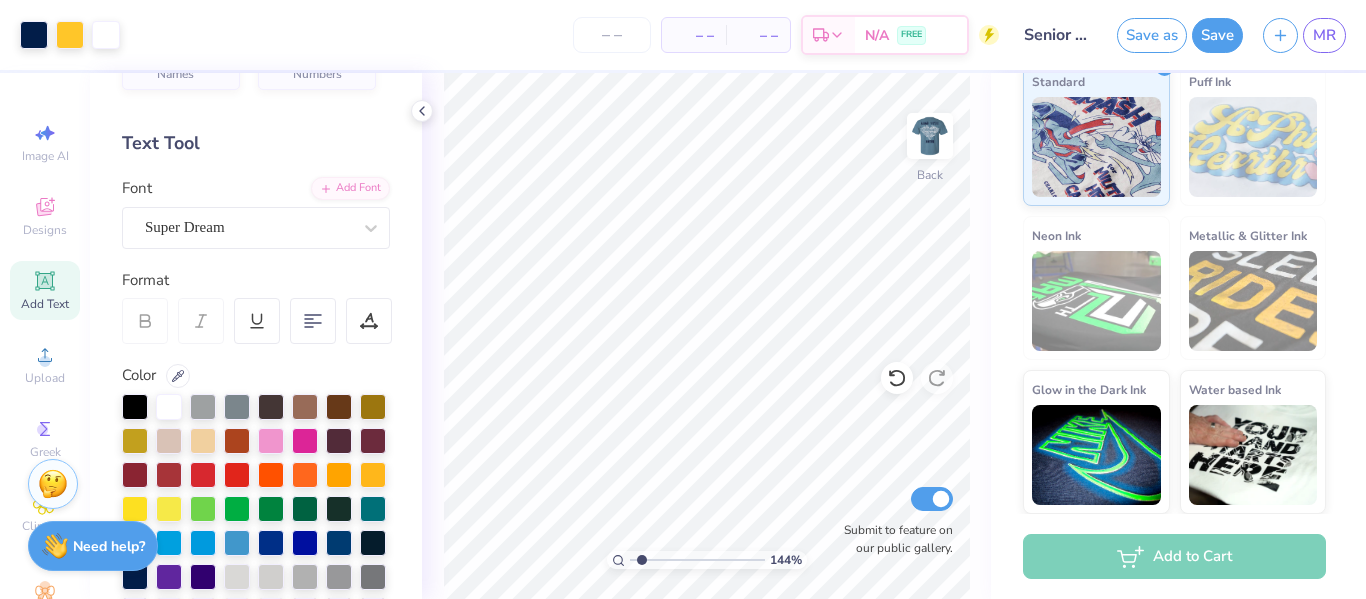 click at bounding box center (697, 560) 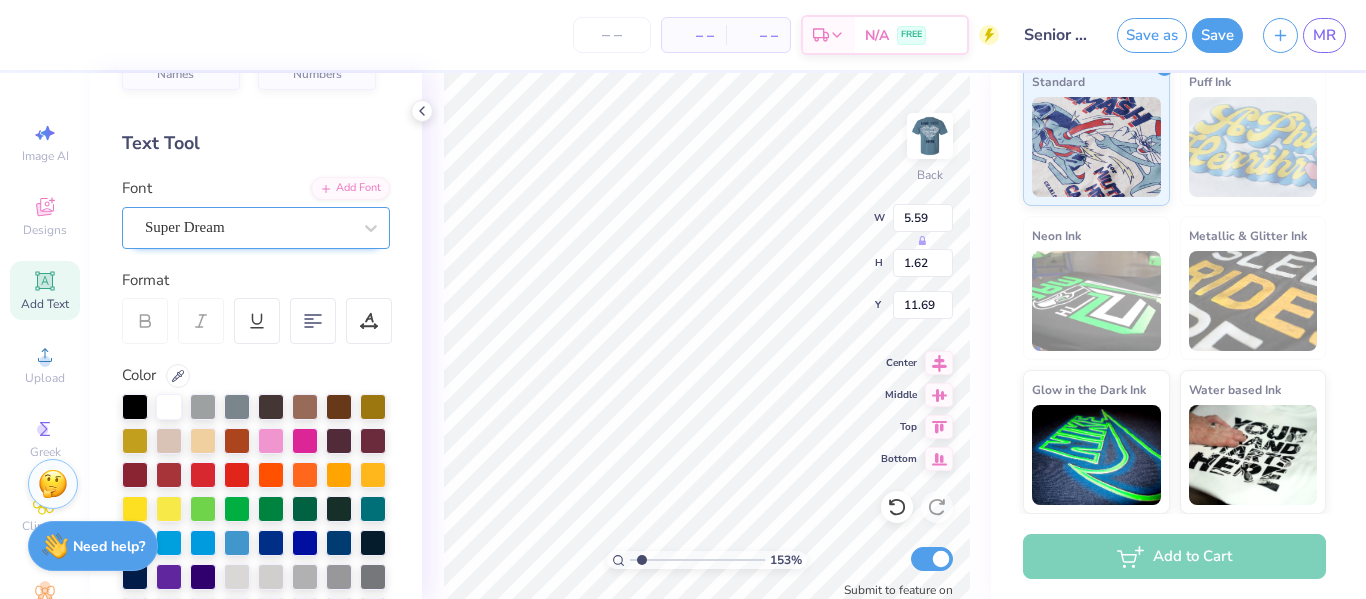 click on "Super Dream" at bounding box center (248, 227) 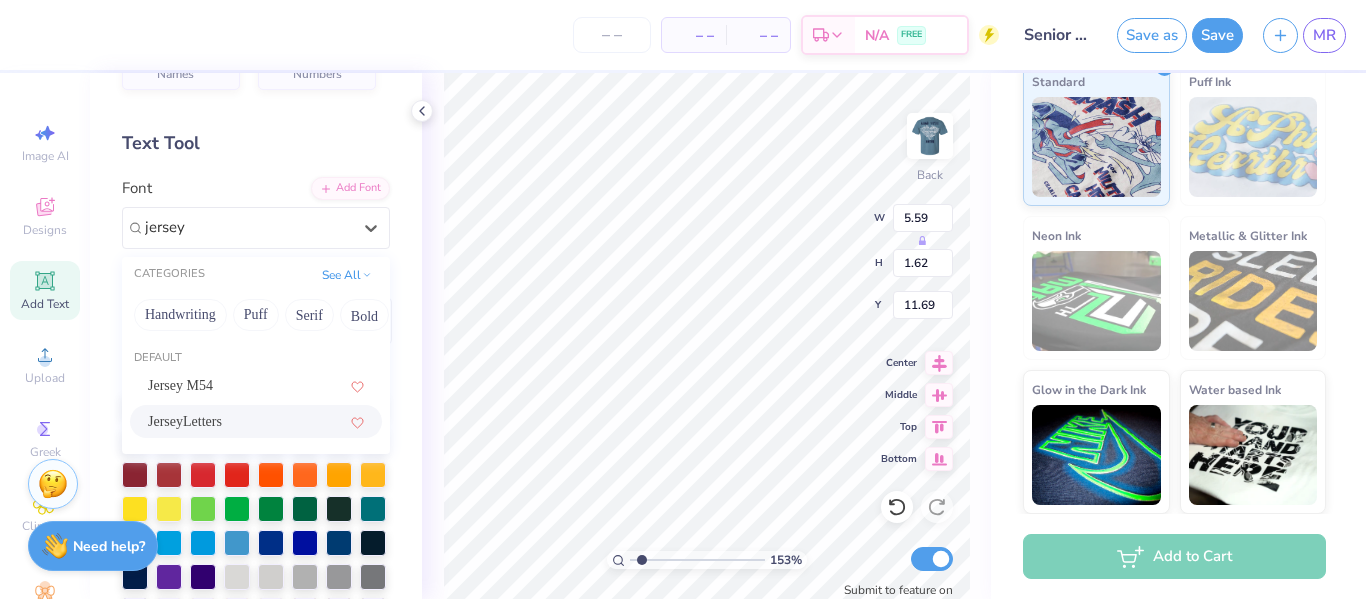 click on "JerseyLetters" at bounding box center (185, 421) 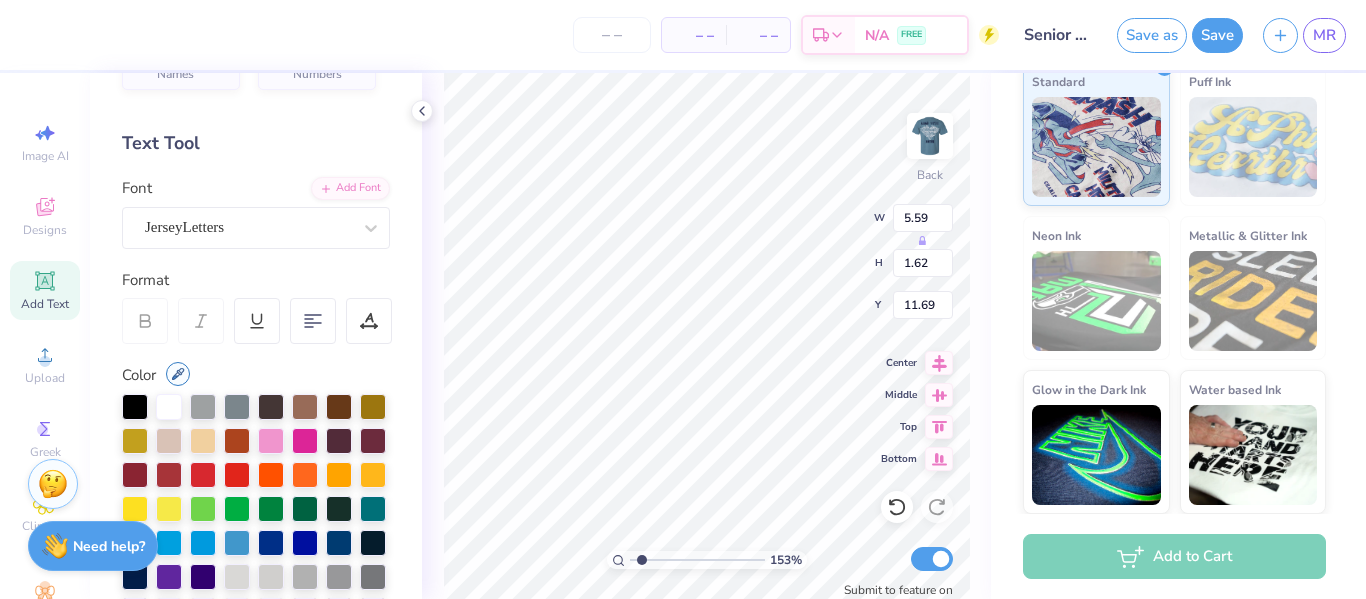 click 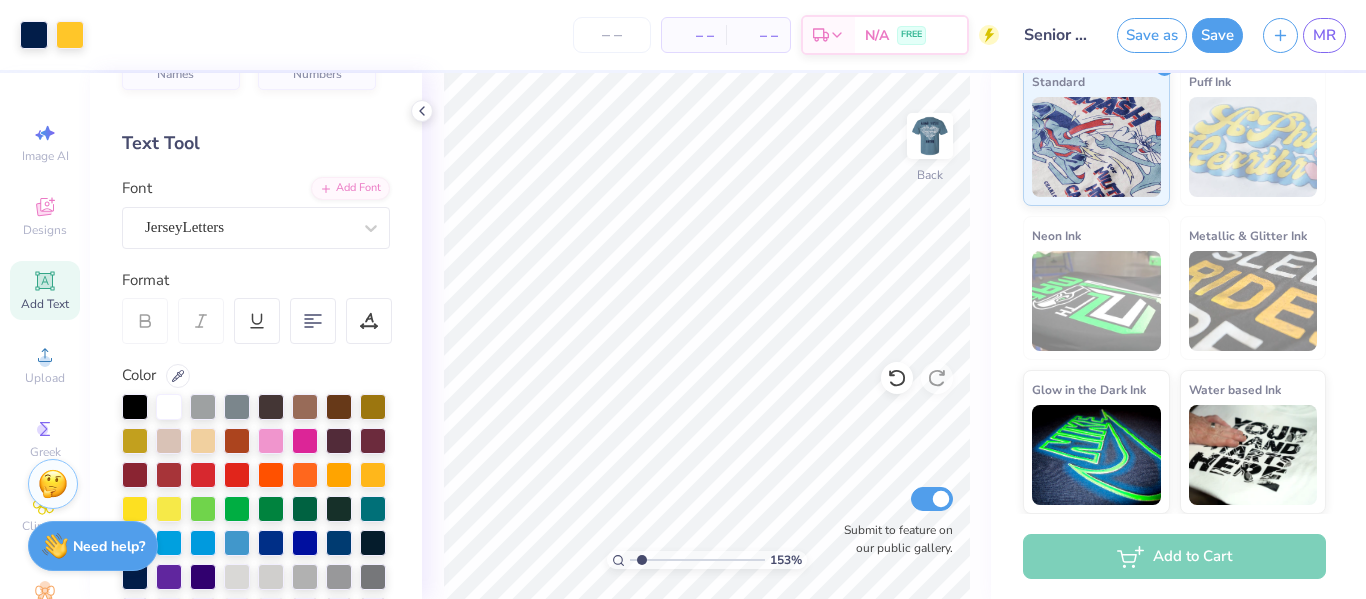 click on "Add Text" at bounding box center [45, 290] 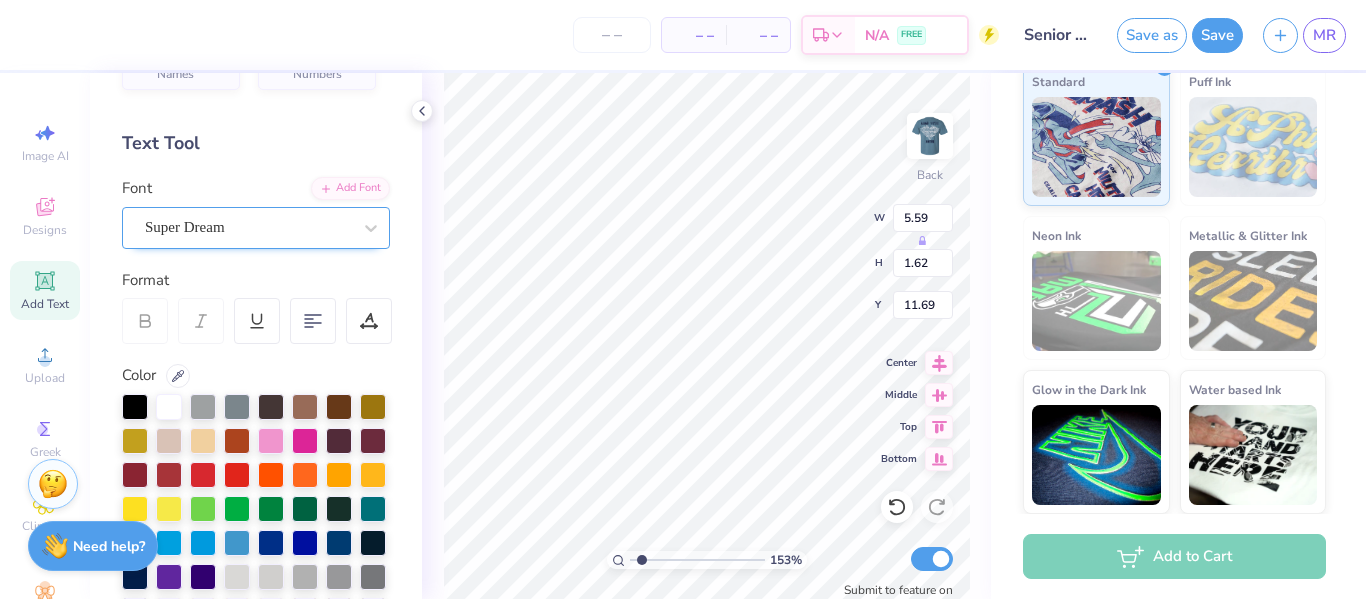 click at bounding box center (248, 227) 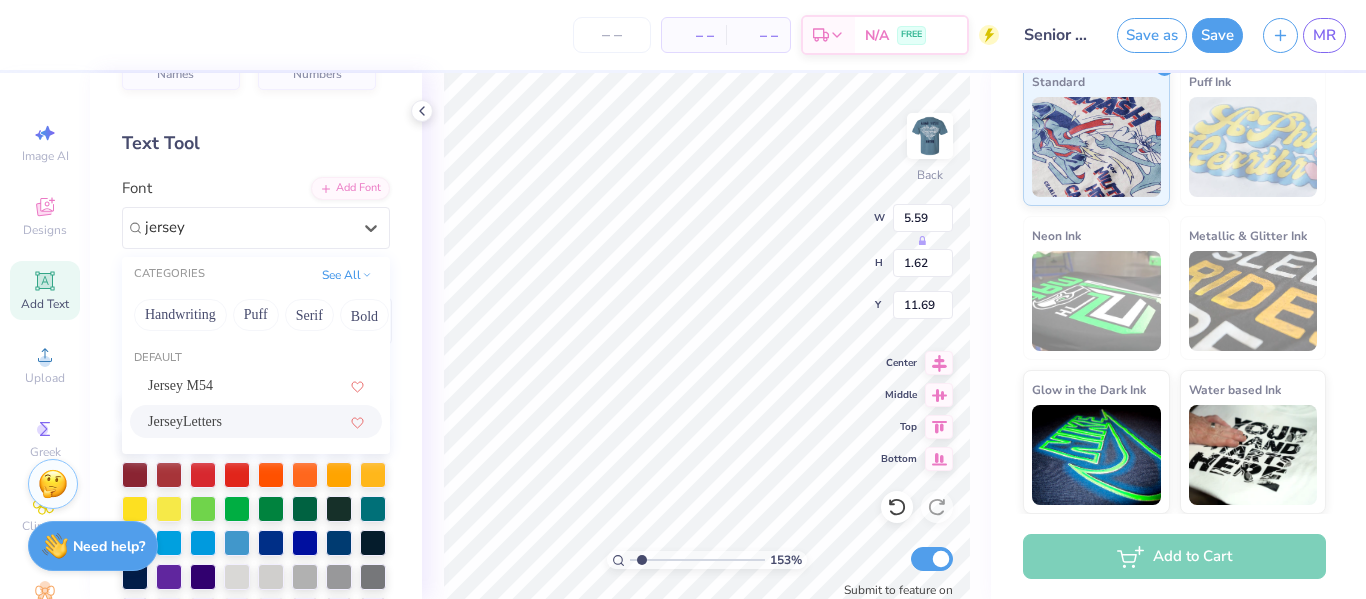 click on "JerseyLetters" at bounding box center [185, 421] 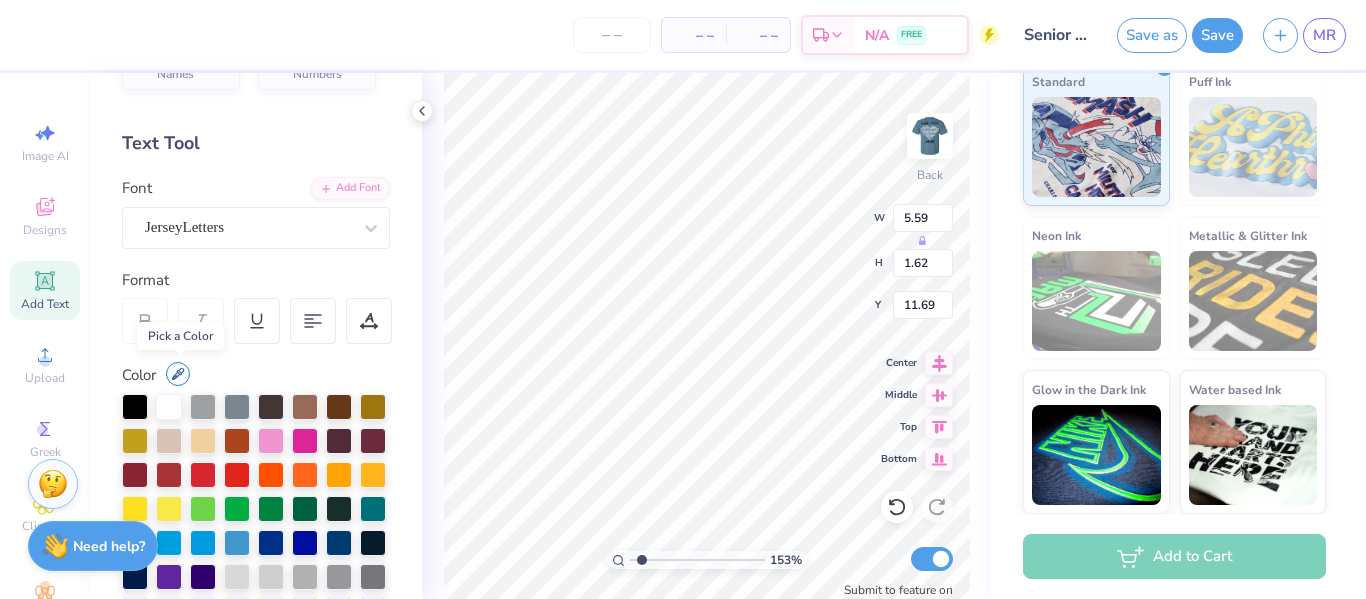 click 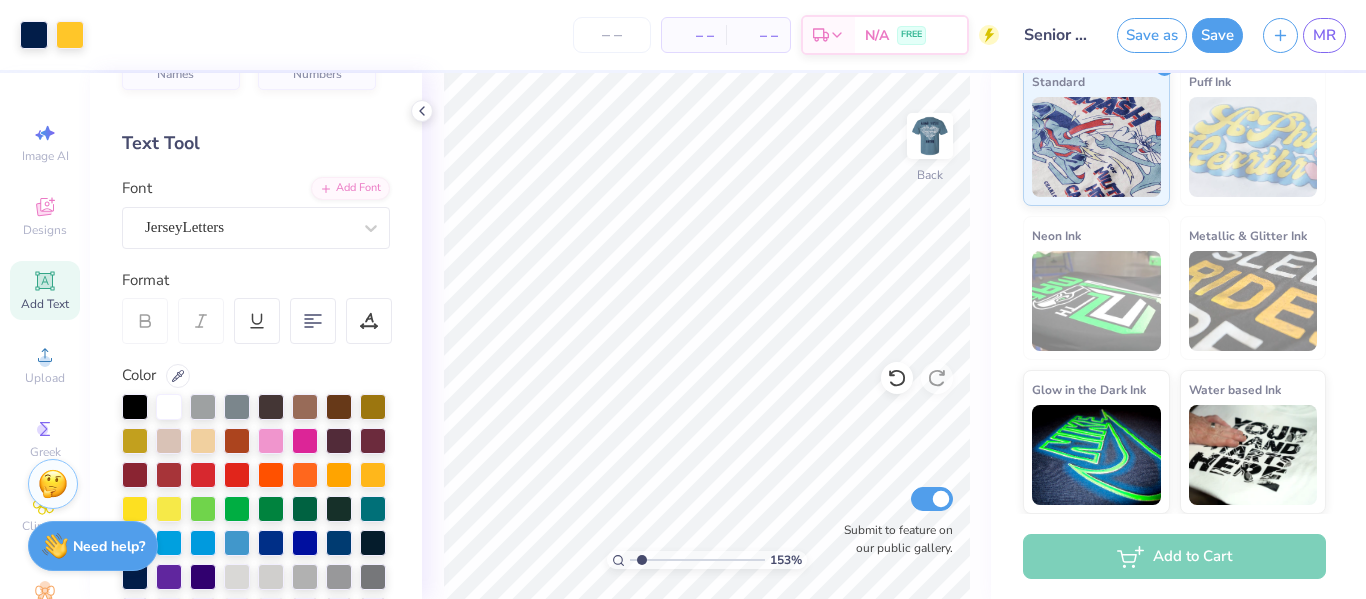 click 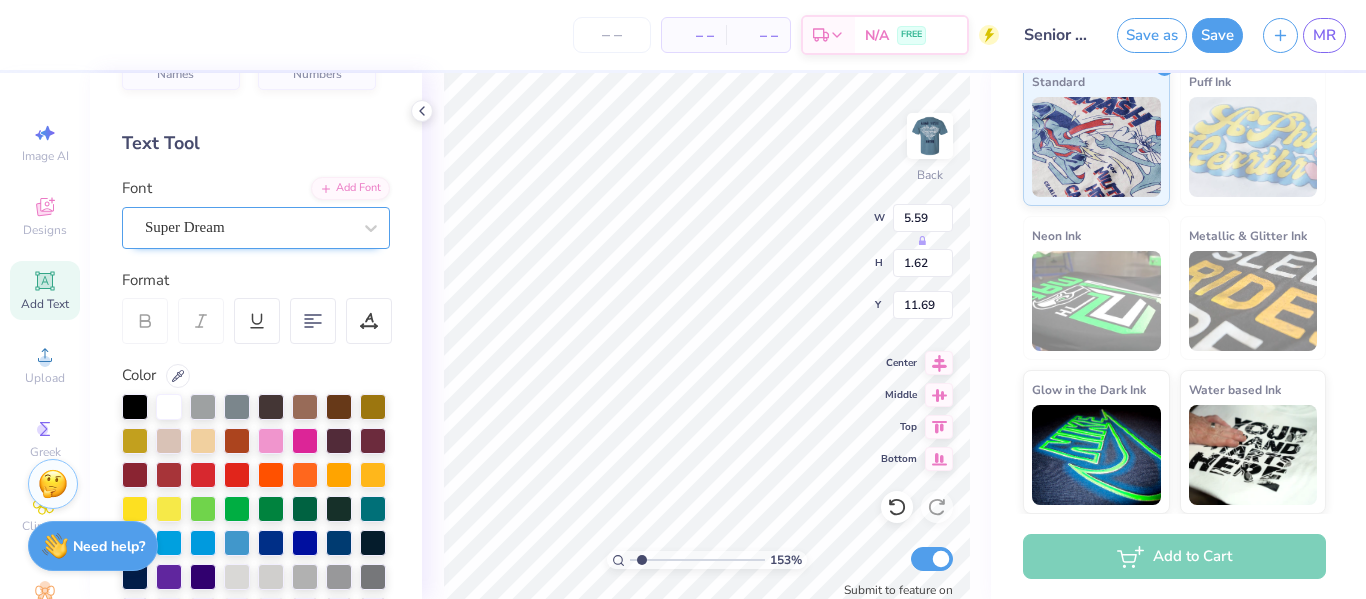 click on "Super Dream" at bounding box center (248, 227) 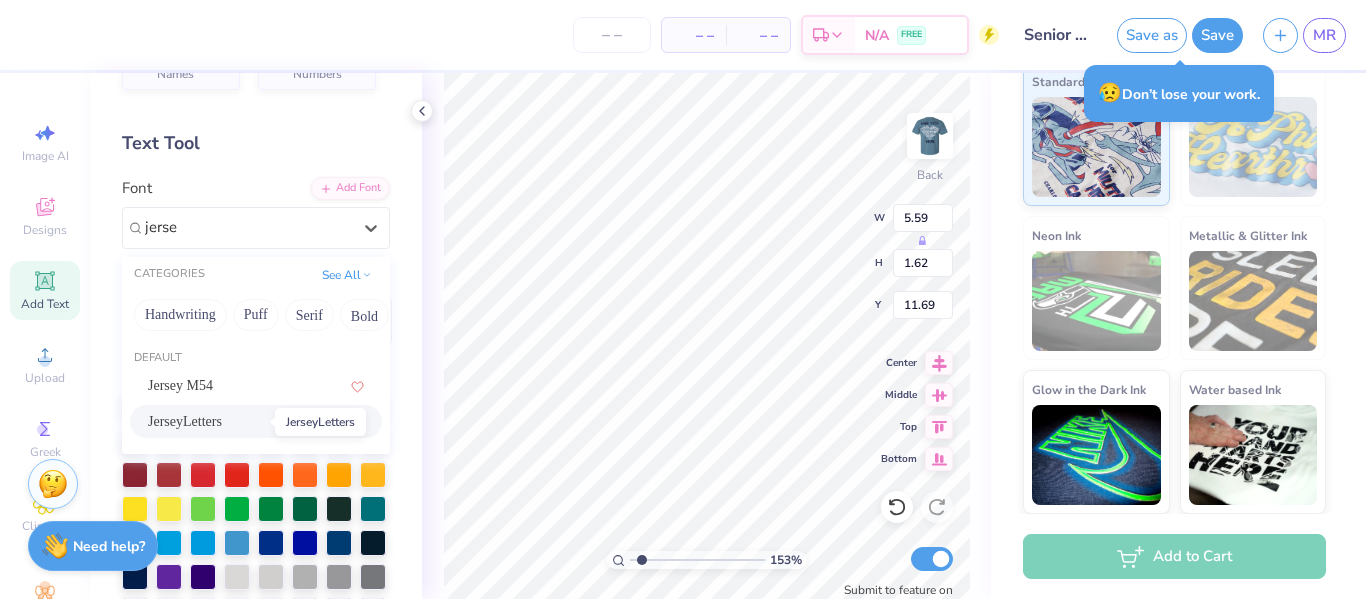 click on "JerseyLetters" at bounding box center [185, 421] 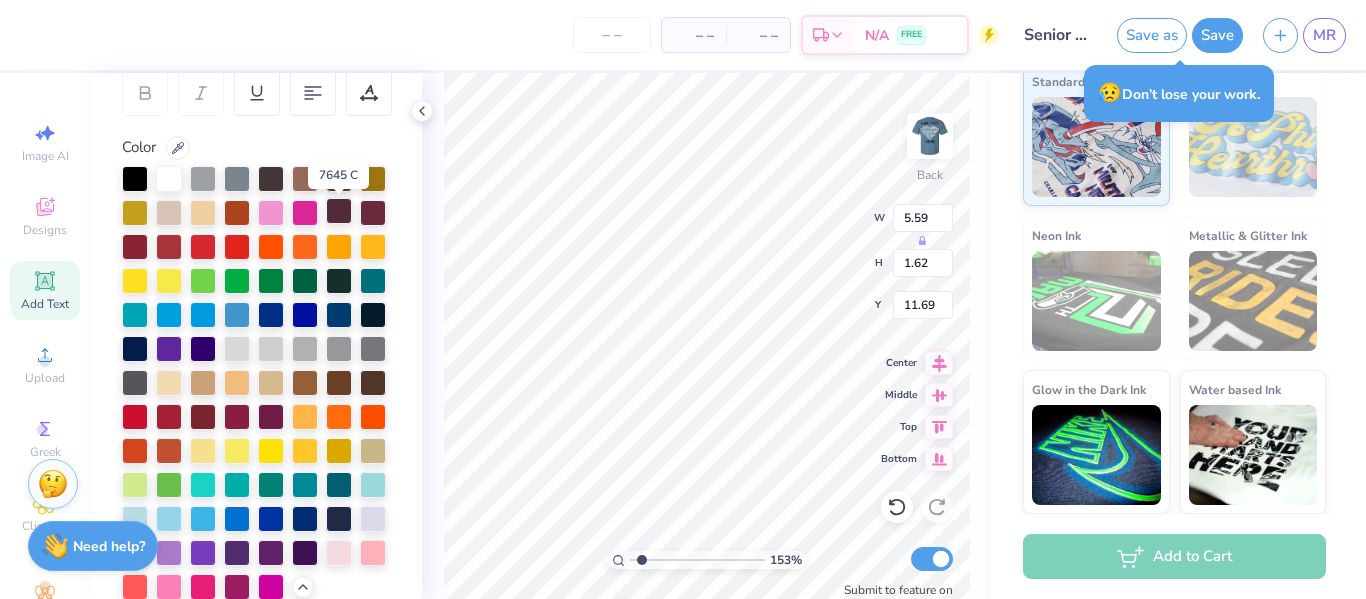 scroll, scrollTop: 285, scrollLeft: 0, axis: vertical 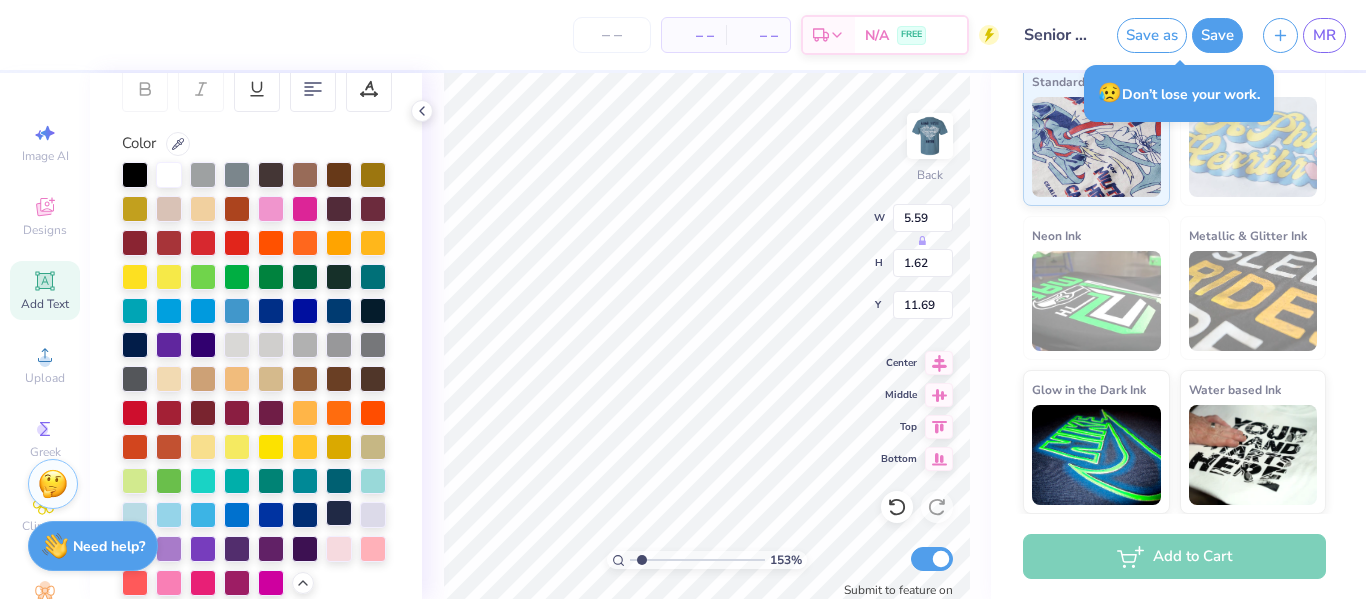 click at bounding box center [339, 513] 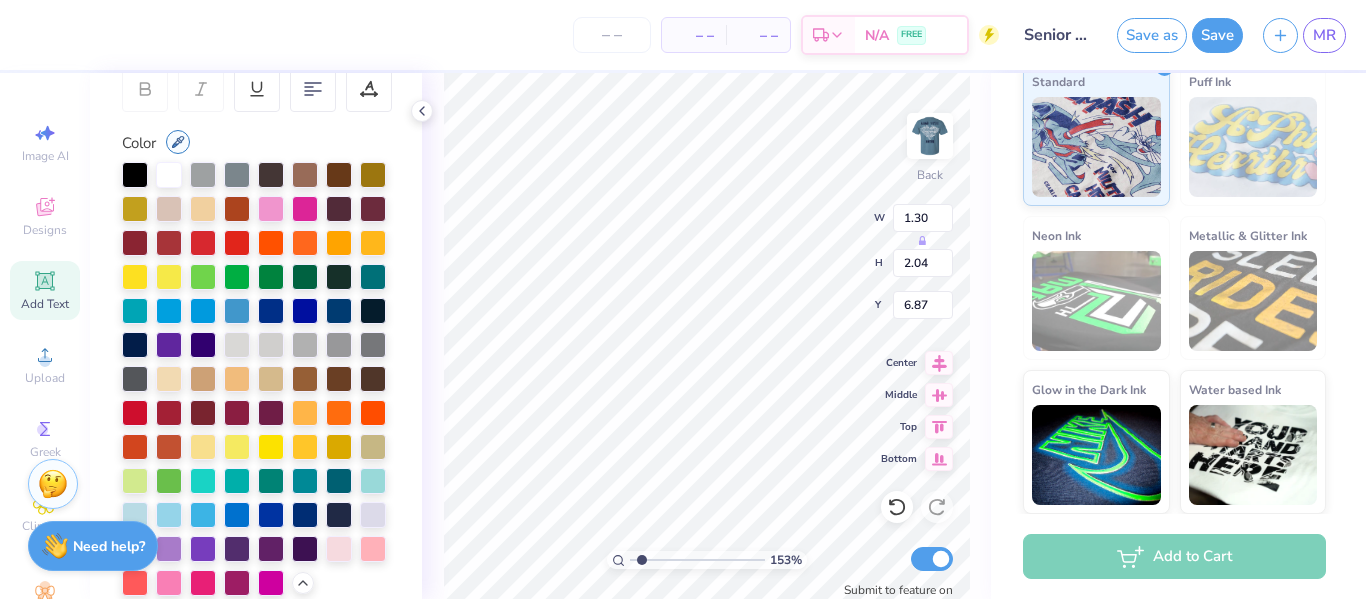 click 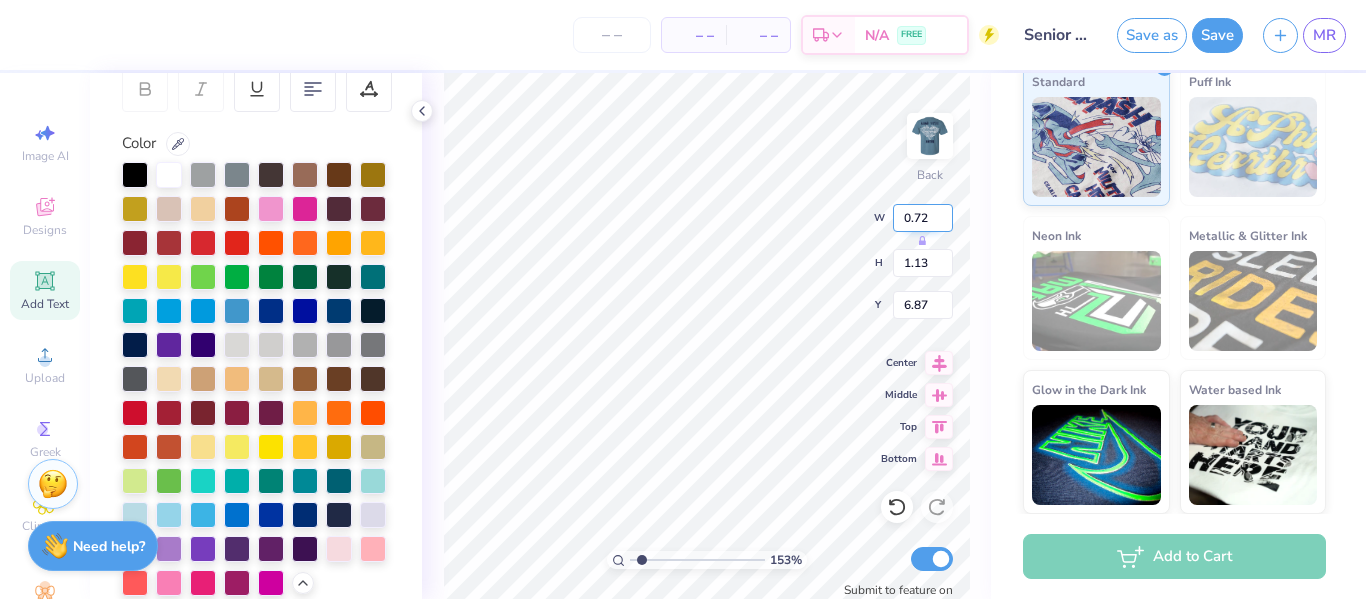 click on "0.72" at bounding box center (923, 218) 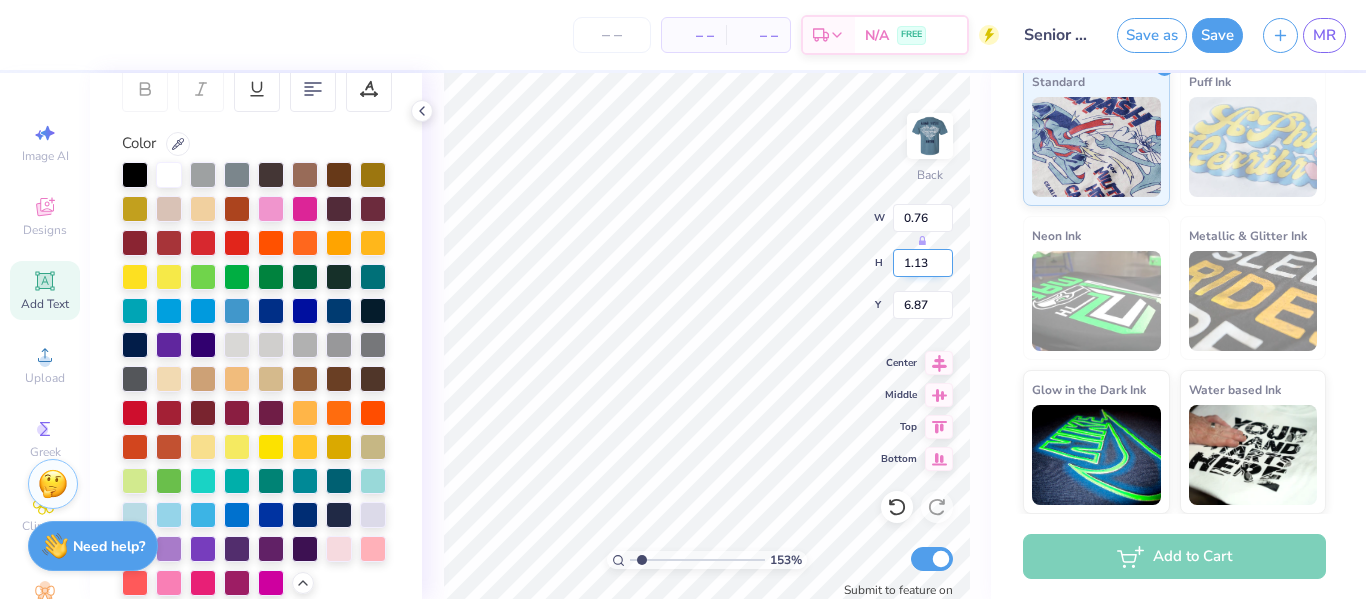click on "1.13" at bounding box center [923, 263] 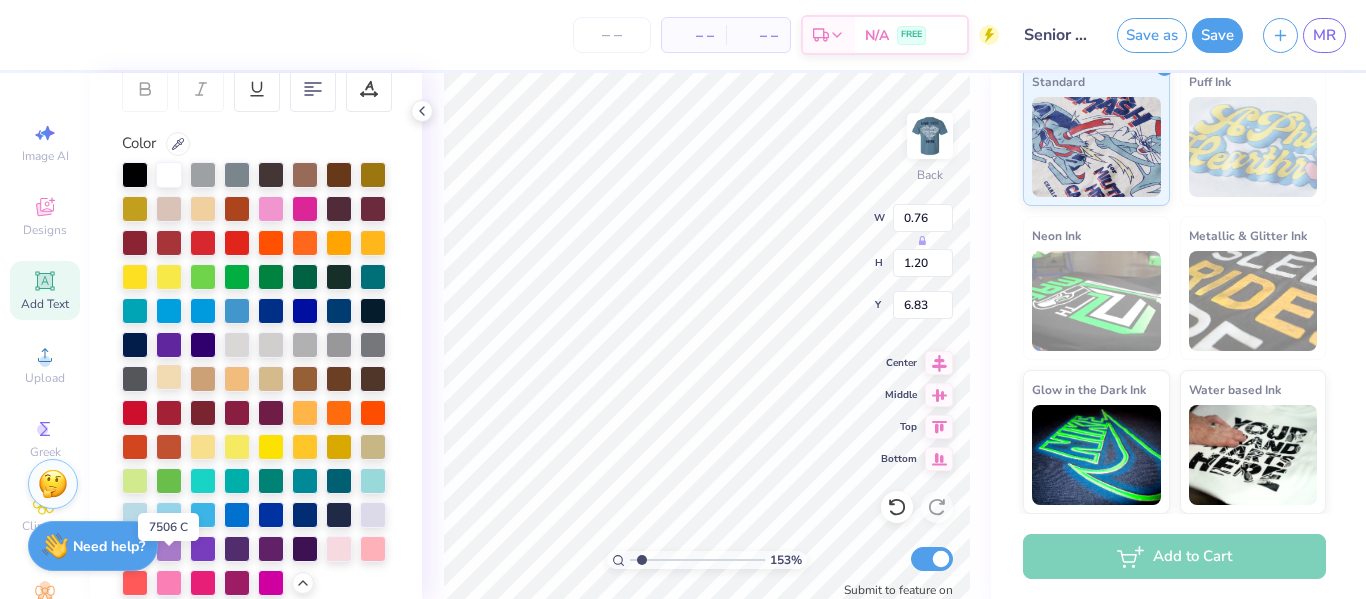 scroll, scrollTop: 0, scrollLeft: 0, axis: both 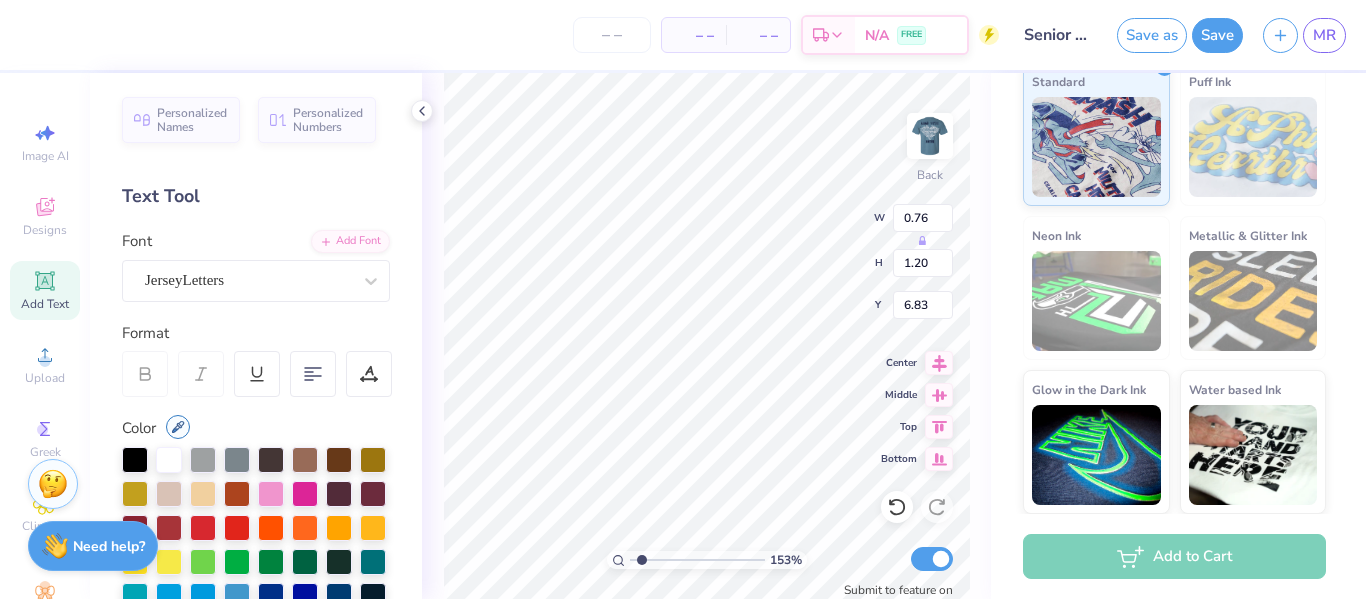 click 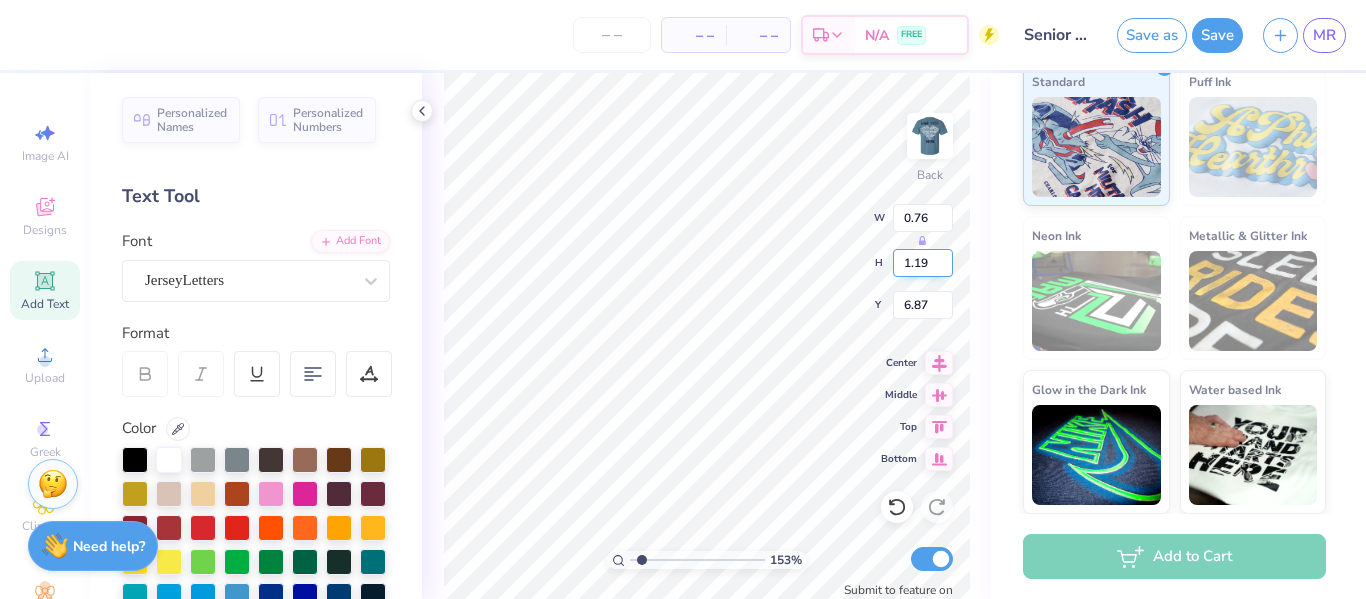 click on "1.19" at bounding box center (923, 263) 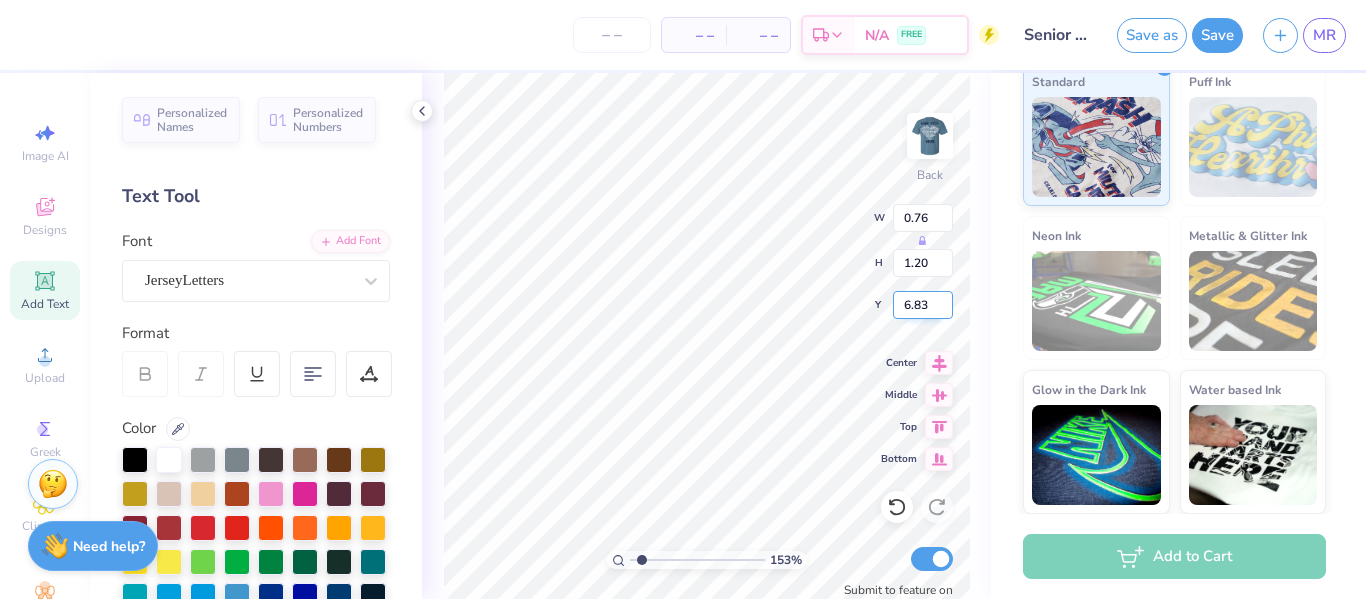 click on "6.83" at bounding box center [923, 305] 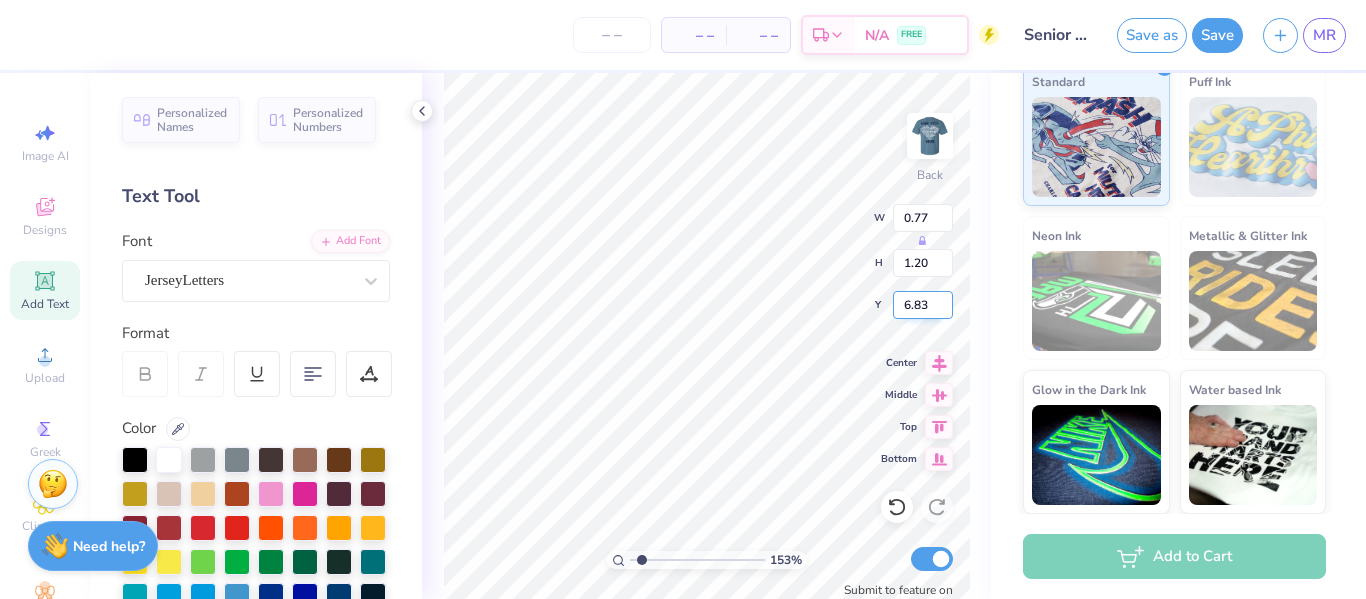 click on "6.83" at bounding box center (923, 305) 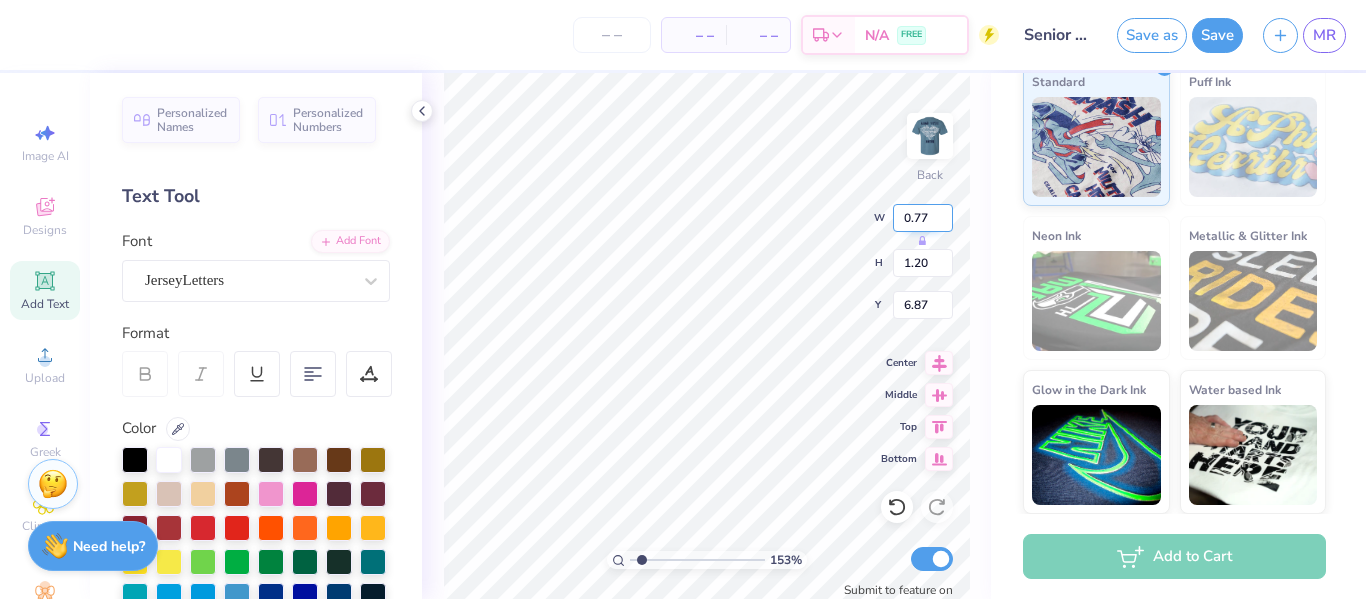 click on "0.77" at bounding box center (923, 218) 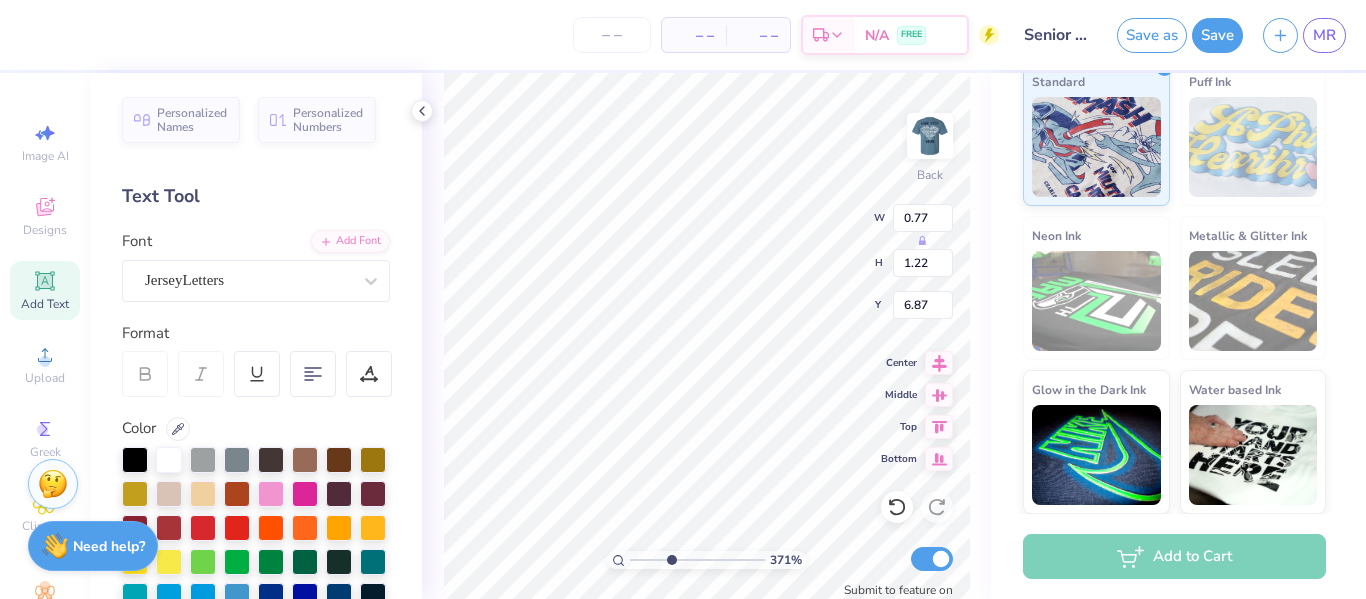 drag, startPoint x: 641, startPoint y: 559, endPoint x: 671, endPoint y: 563, distance: 30.265491 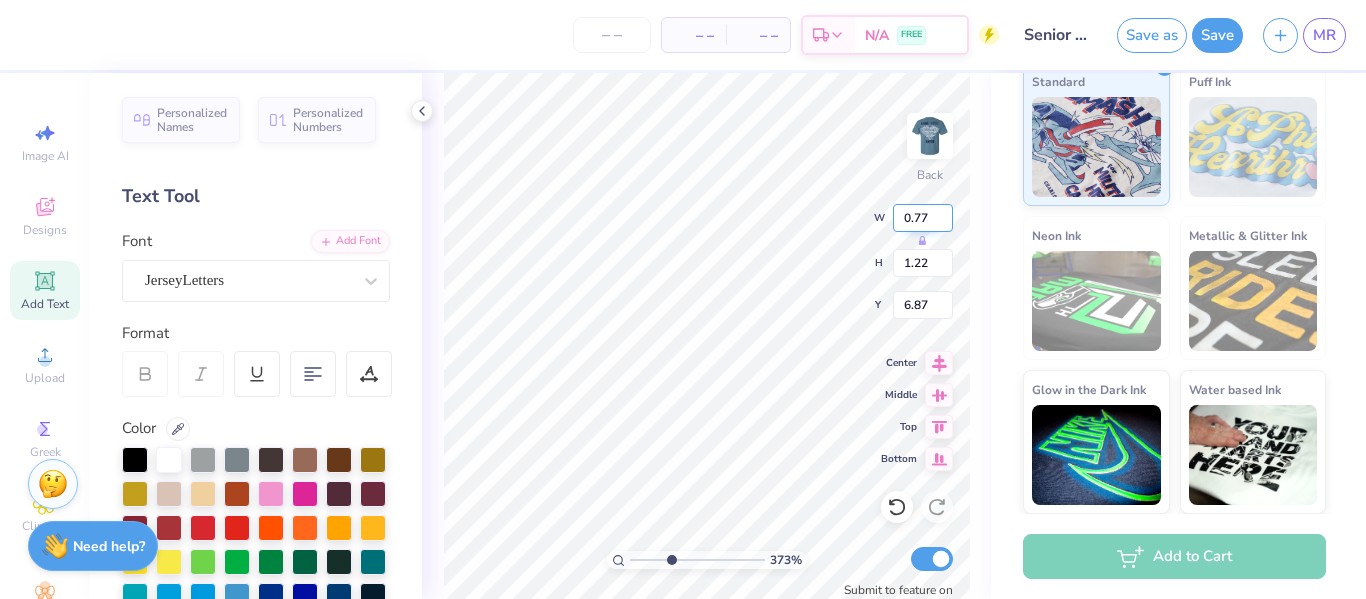 click on "0.77" at bounding box center (923, 218) 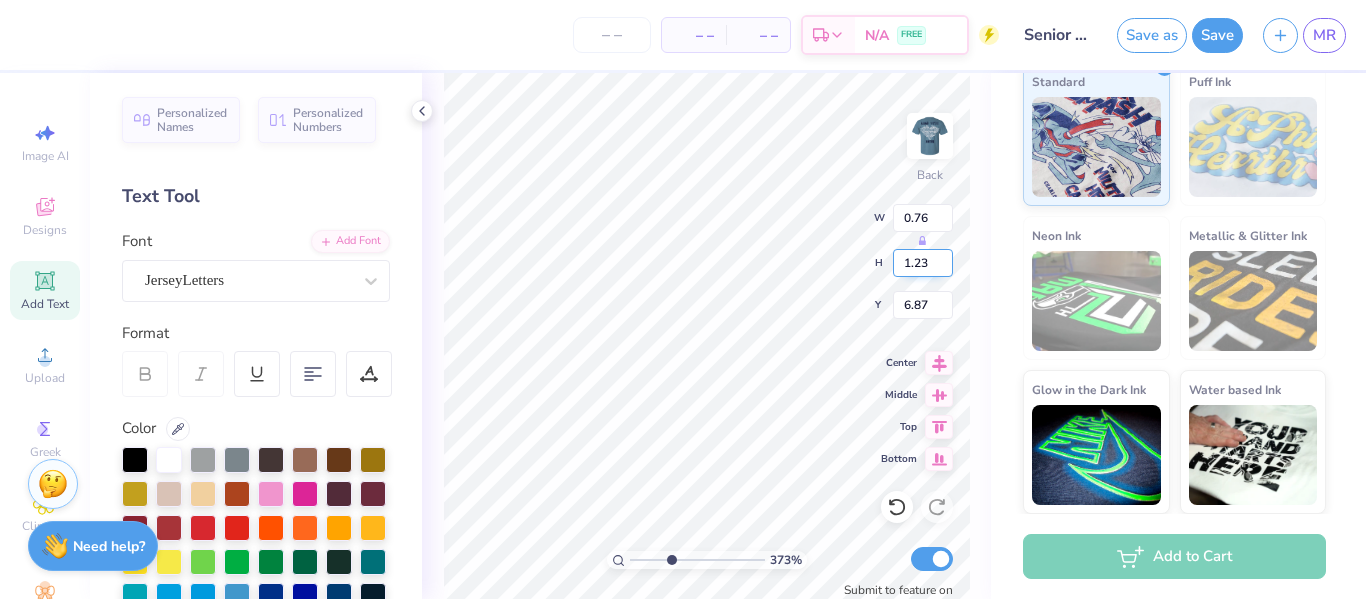click on "1.23" at bounding box center [923, 263] 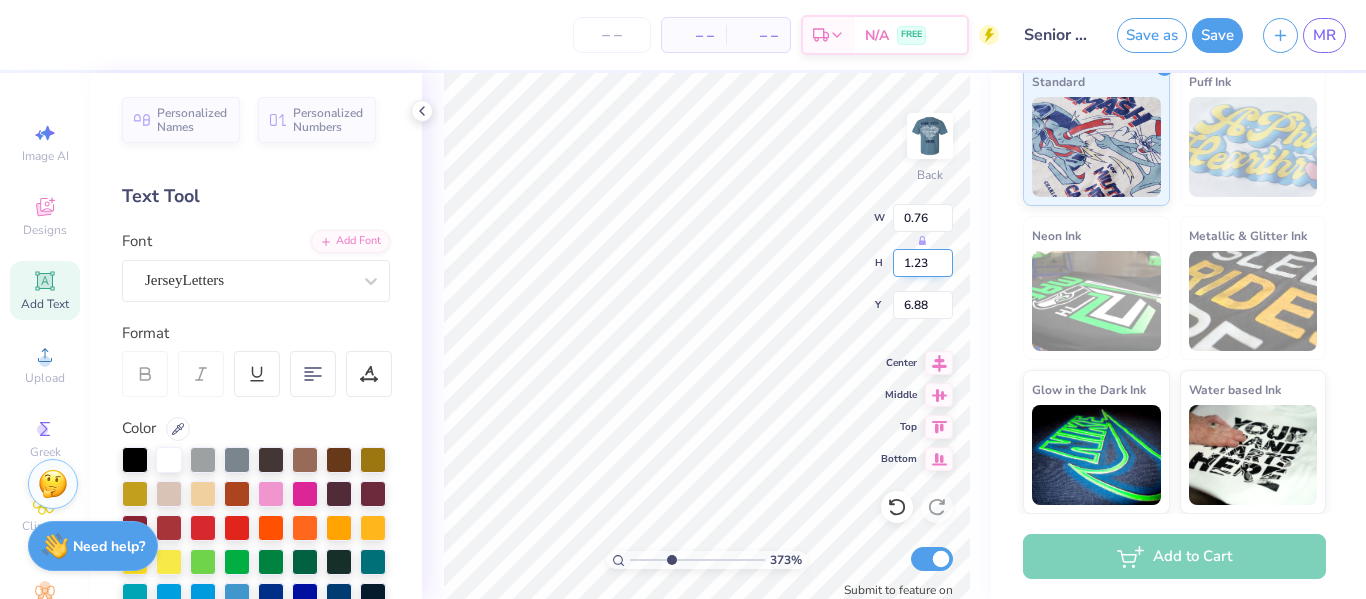 click on "1.23" at bounding box center (923, 263) 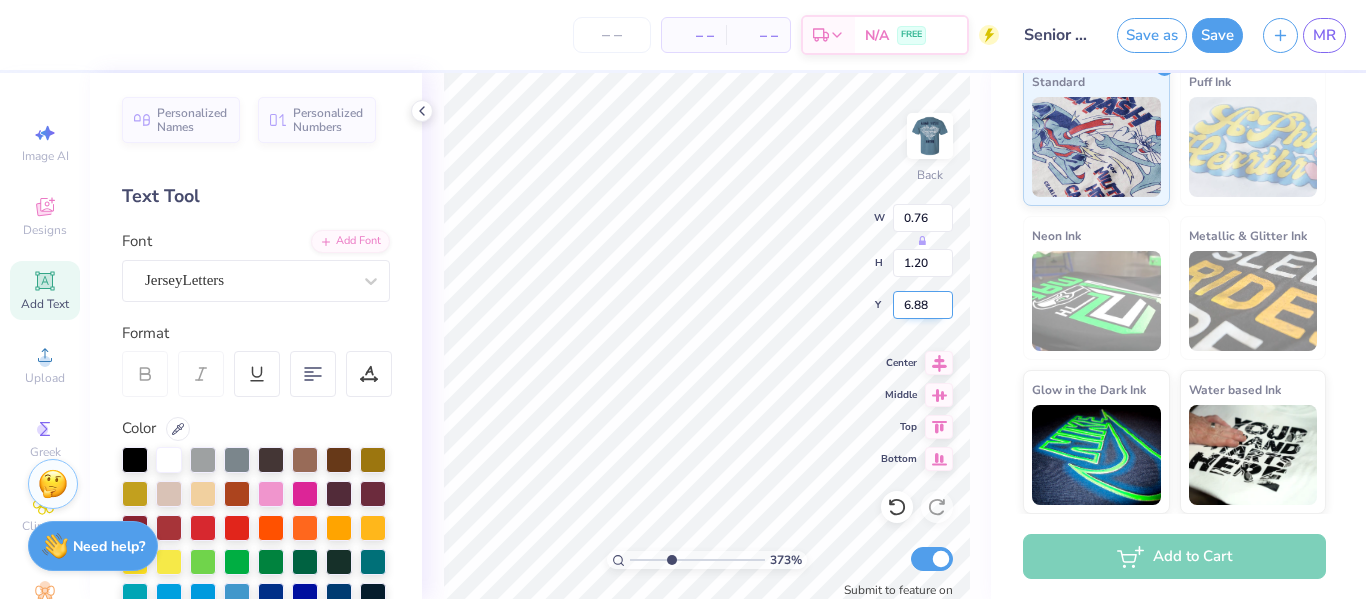 click on "6.88" at bounding box center [923, 305] 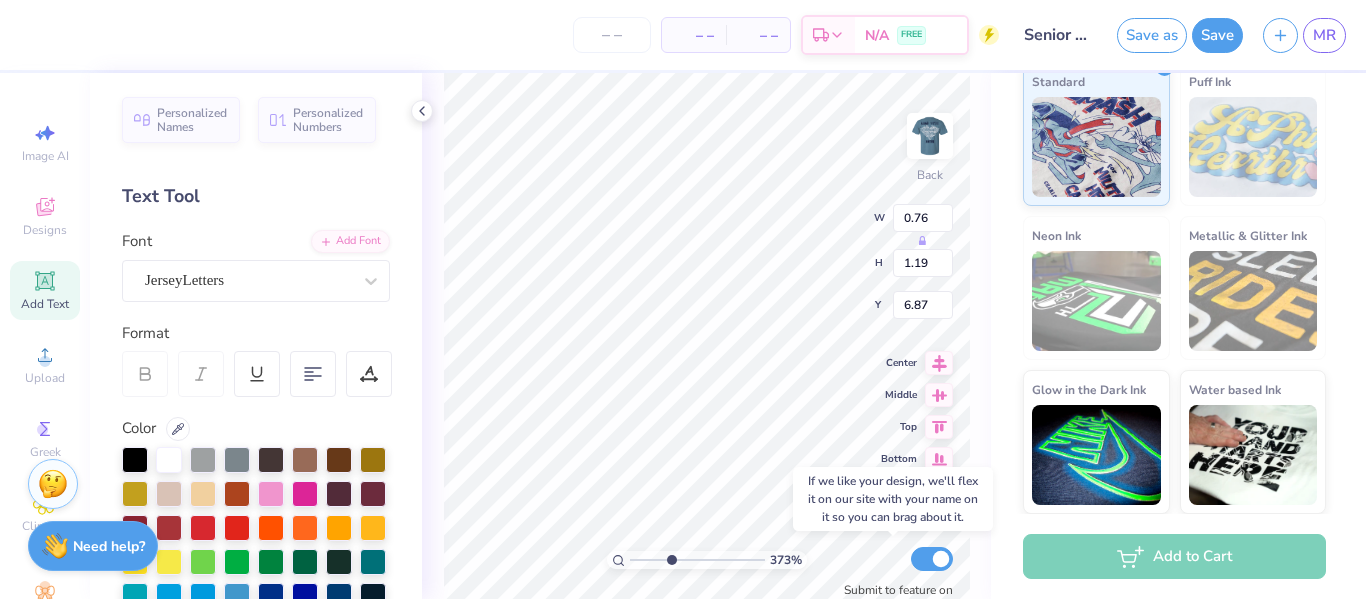 click on "Submit to feature on our public gallery." at bounding box center [893, 580] 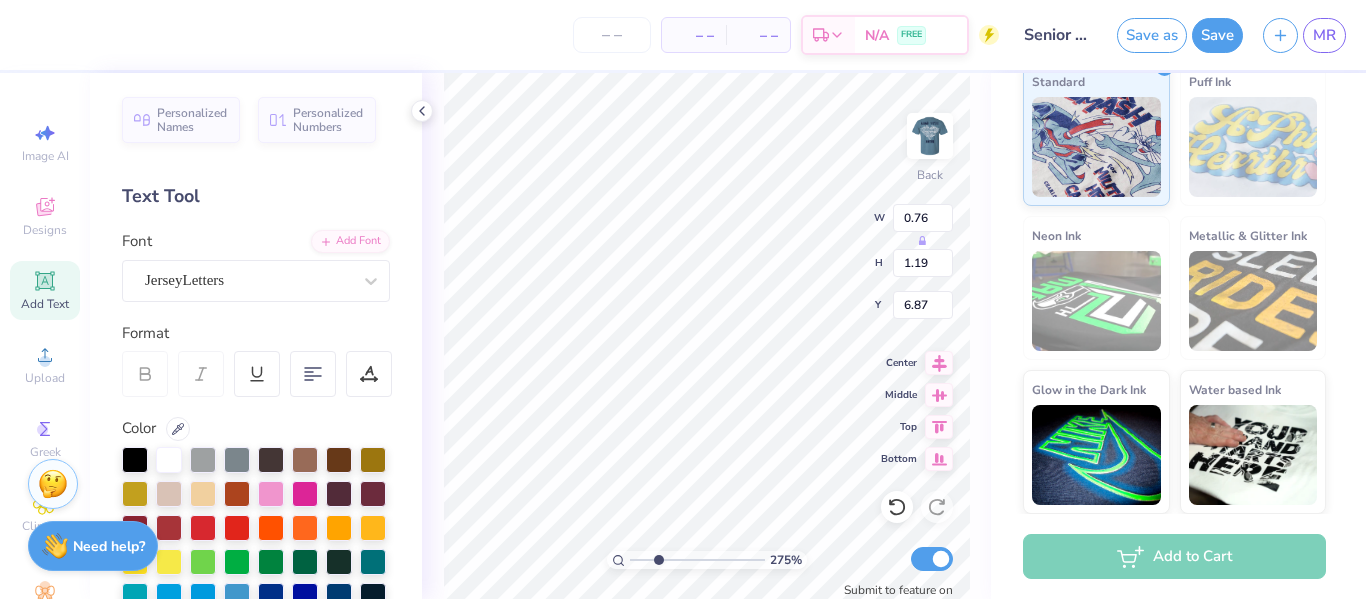 drag, startPoint x: 668, startPoint y: 561, endPoint x: 657, endPoint y: 556, distance: 12.083046 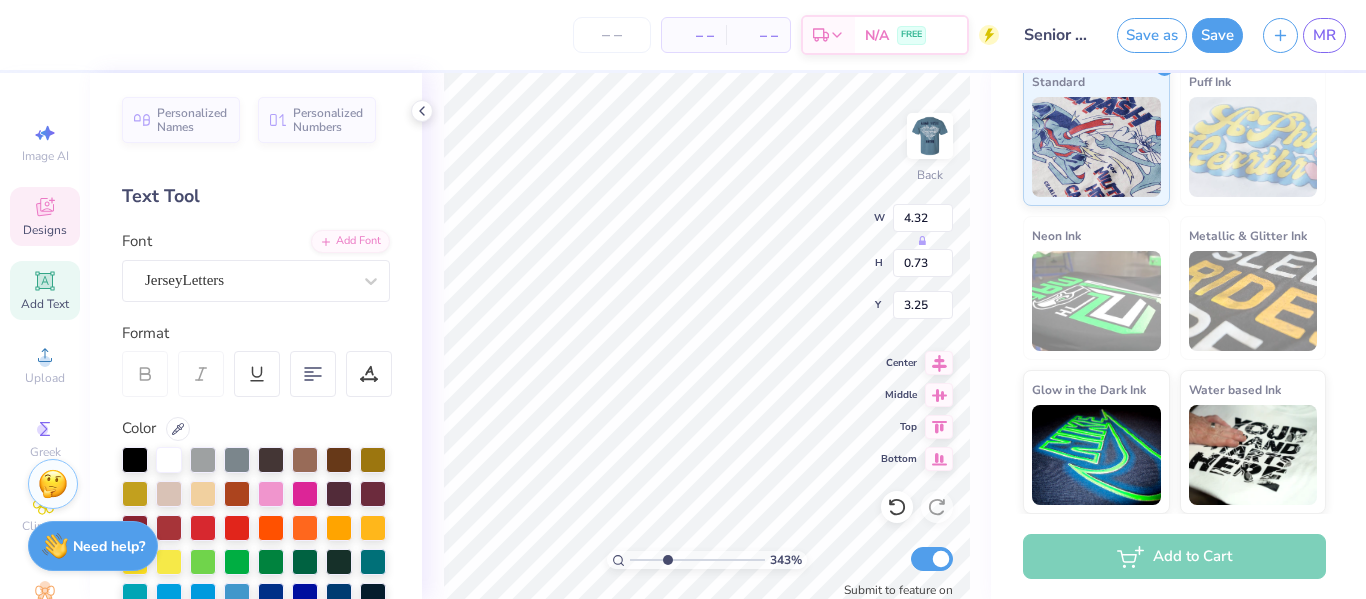 drag, startPoint x: 663, startPoint y: 562, endPoint x: 666, endPoint y: 577, distance: 15.297058 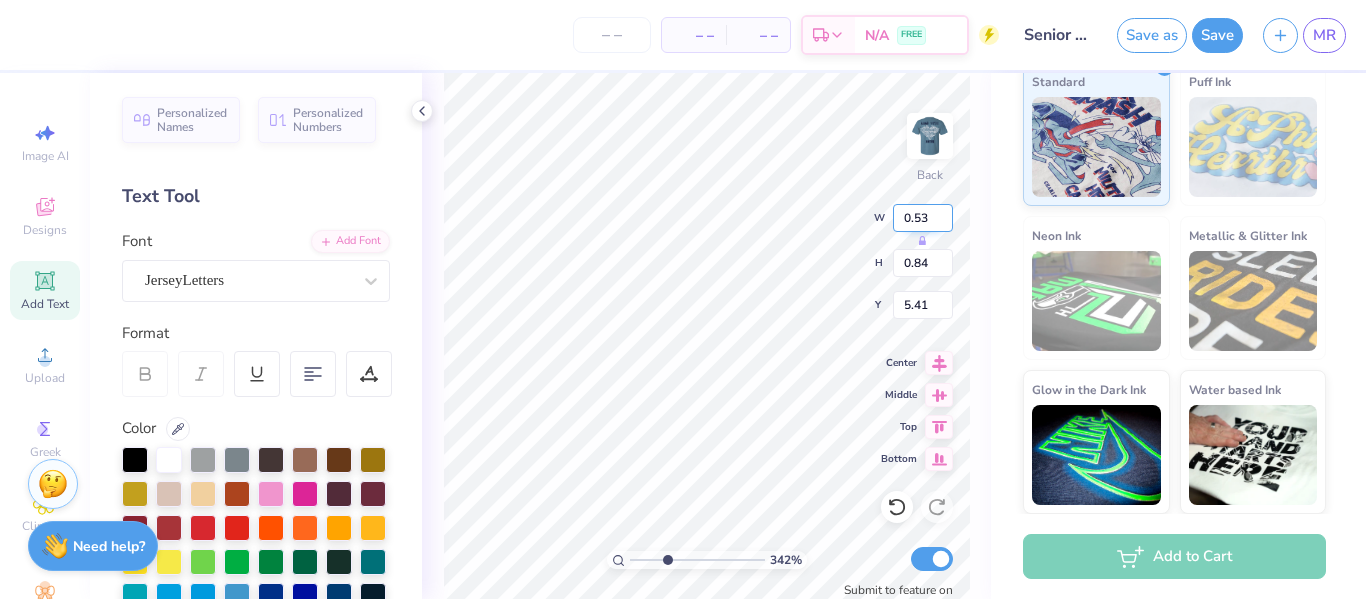 click on "0.53" at bounding box center (923, 218) 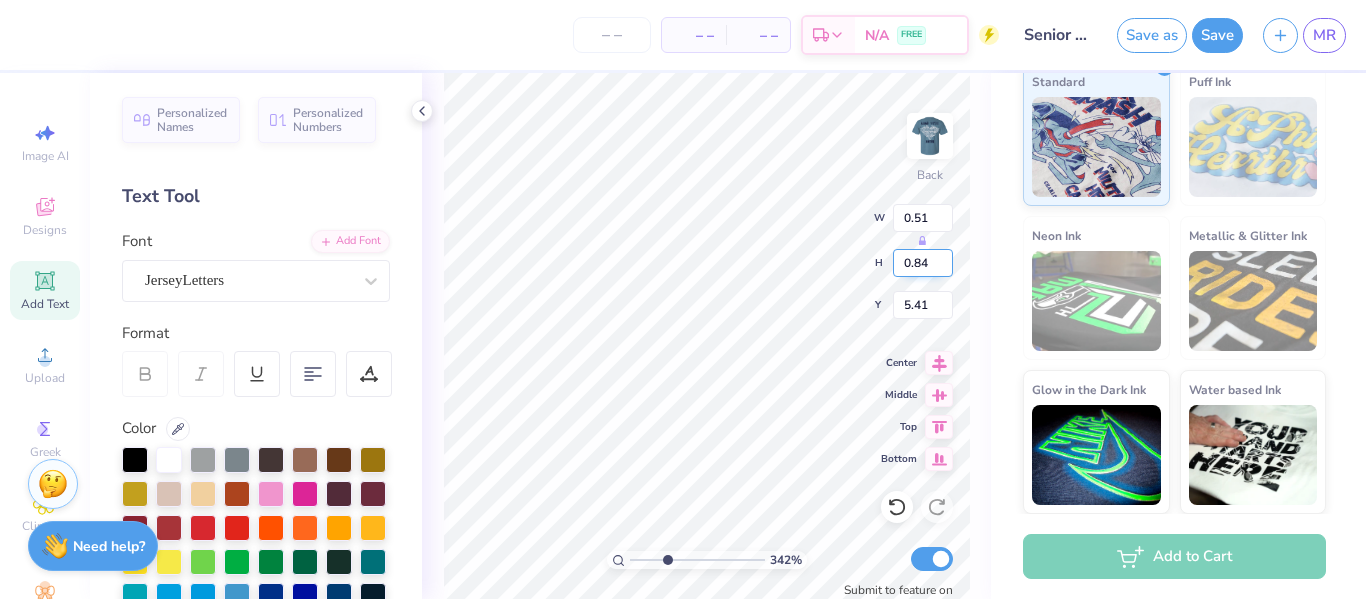 click on "0.84" at bounding box center (923, 263) 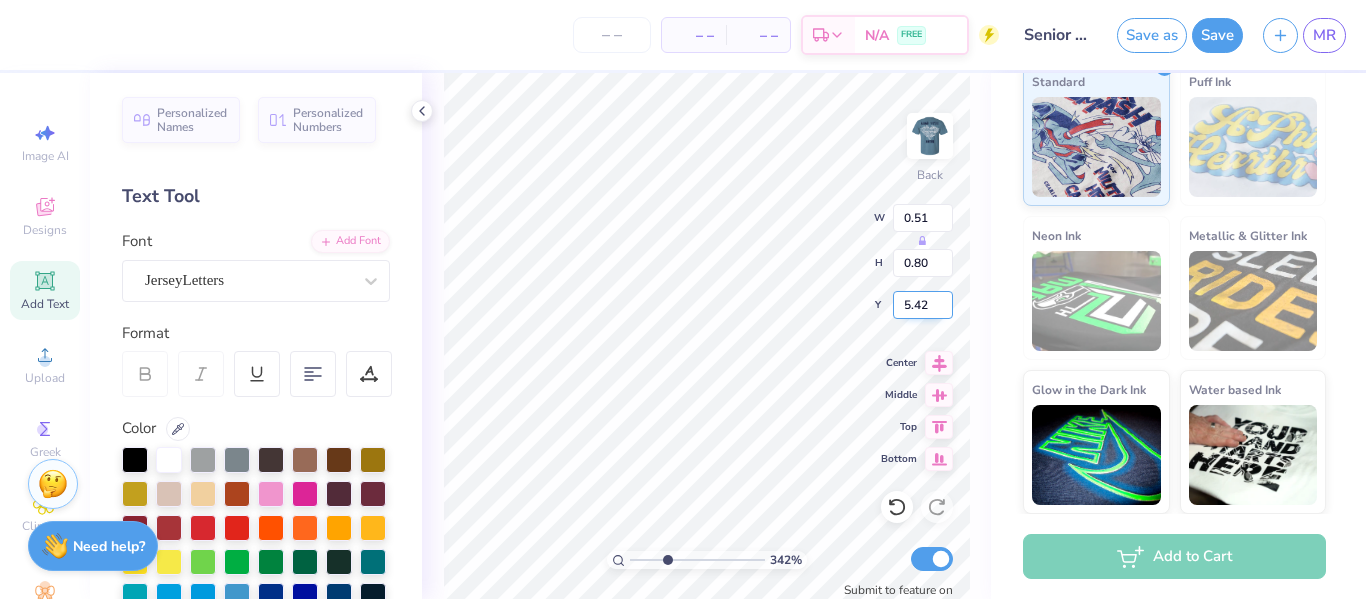 click on "5.42" at bounding box center (923, 305) 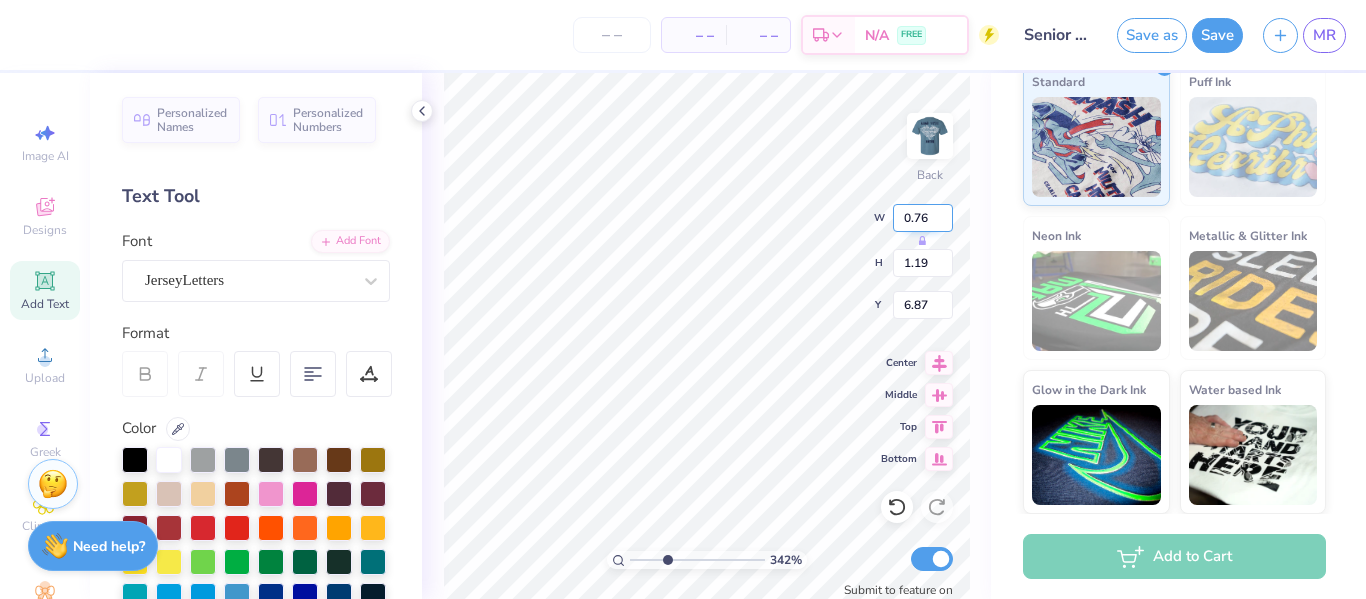 click on "0.76" at bounding box center (923, 218) 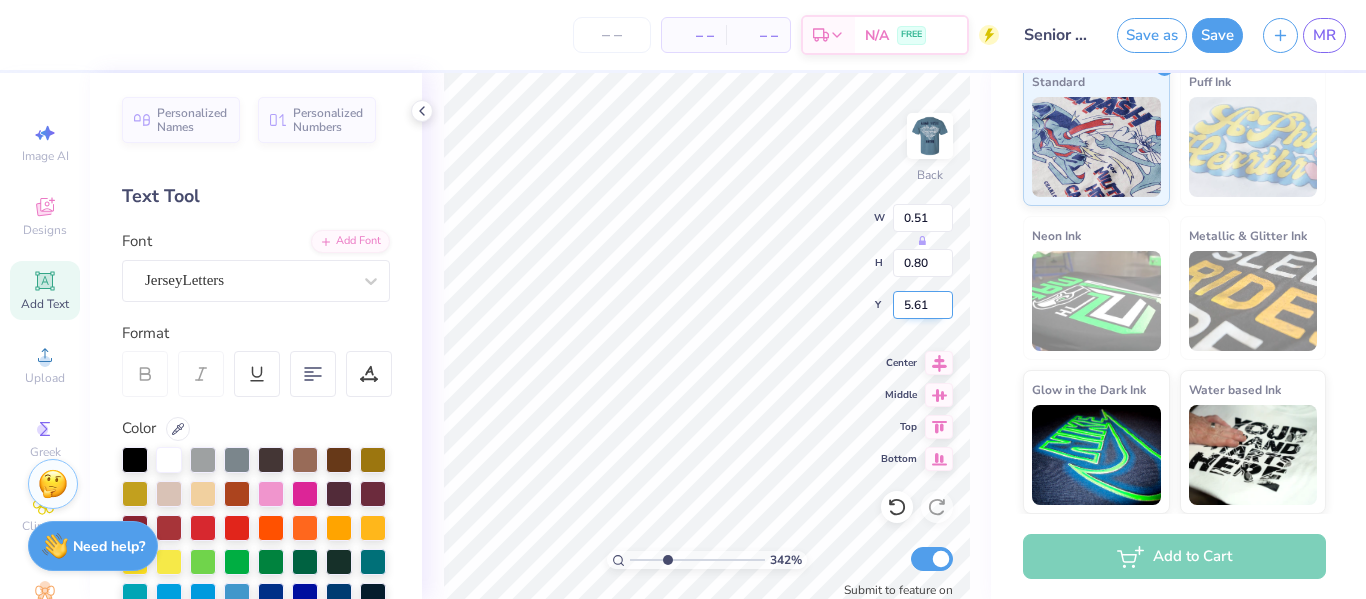 click on "5.61" at bounding box center (923, 305) 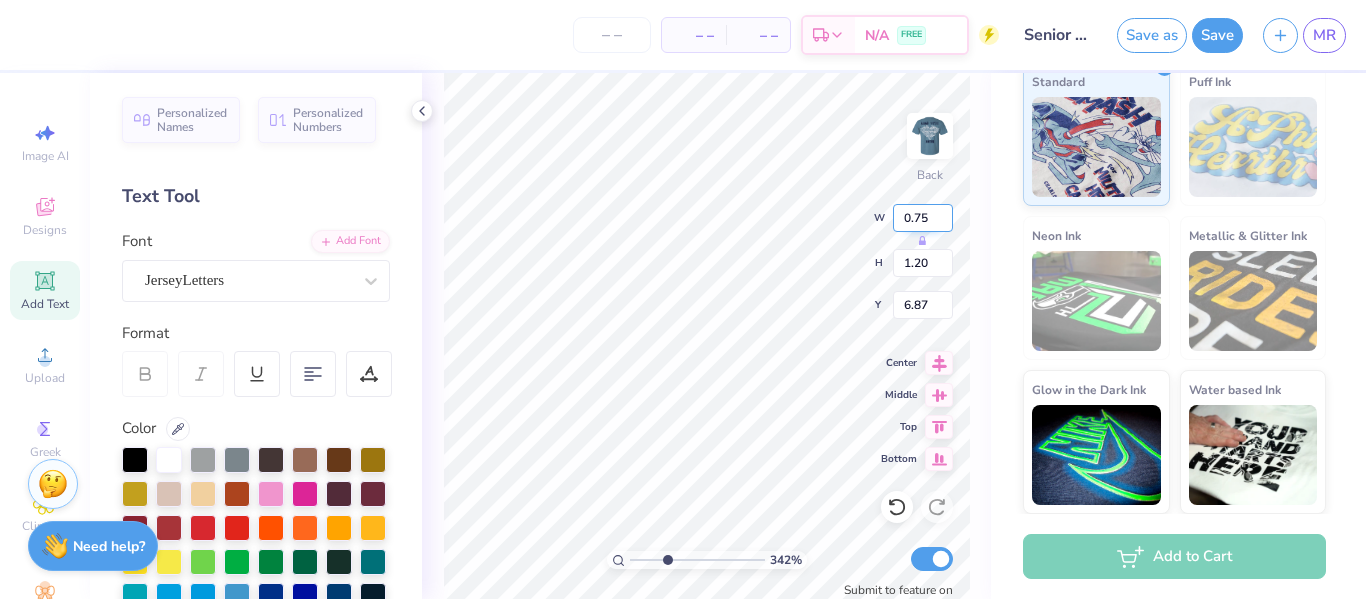 click on "0.75" at bounding box center (923, 218) 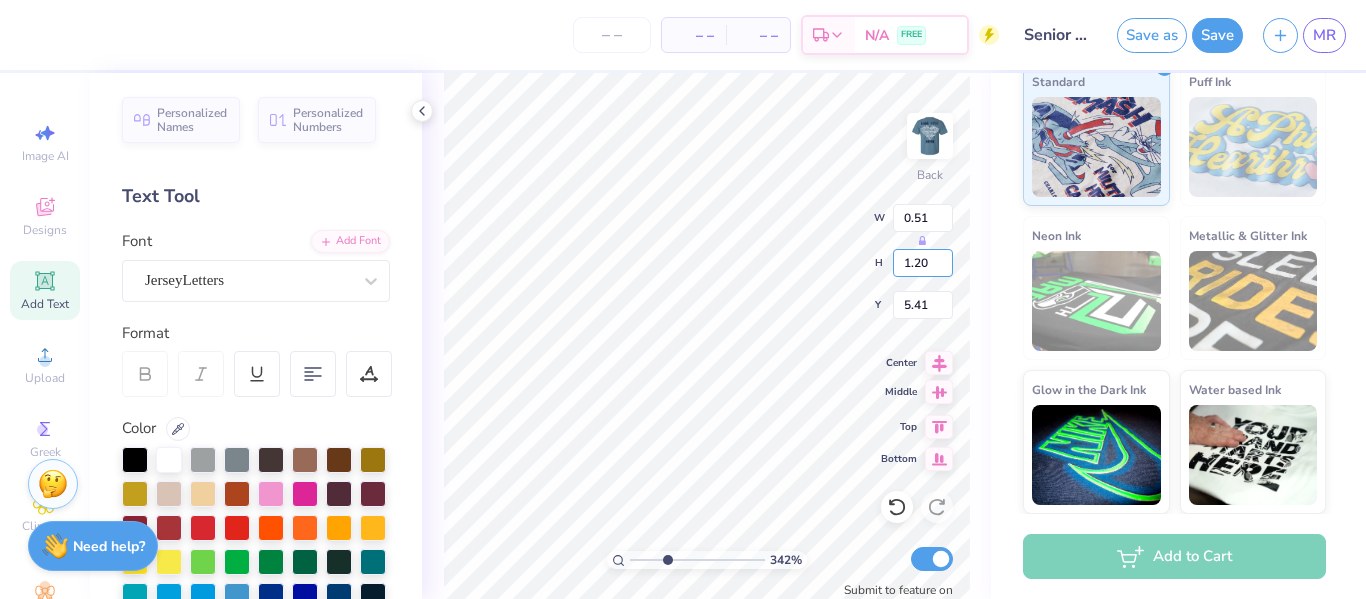 click on "1.20" at bounding box center [923, 263] 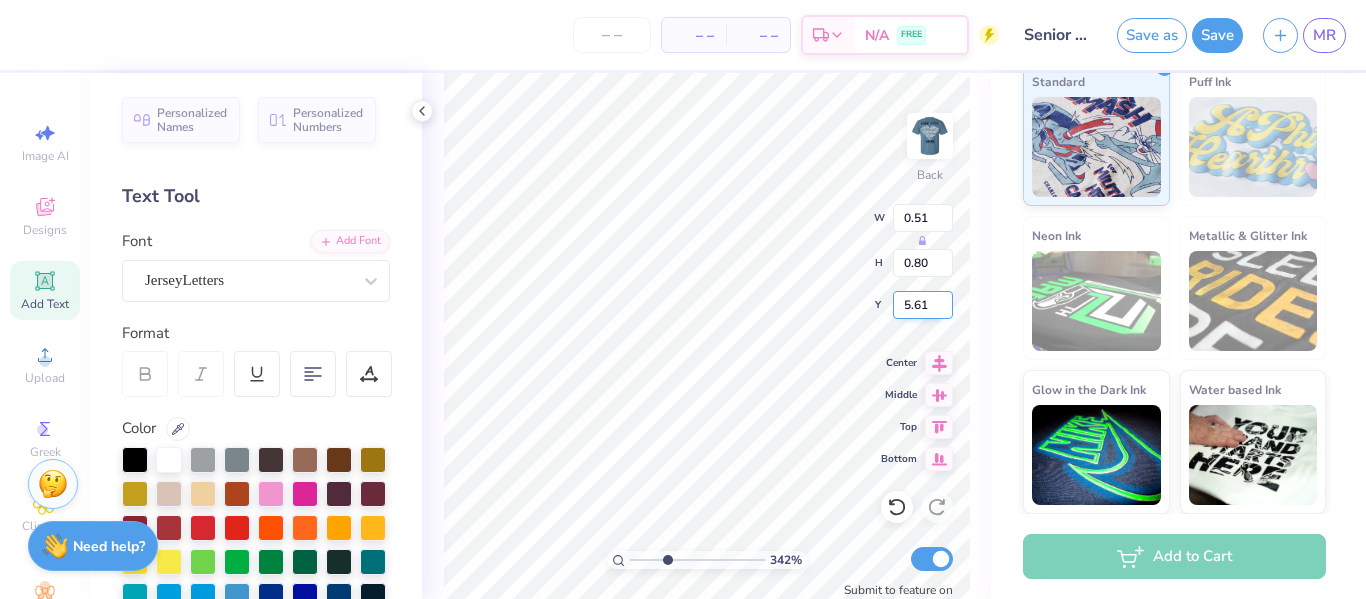 click on "5.61" at bounding box center [923, 305] 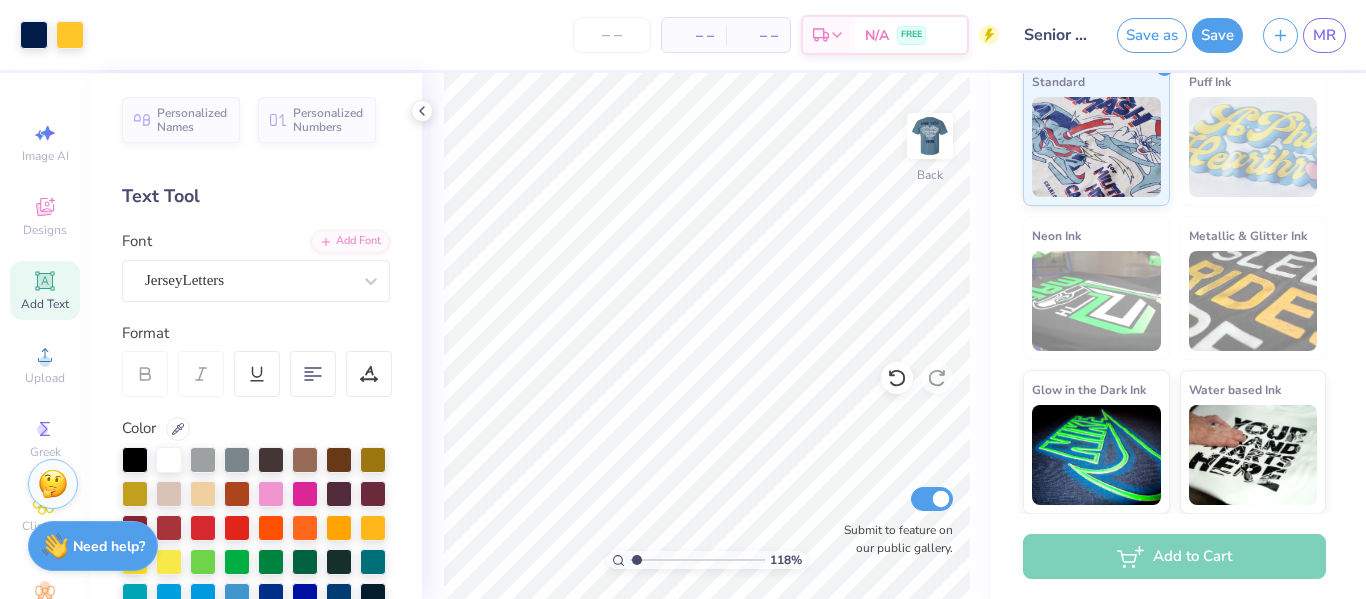 drag, startPoint x: 666, startPoint y: 559, endPoint x: 637, endPoint y: 564, distance: 29.427877 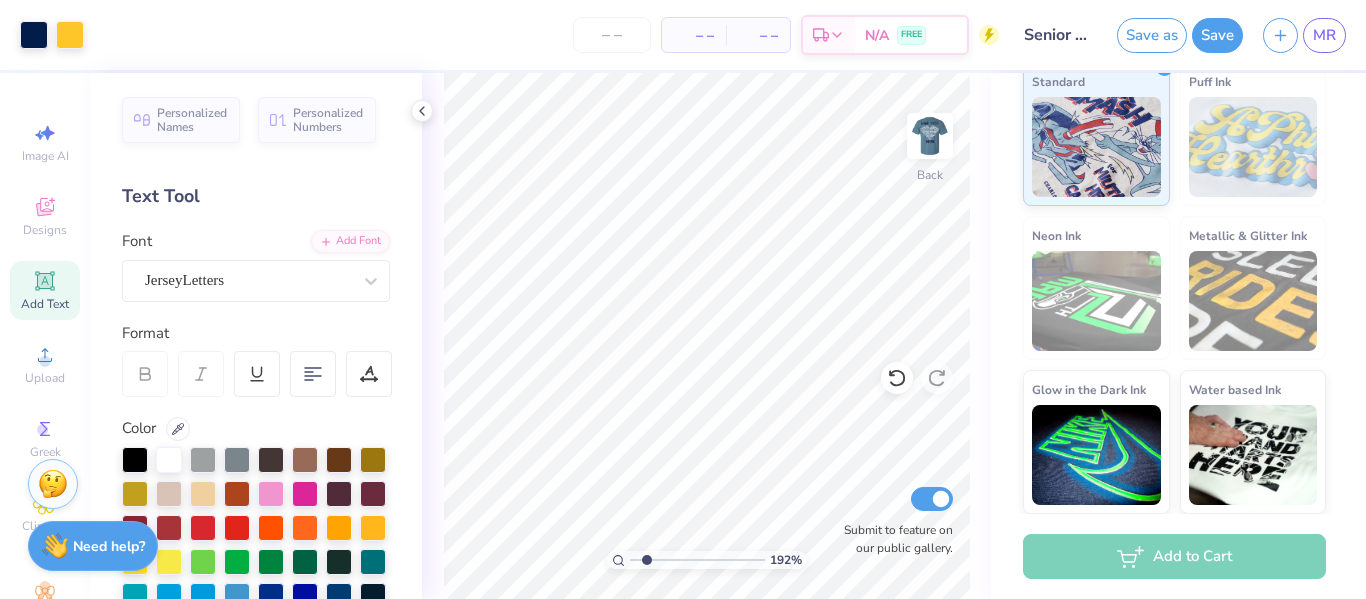 drag, startPoint x: 637, startPoint y: 564, endPoint x: 649, endPoint y: 562, distance: 12.165525 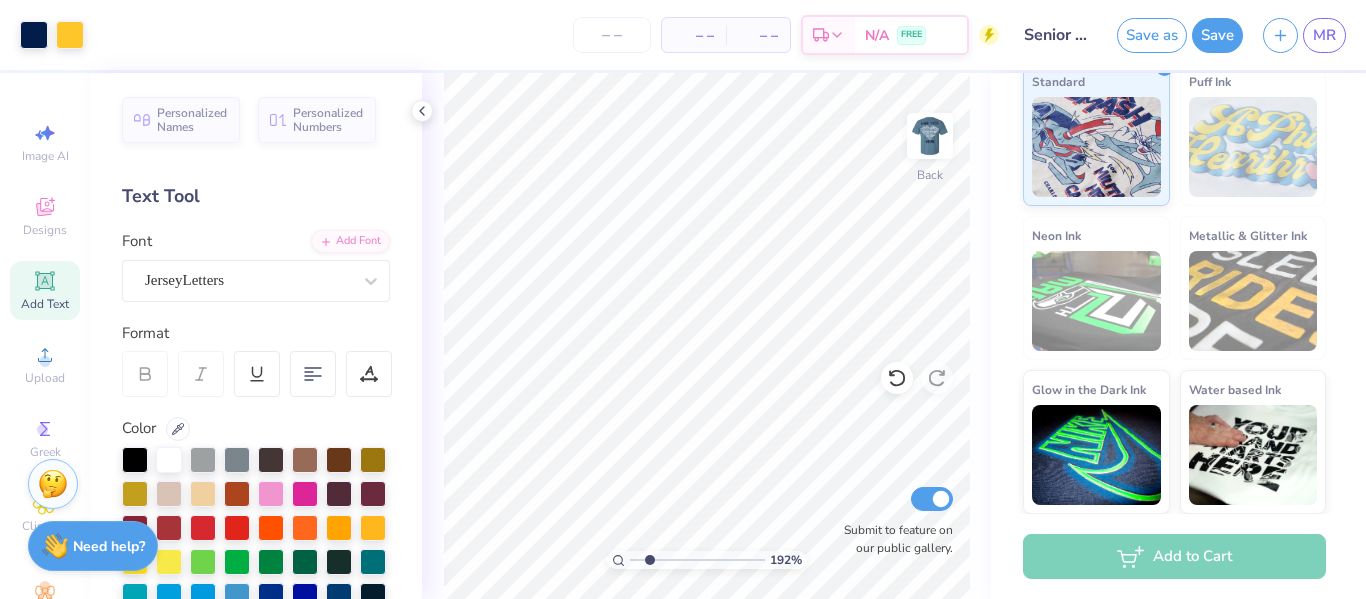 click at bounding box center (697, 560) 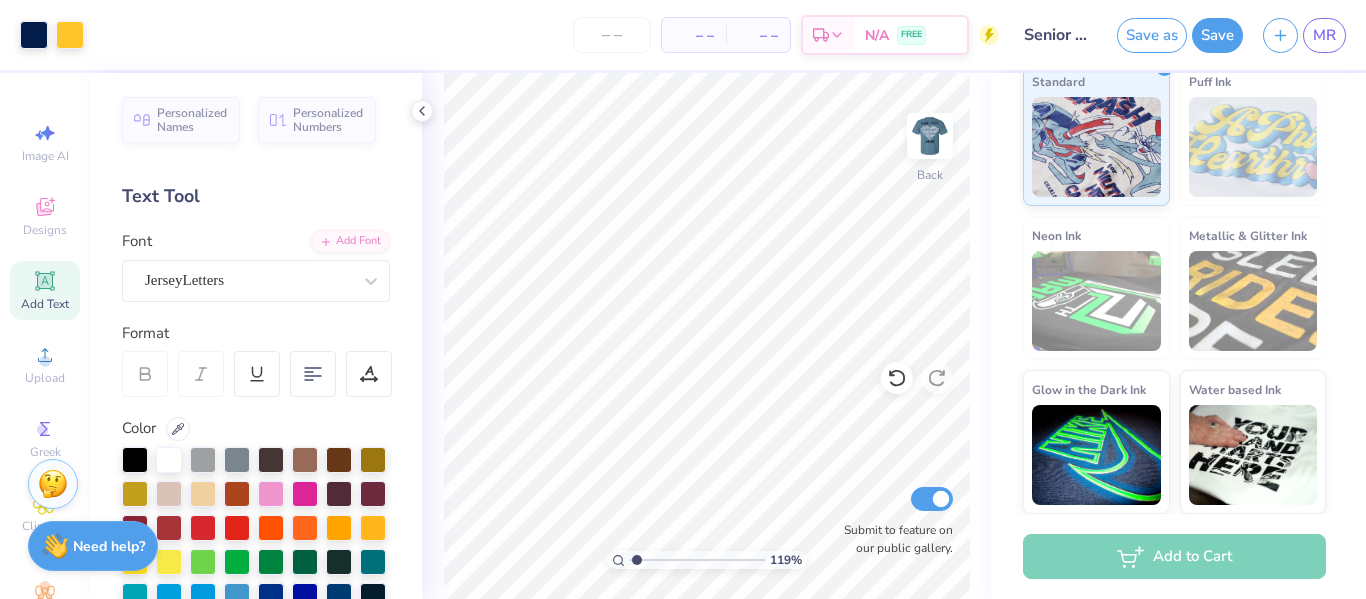 drag, startPoint x: 652, startPoint y: 560, endPoint x: 637, endPoint y: 569, distance: 17.492855 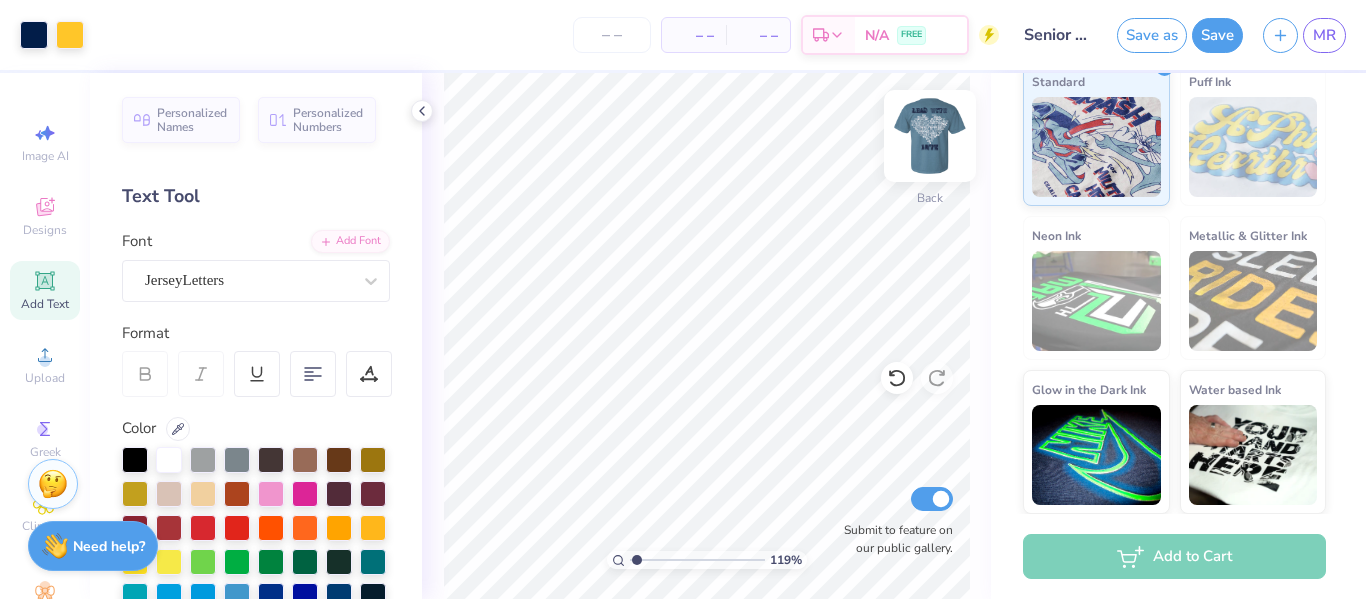 click at bounding box center (930, 136) 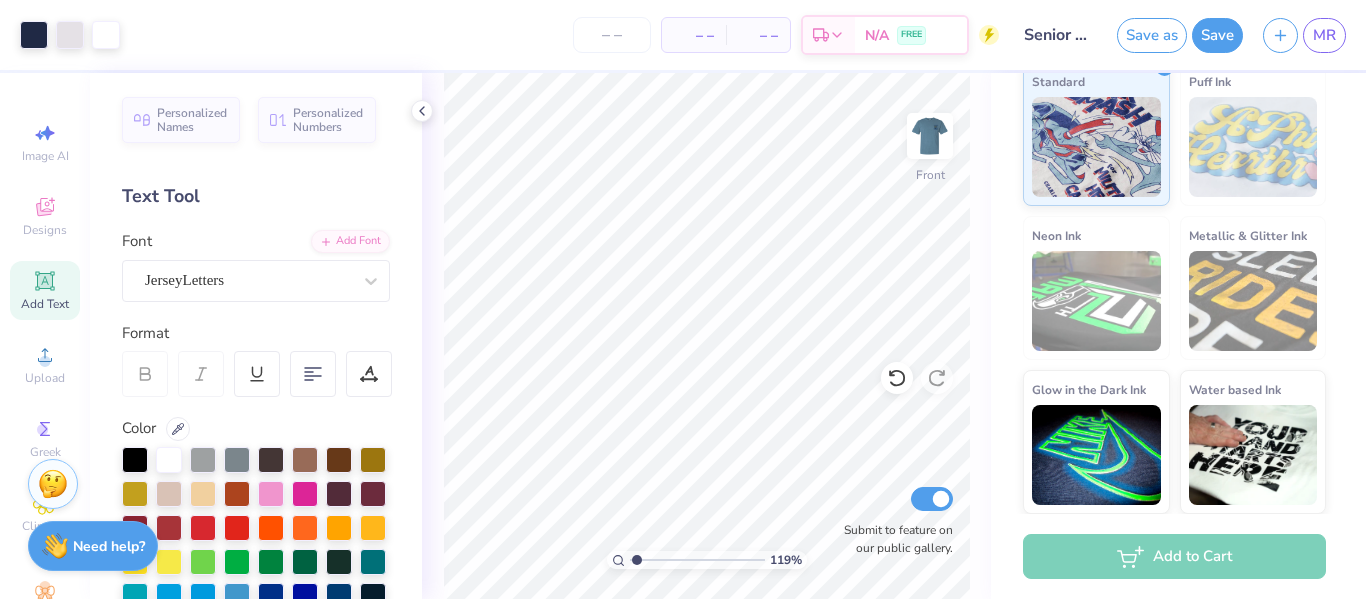 click on "Add Text" at bounding box center [45, 290] 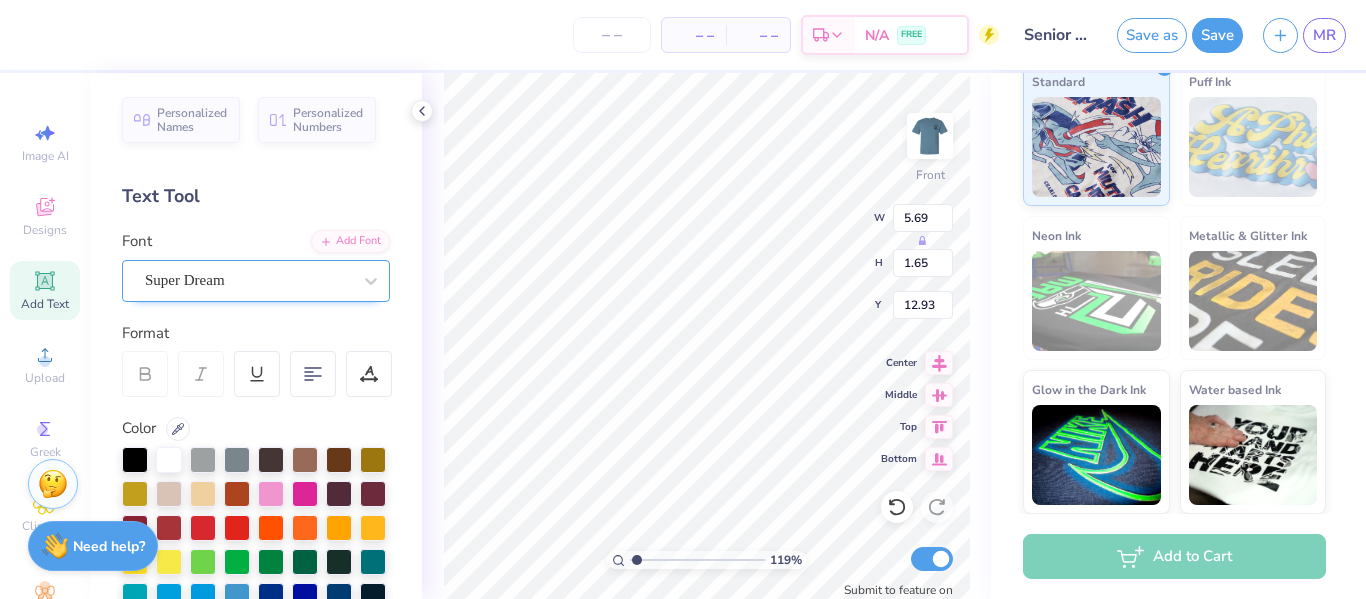 click on "Super Dream" at bounding box center [248, 280] 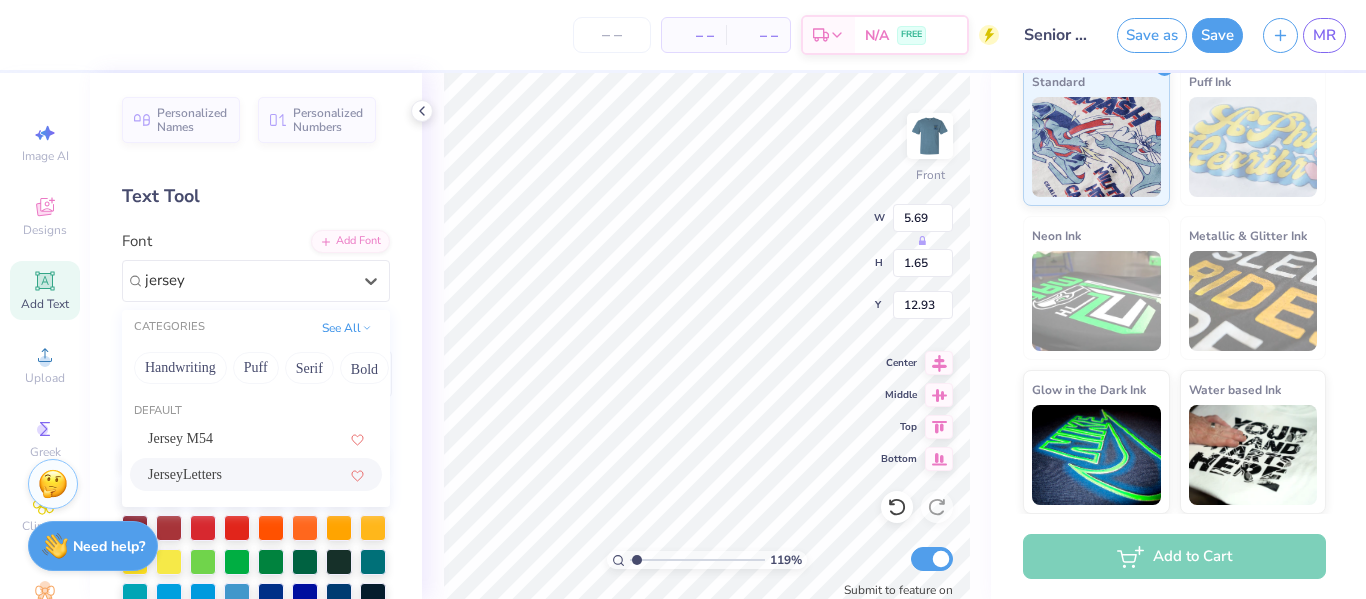 click on "JerseyLetters" at bounding box center (185, 474) 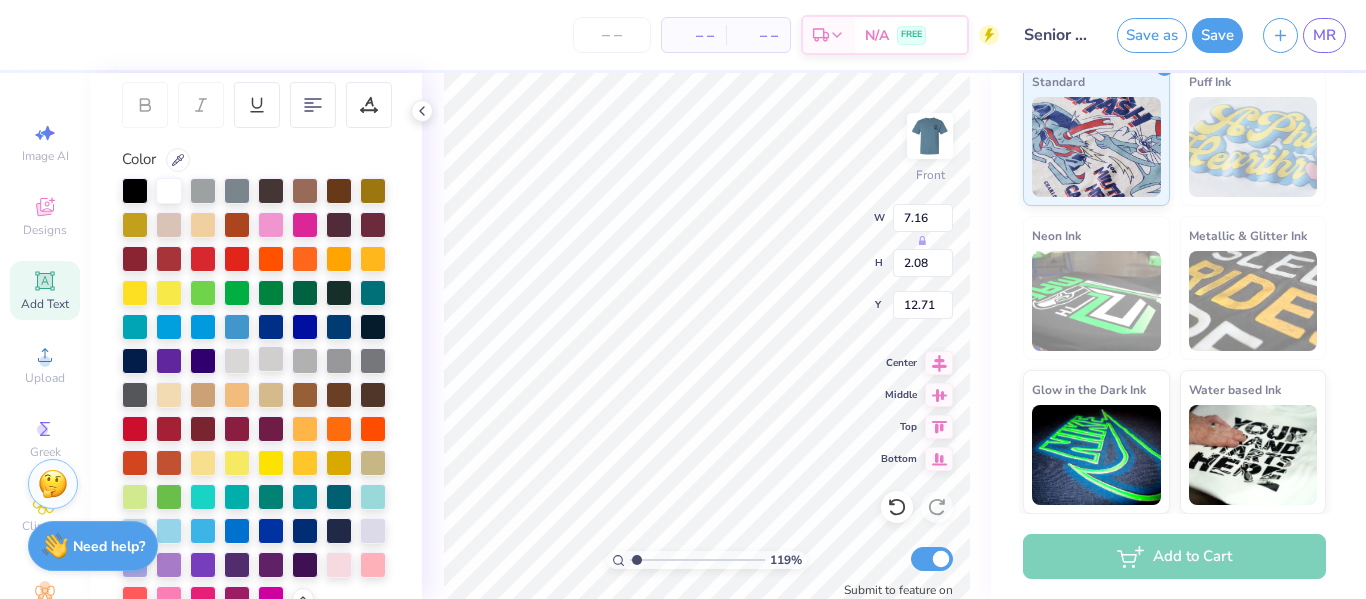 scroll, scrollTop: 306, scrollLeft: 0, axis: vertical 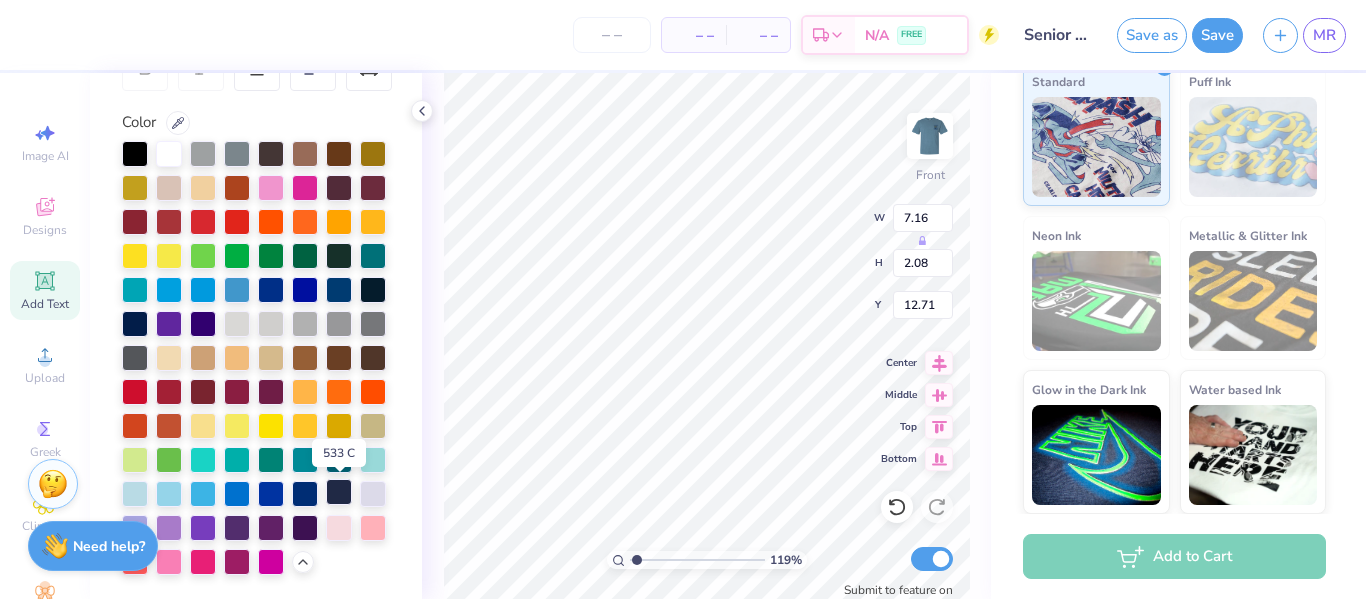 click at bounding box center (339, 492) 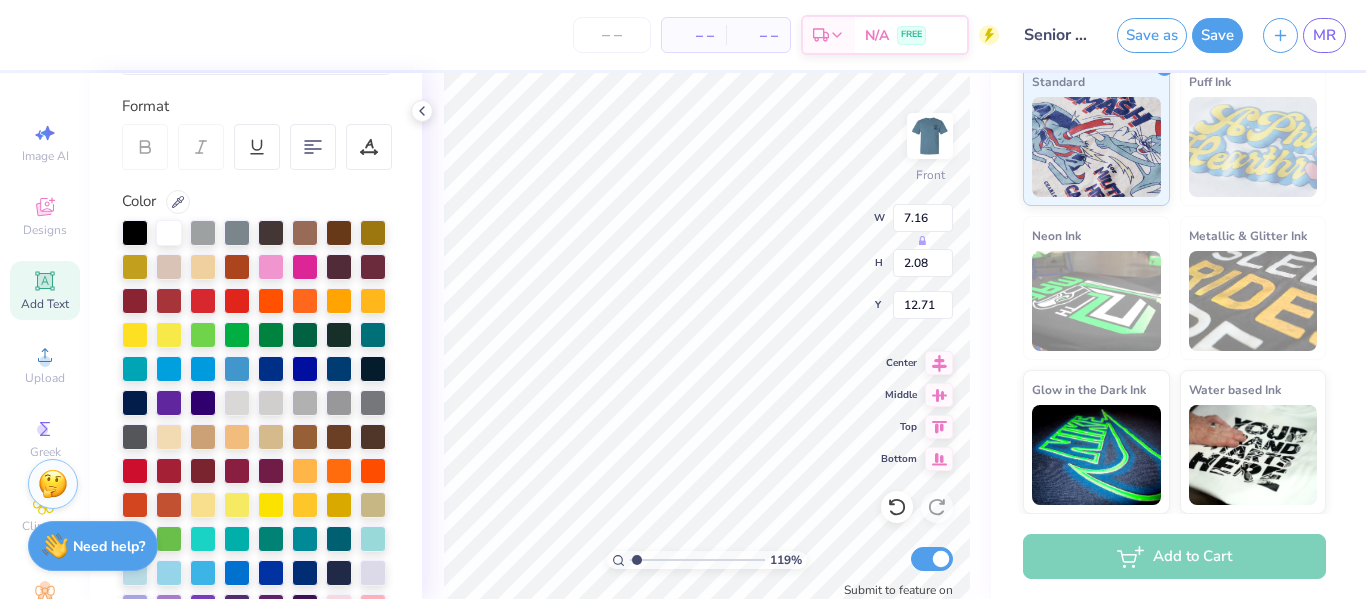 scroll, scrollTop: 231, scrollLeft: 0, axis: vertical 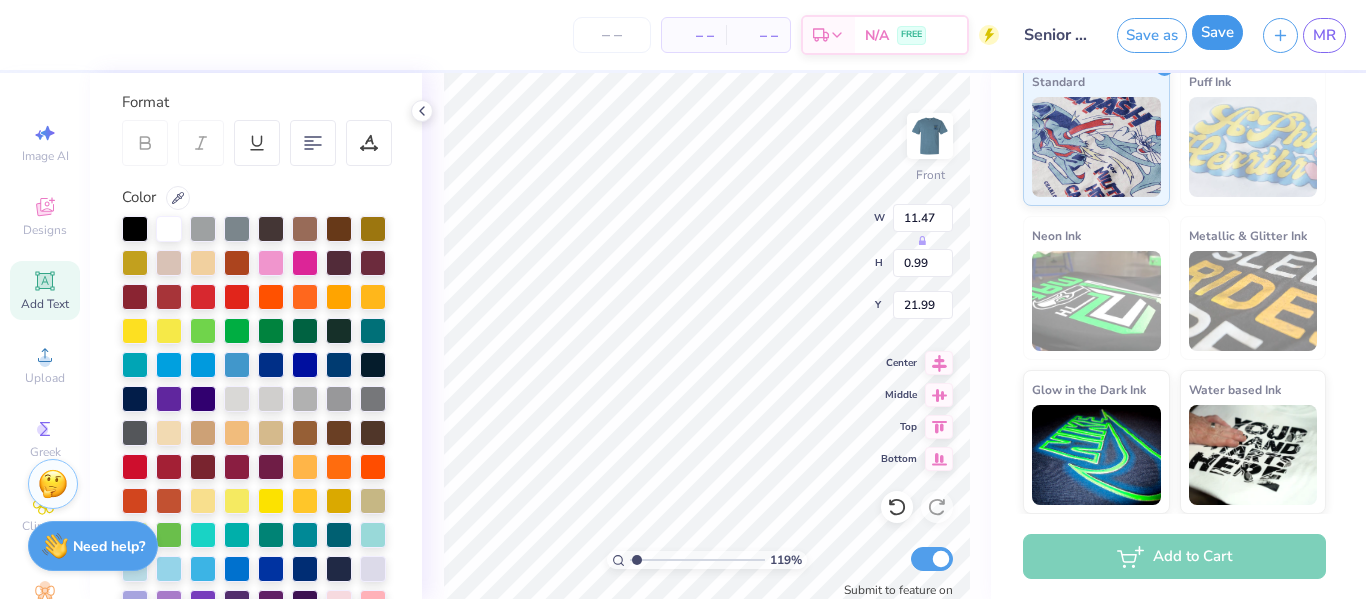 click on "Save" at bounding box center [1217, 32] 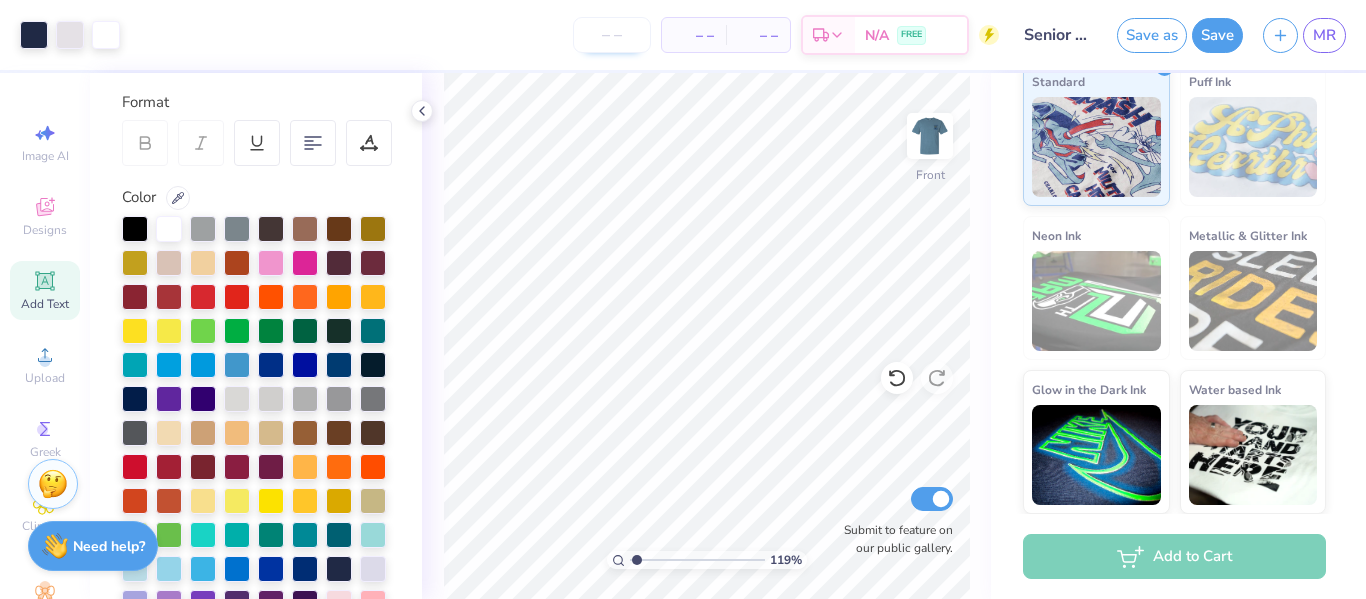 click at bounding box center [612, 35] 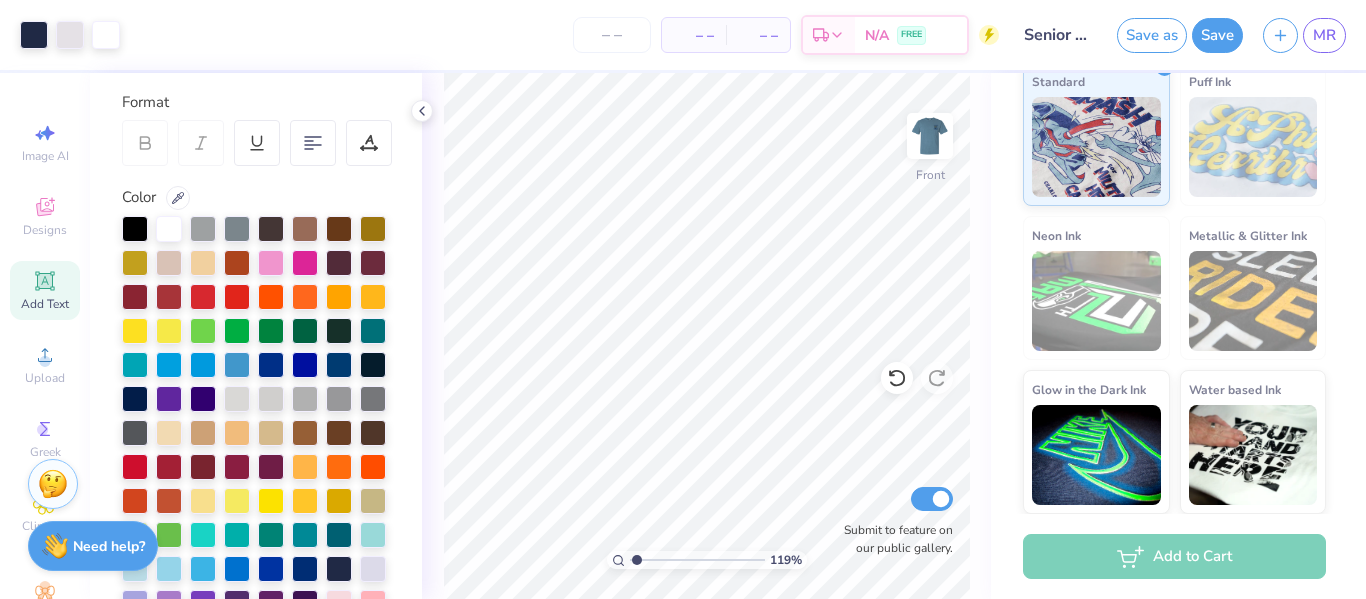 click on "– – Total" at bounding box center (758, 35) 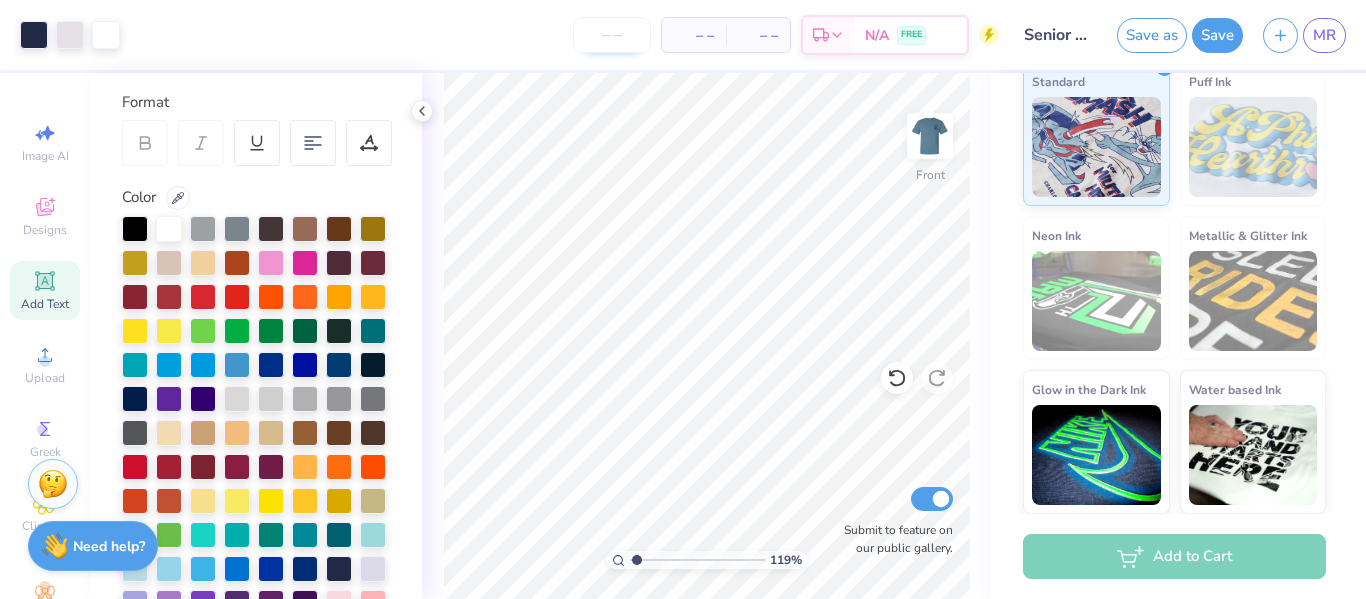 click at bounding box center (612, 35) 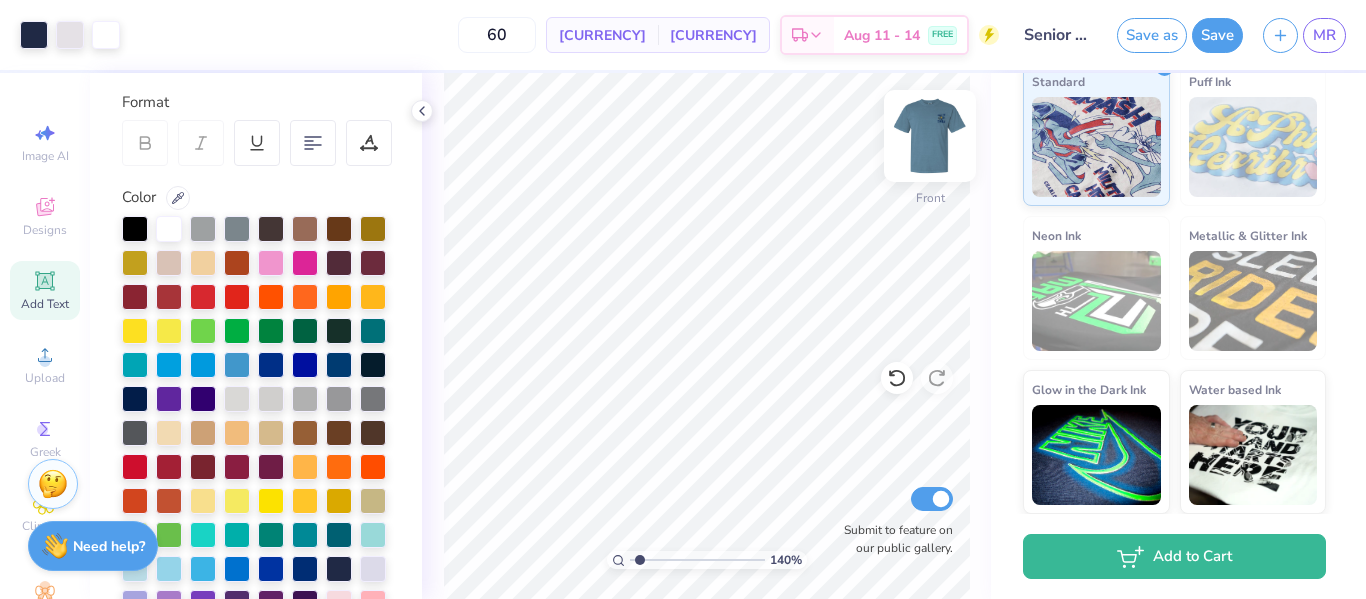click at bounding box center [930, 136] 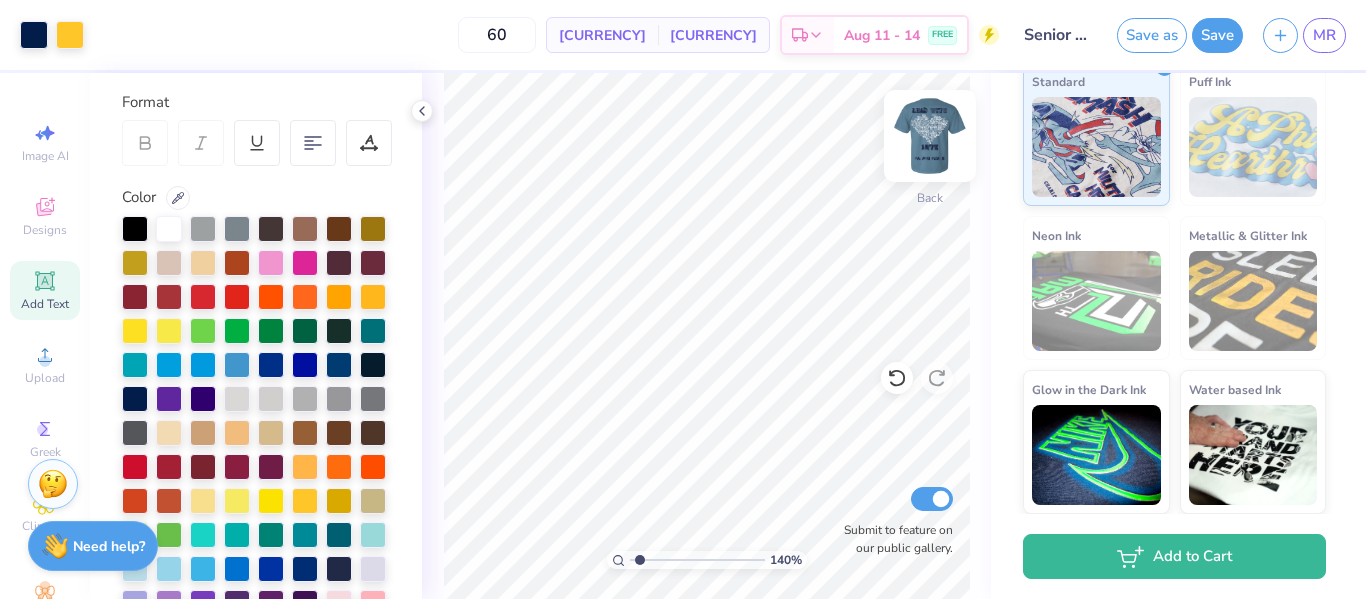 click at bounding box center [930, 136] 